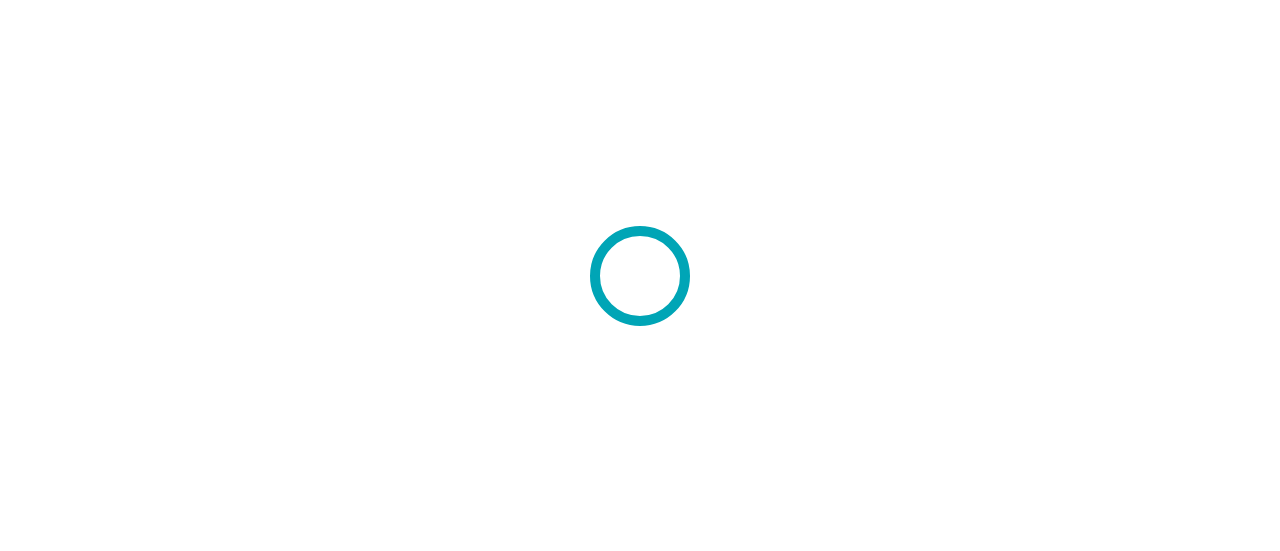 scroll, scrollTop: 0, scrollLeft: 0, axis: both 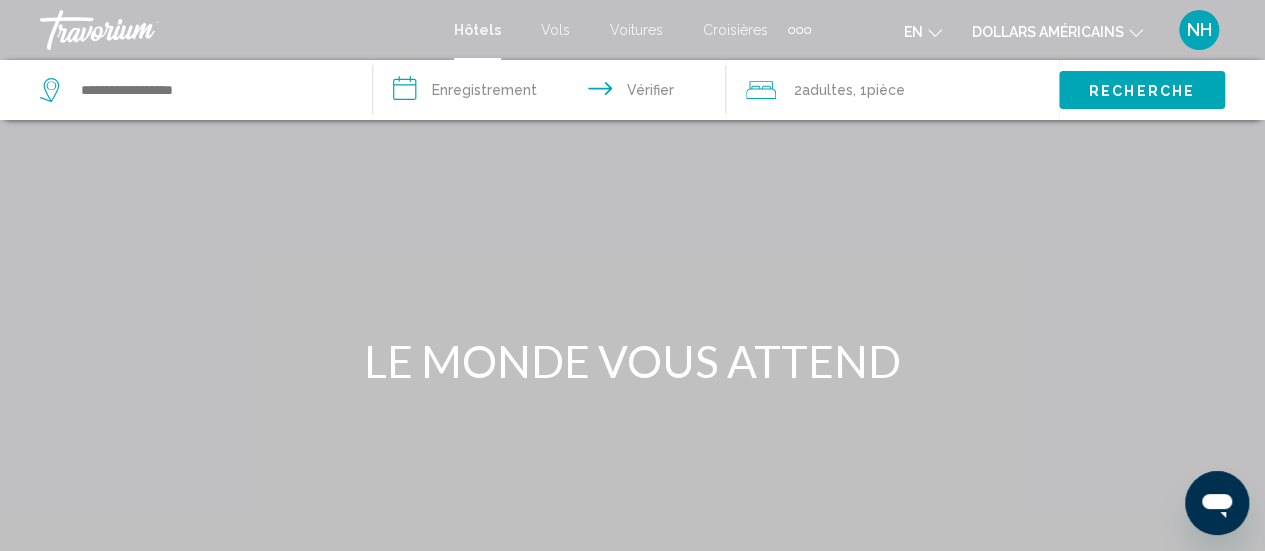 click on "NH" at bounding box center [1199, 29] 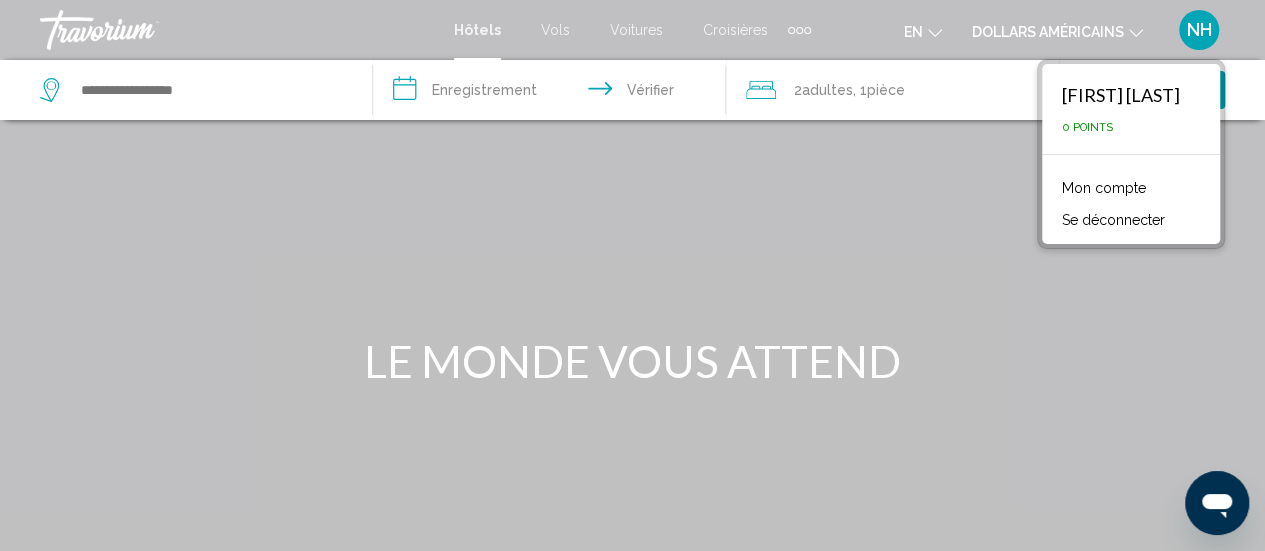 click on "**********" at bounding box center (553, 93) 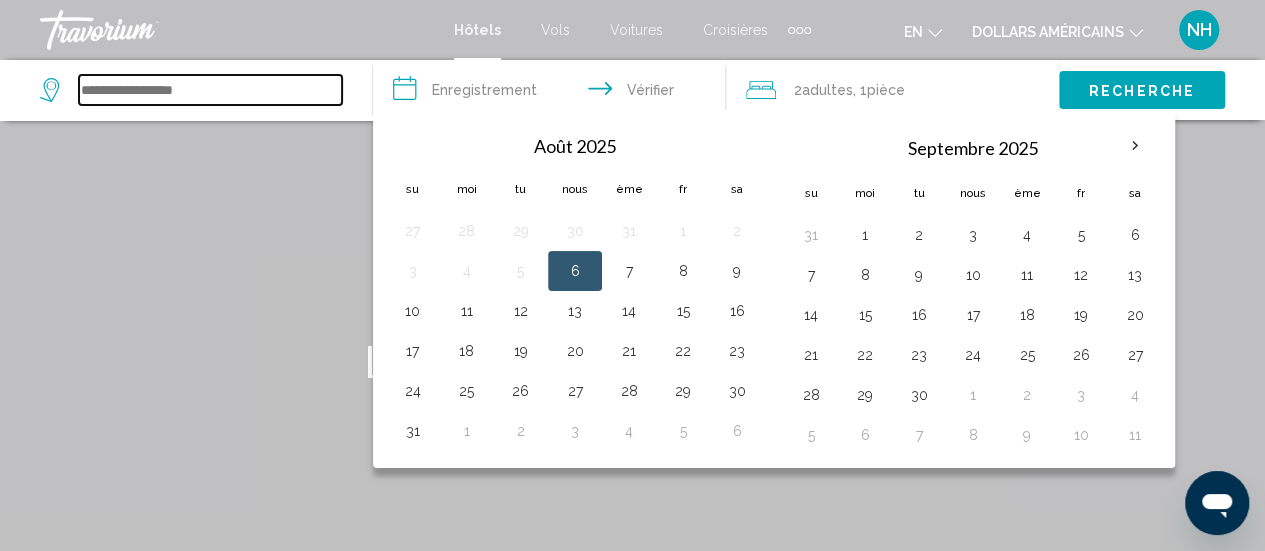click at bounding box center (210, 90) 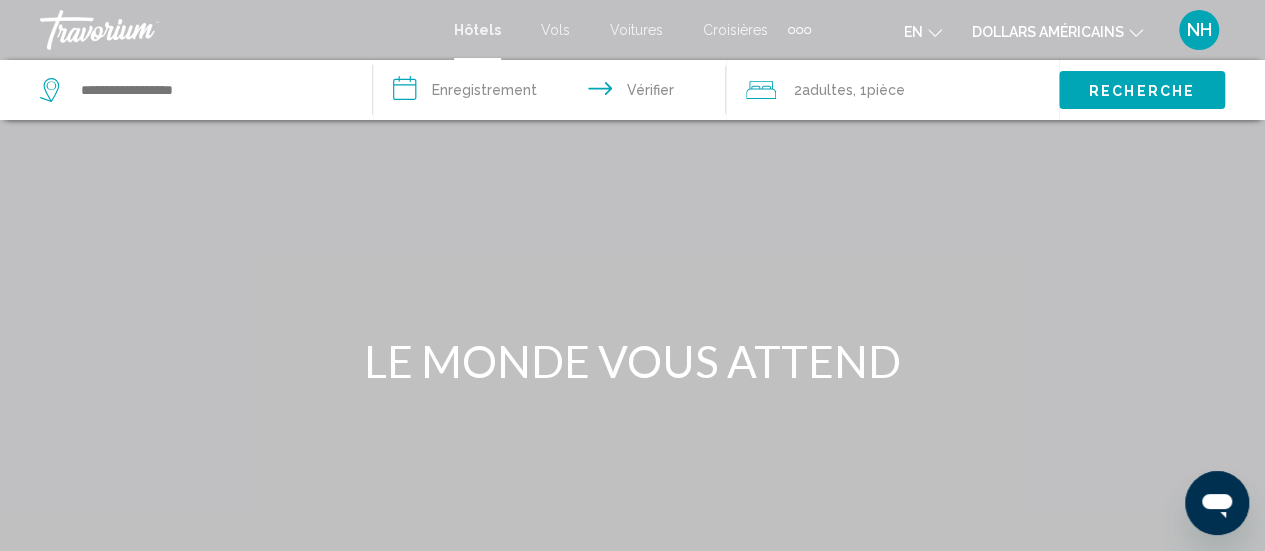 type 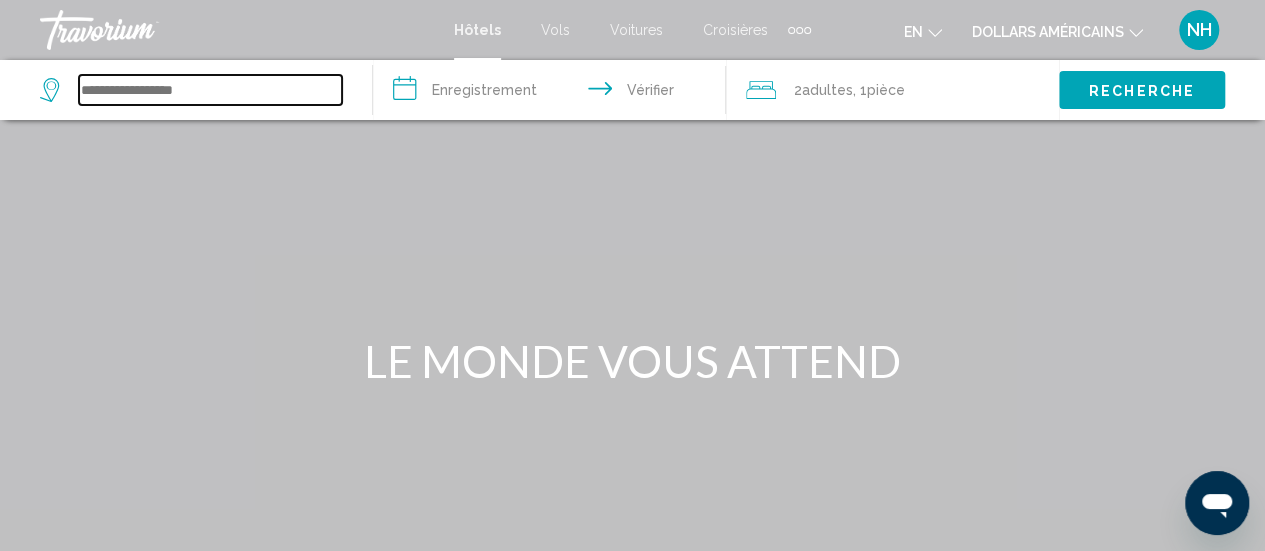 click at bounding box center (210, 90) 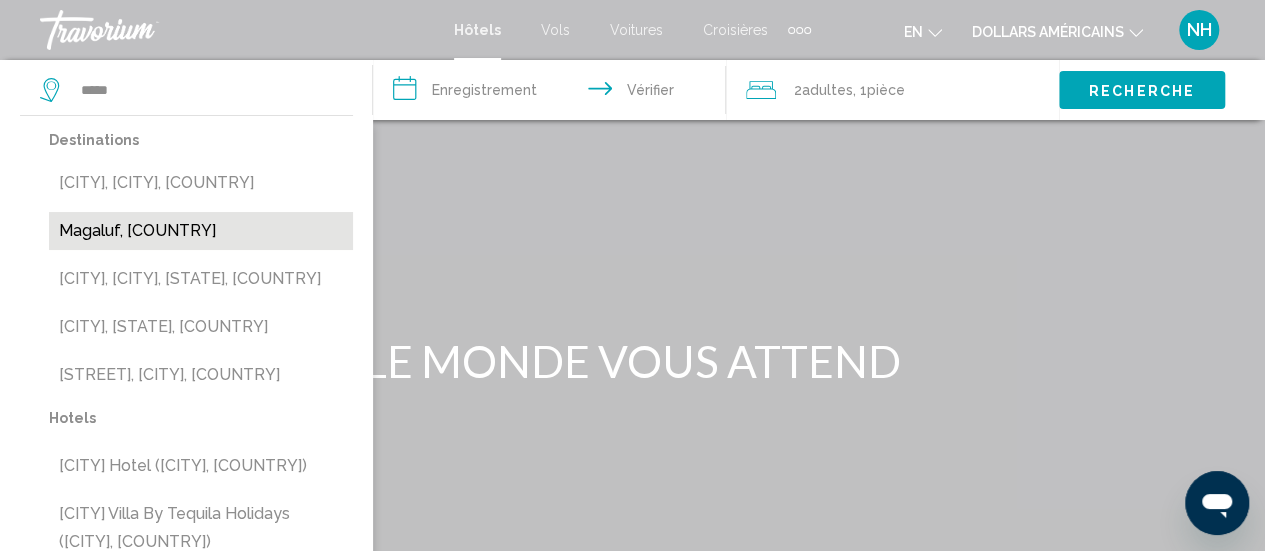 click on "Magaluf, [COUNTRY]" at bounding box center (201, 231) 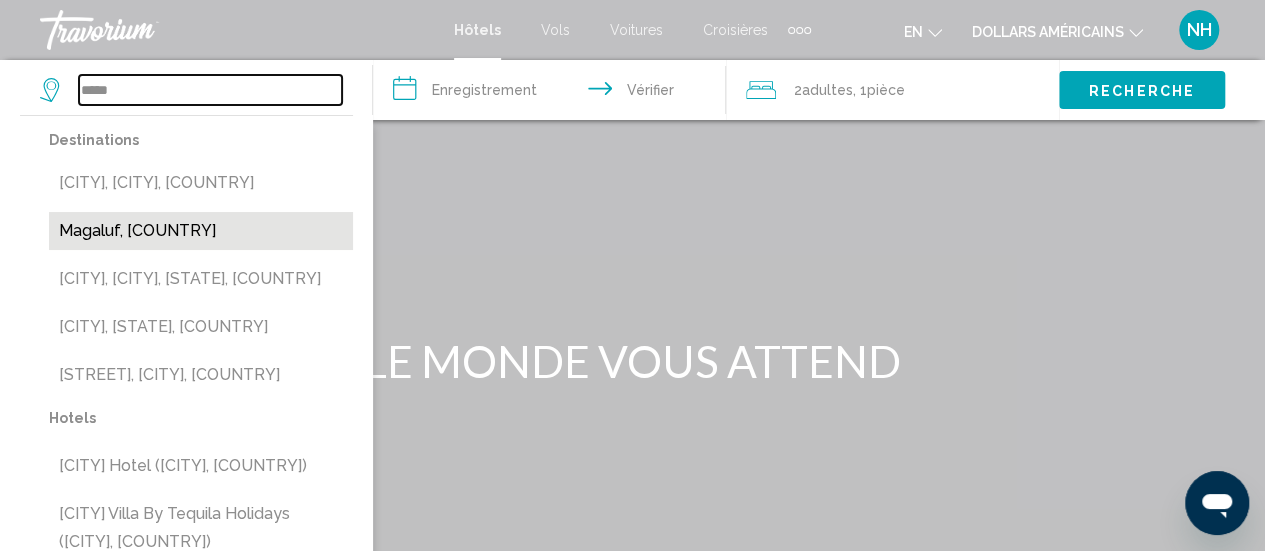 type on "**********" 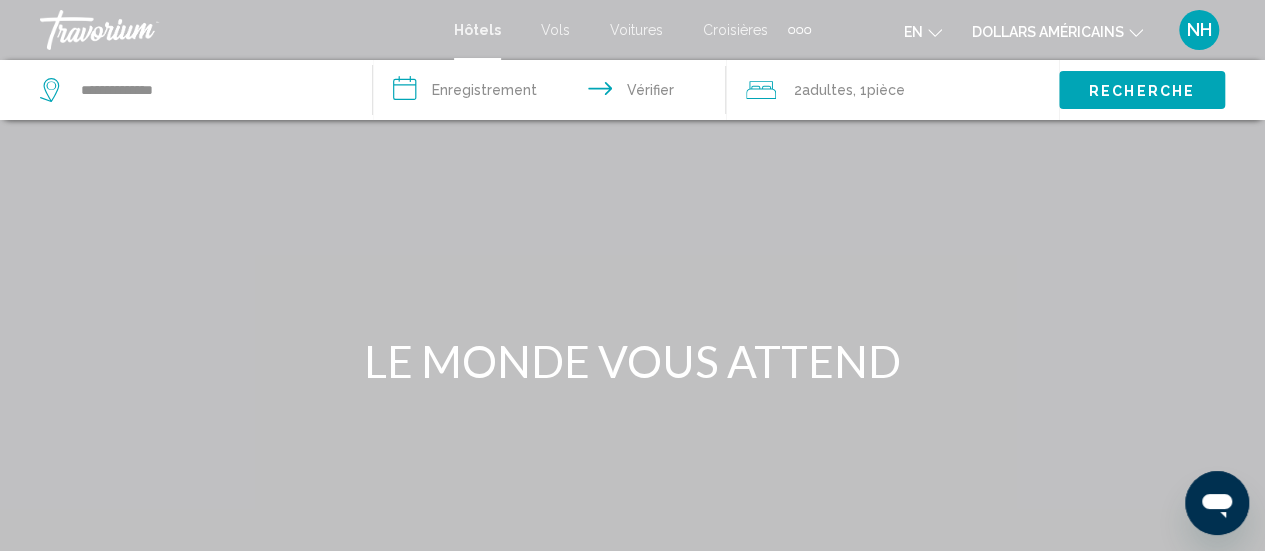 click on "**********" at bounding box center (553, 93) 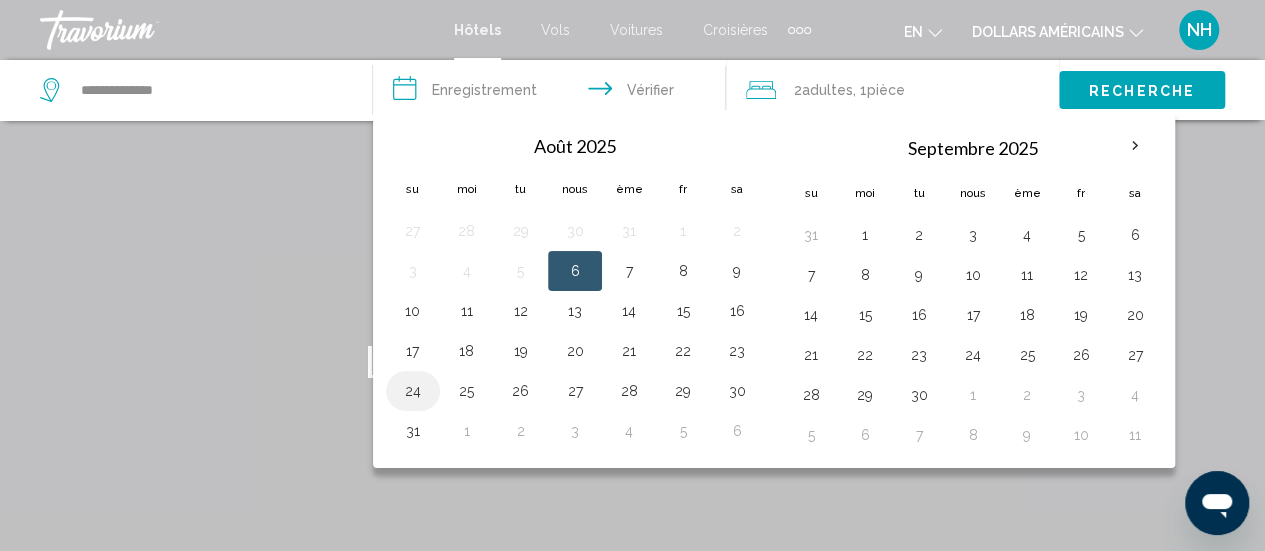 click on "24" at bounding box center (413, 391) 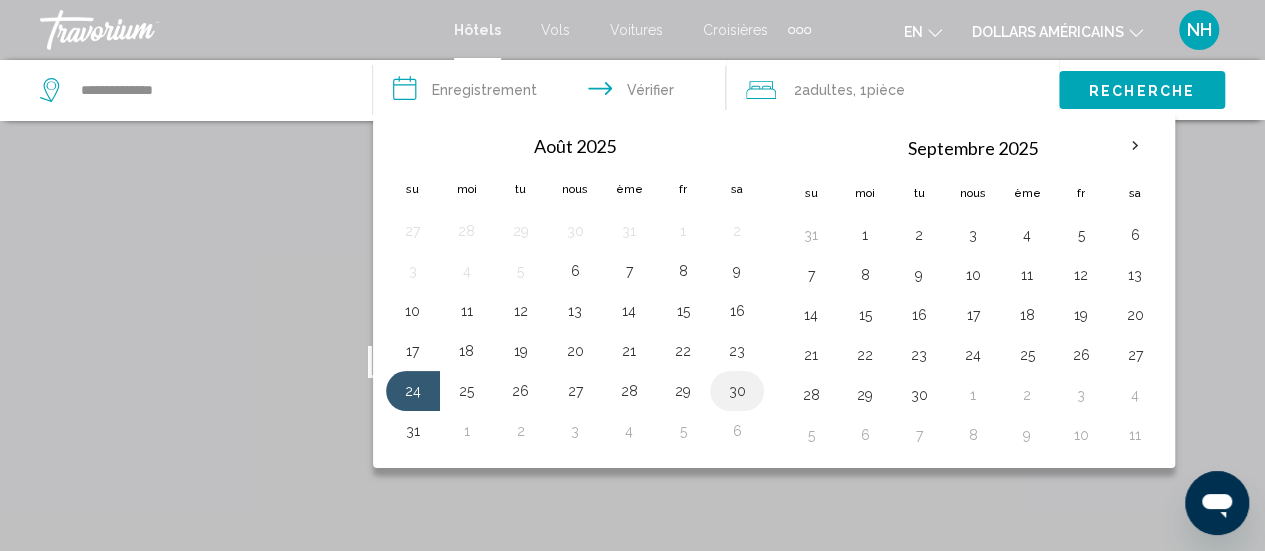 click on "30" at bounding box center [737, 391] 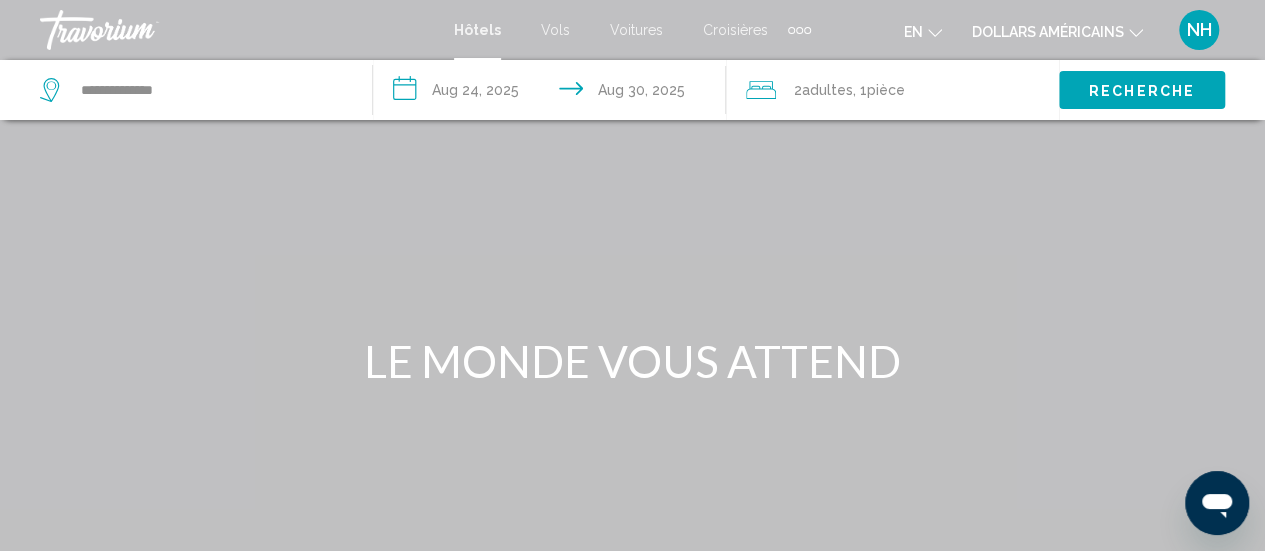 click on "2  adultes Adulte" 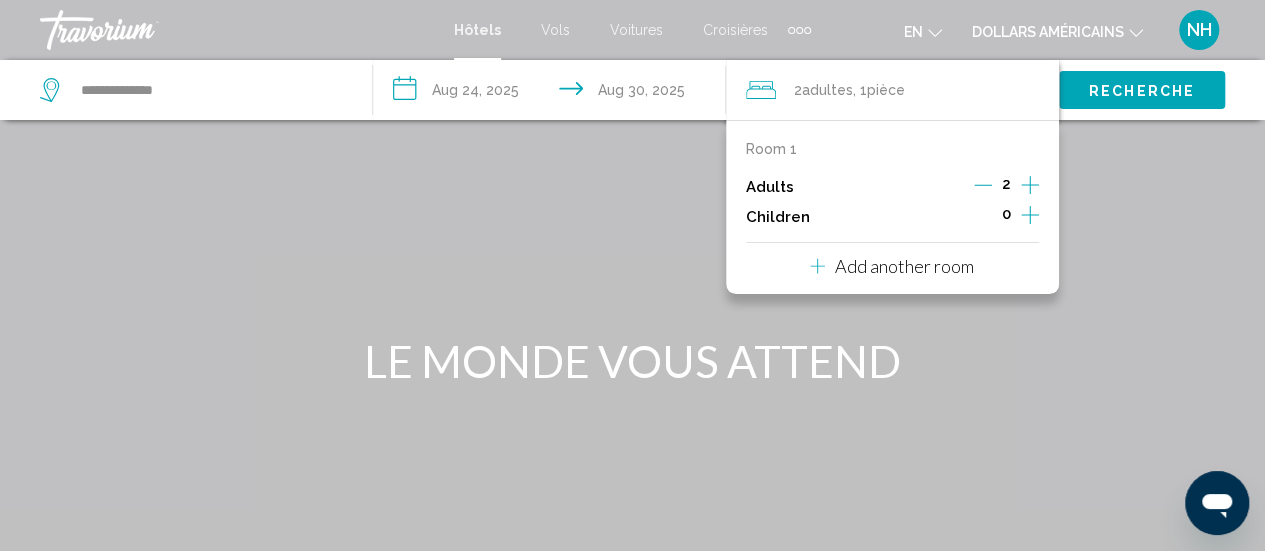 click 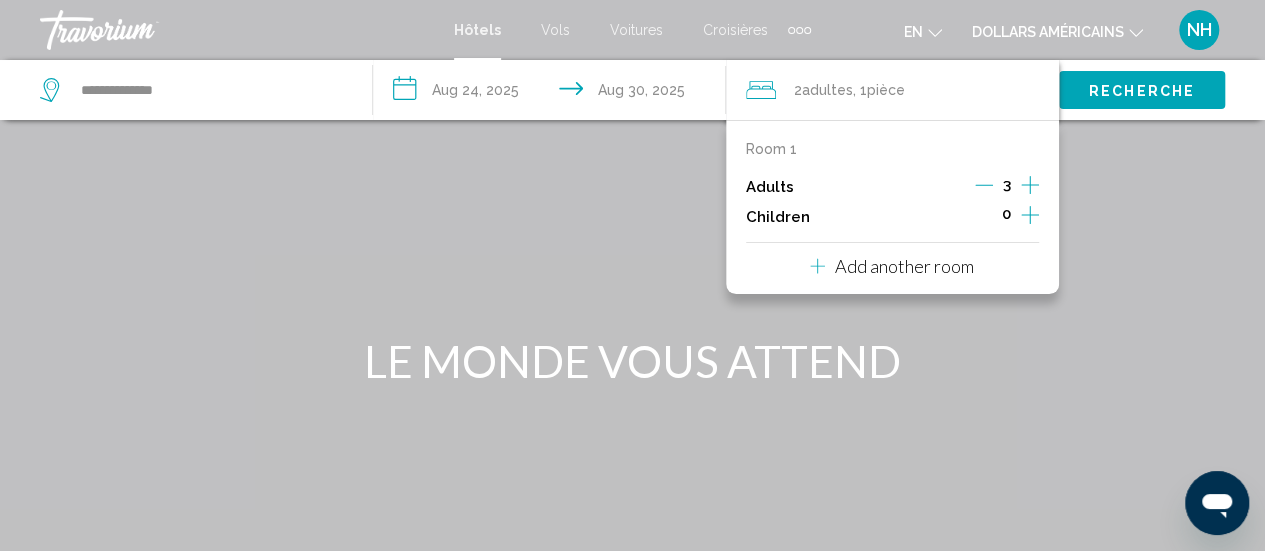 click 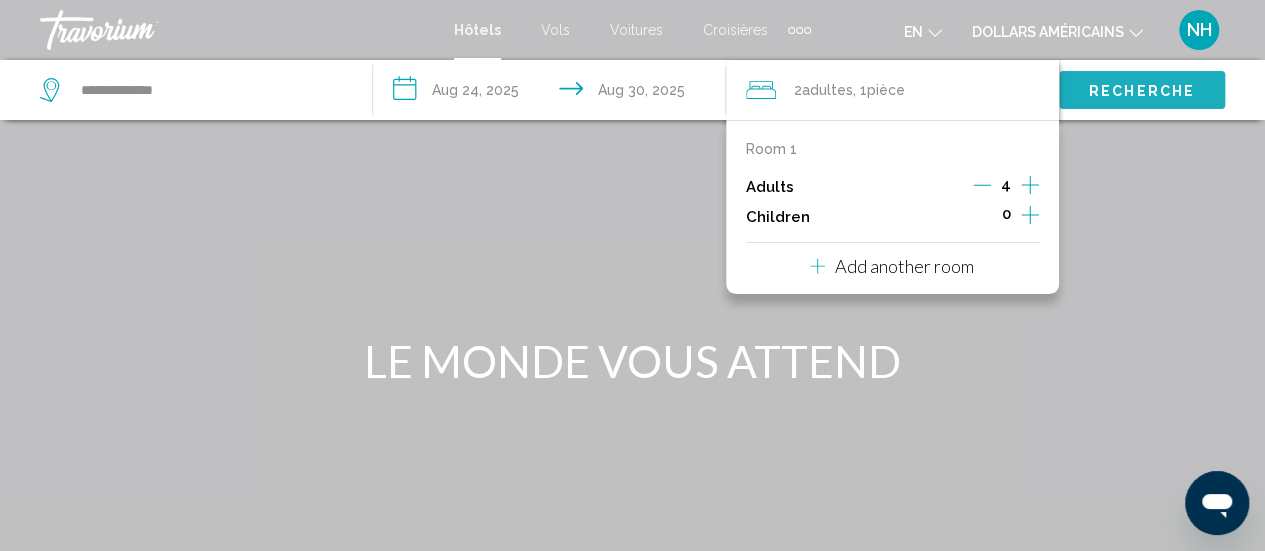 click on "Recherche" at bounding box center (1142, 91) 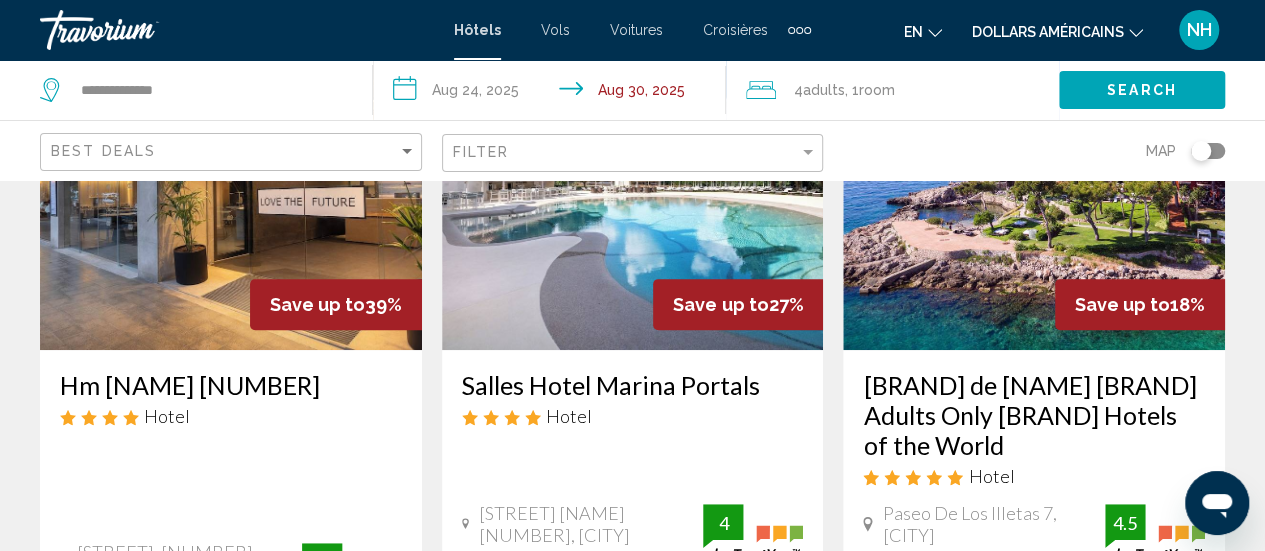 scroll, scrollTop: 0, scrollLeft: 0, axis: both 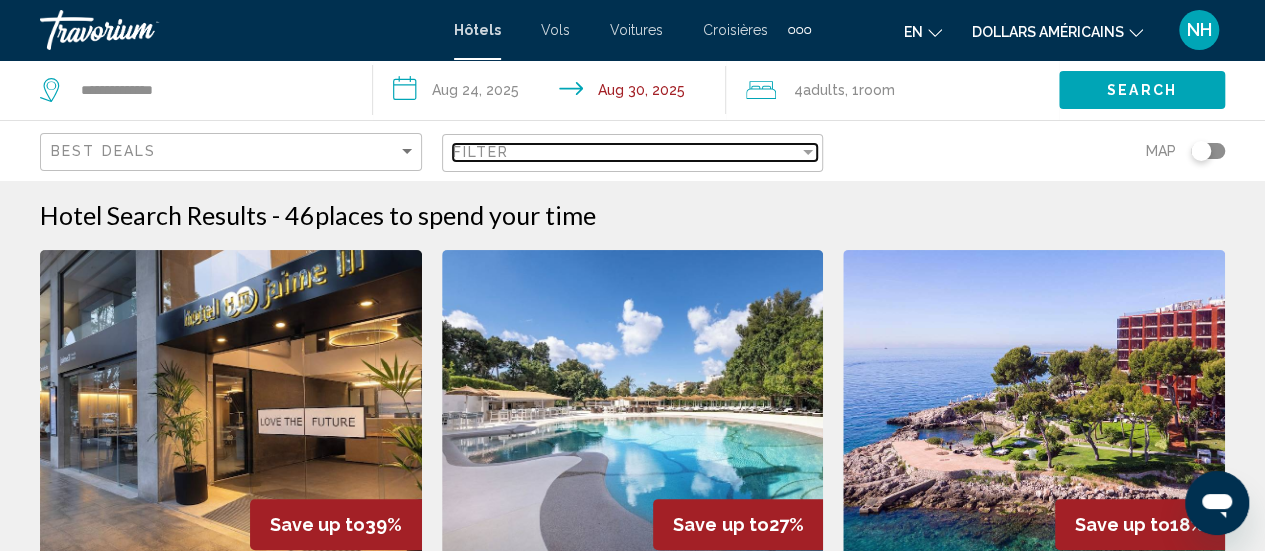click at bounding box center (808, 152) 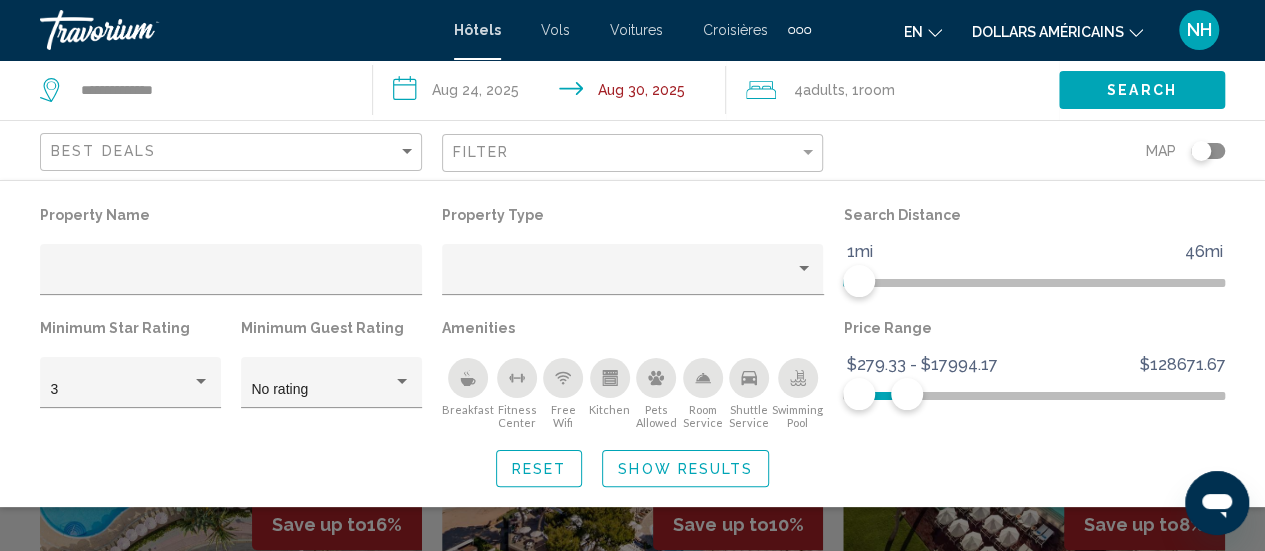 click on "Search" 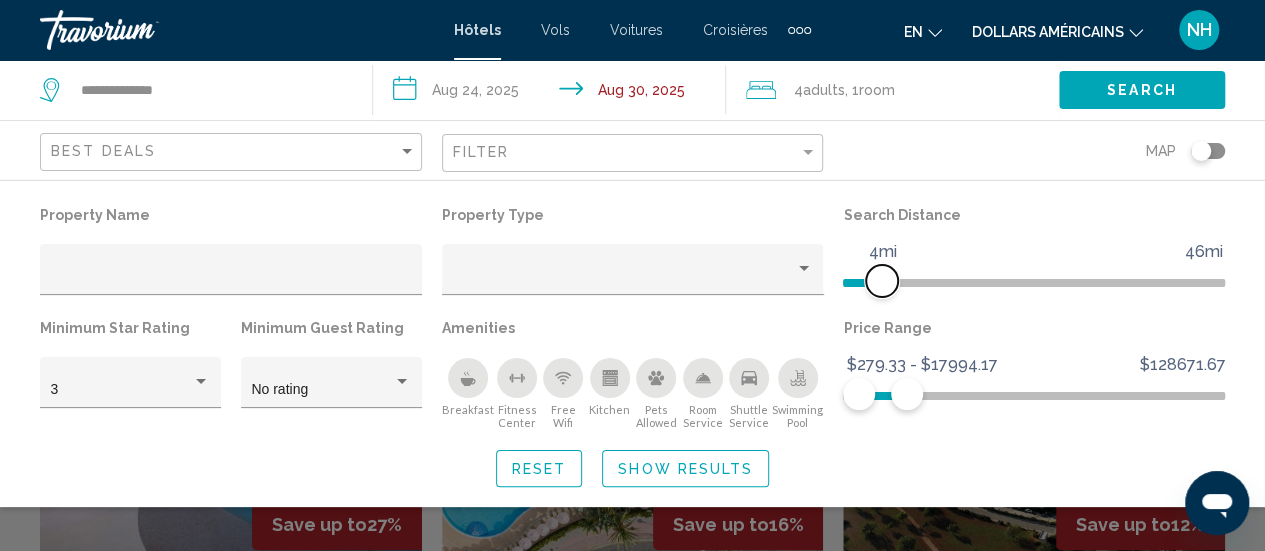 click 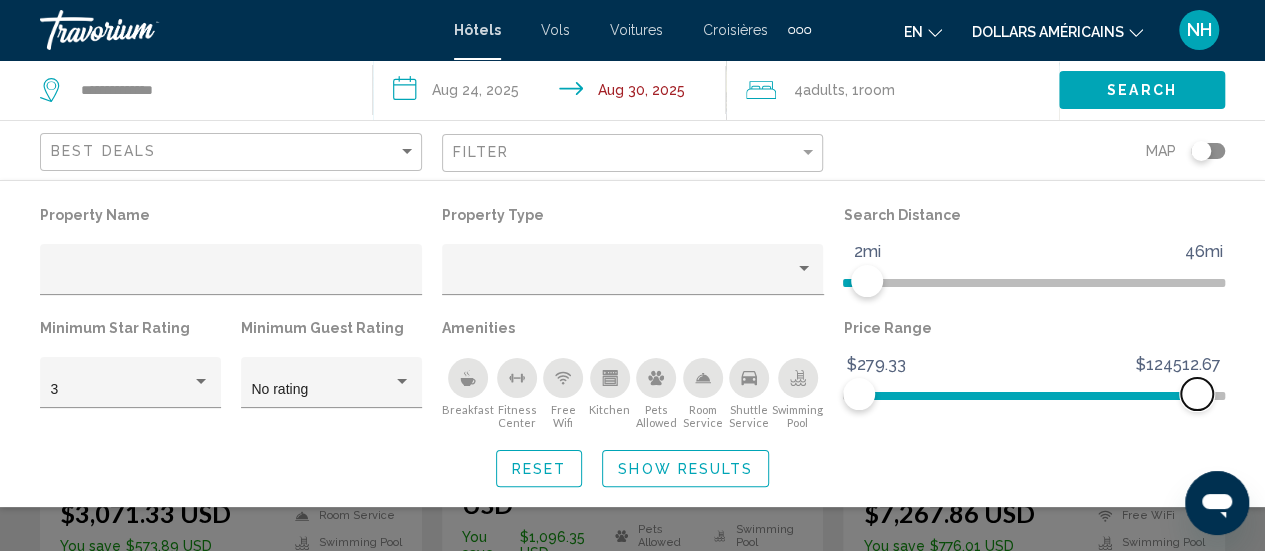scroll, scrollTop: 358, scrollLeft: 0, axis: vertical 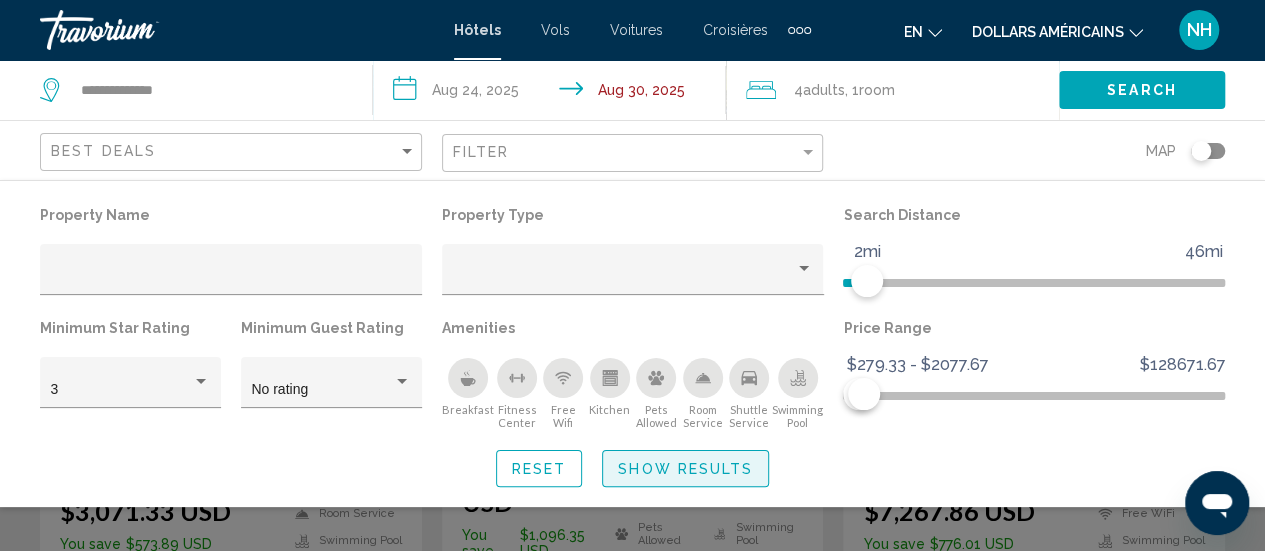 click on "Show Results" 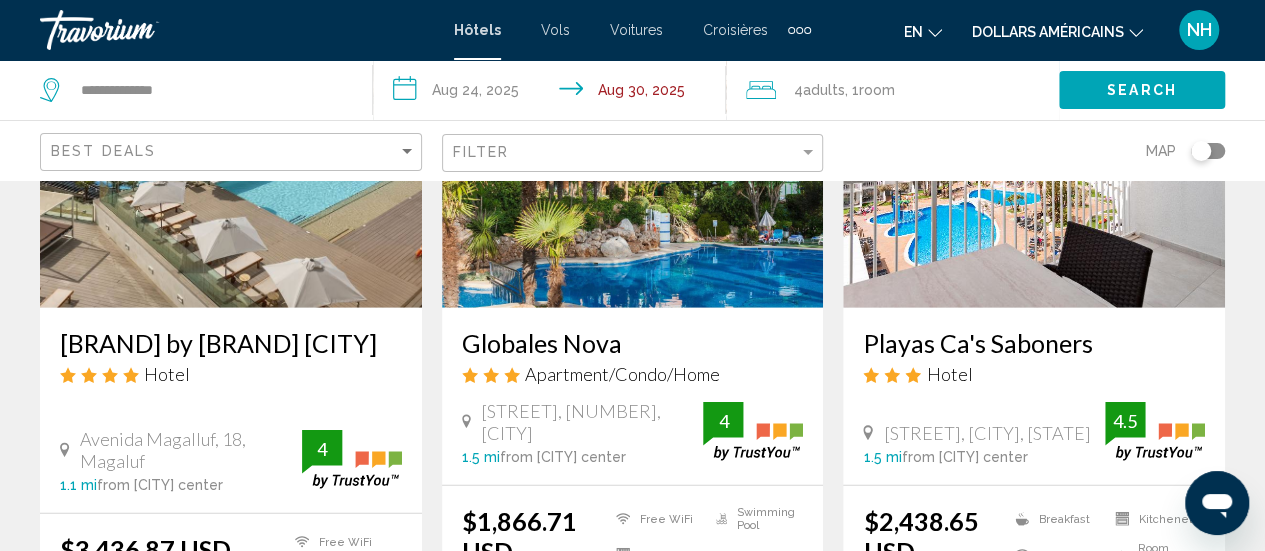 scroll, scrollTop: 2576, scrollLeft: 0, axis: vertical 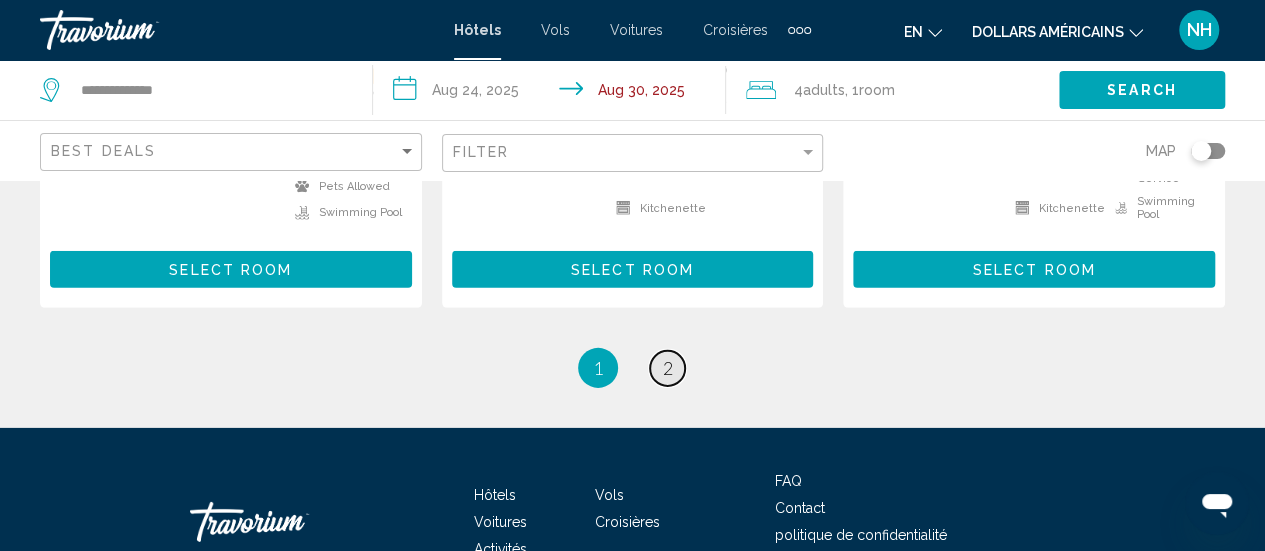 click on "2" at bounding box center (668, 368) 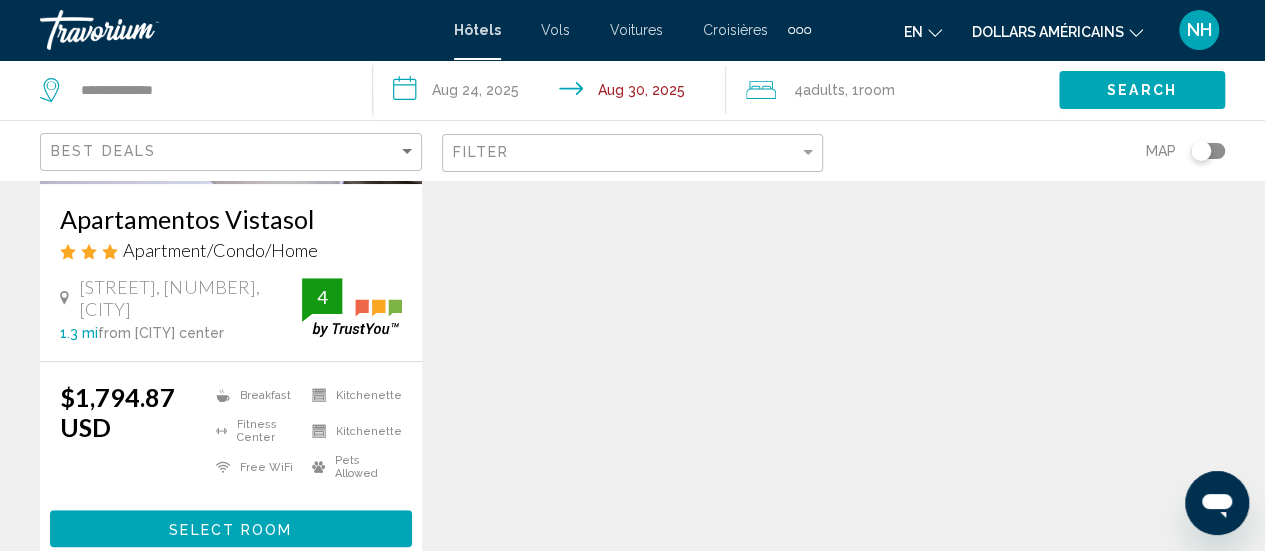 scroll, scrollTop: 384, scrollLeft: 0, axis: vertical 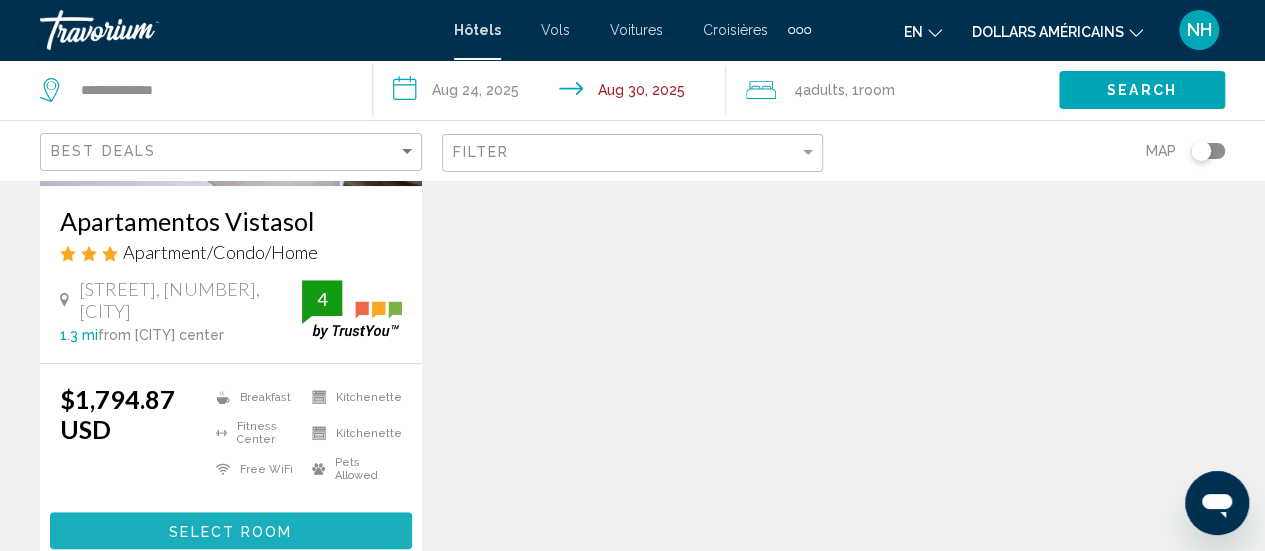 click on "Select Room" at bounding box center (230, 531) 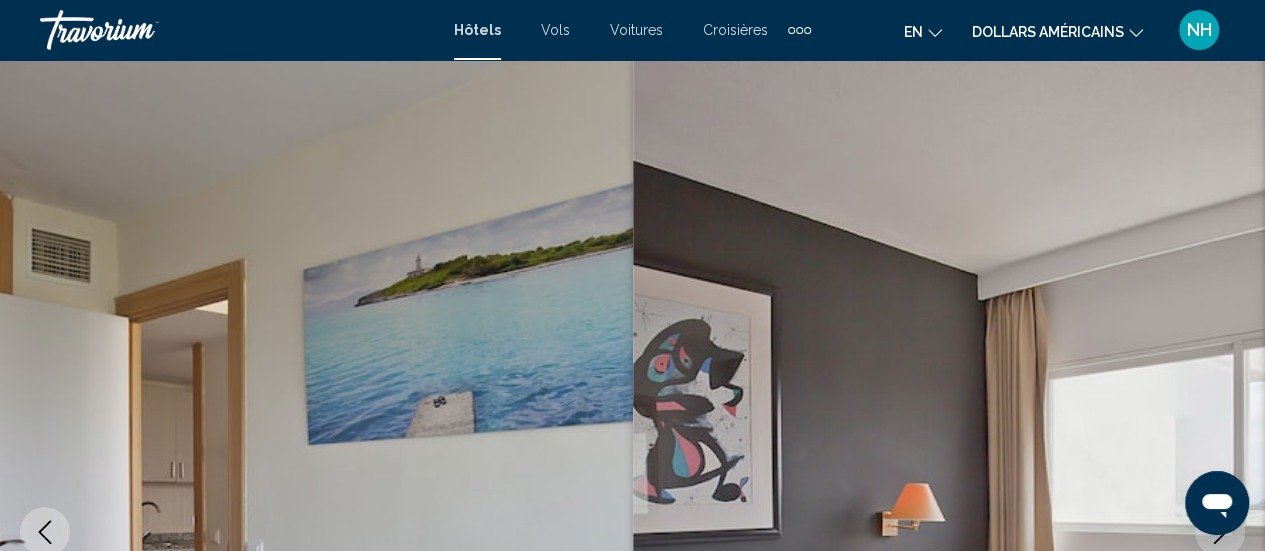 scroll, scrollTop: 0, scrollLeft: 0, axis: both 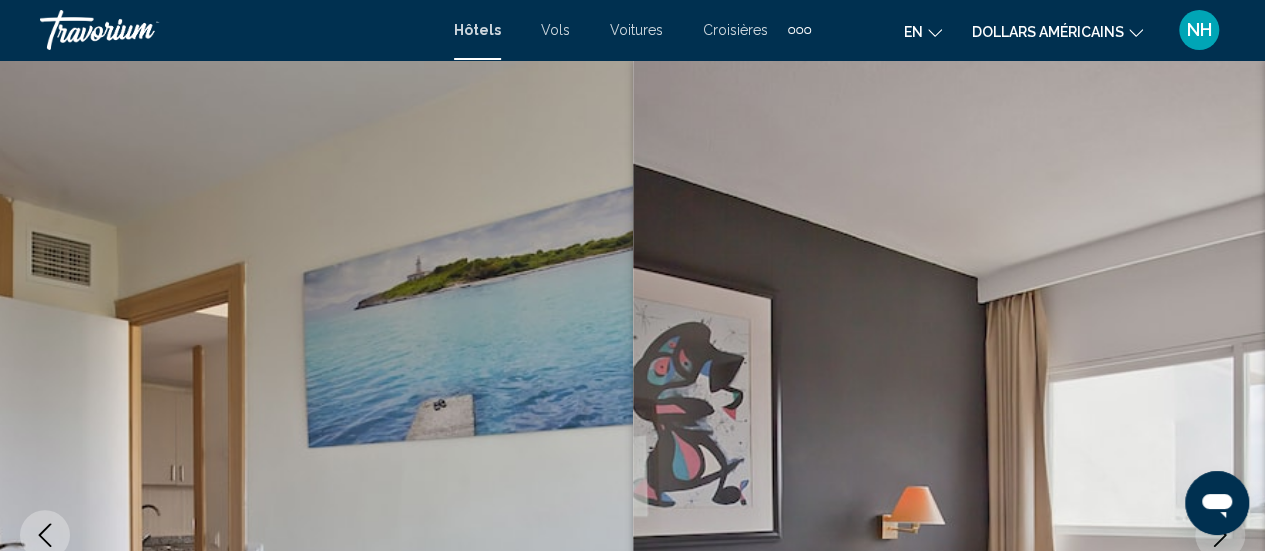 click on "dollars américains" 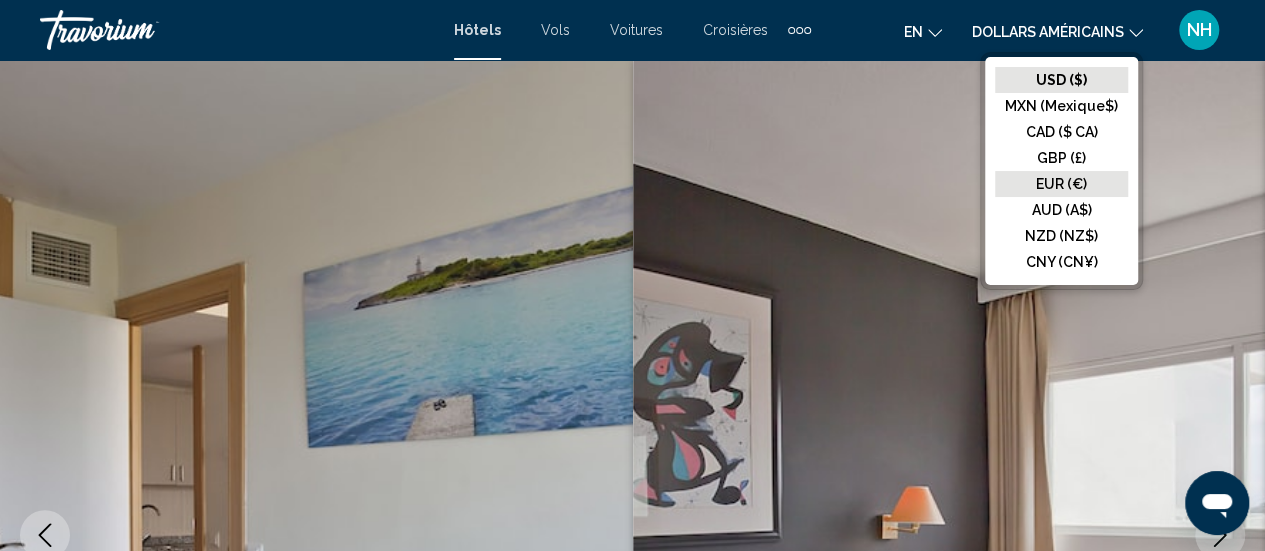 click on "EUR (€)" 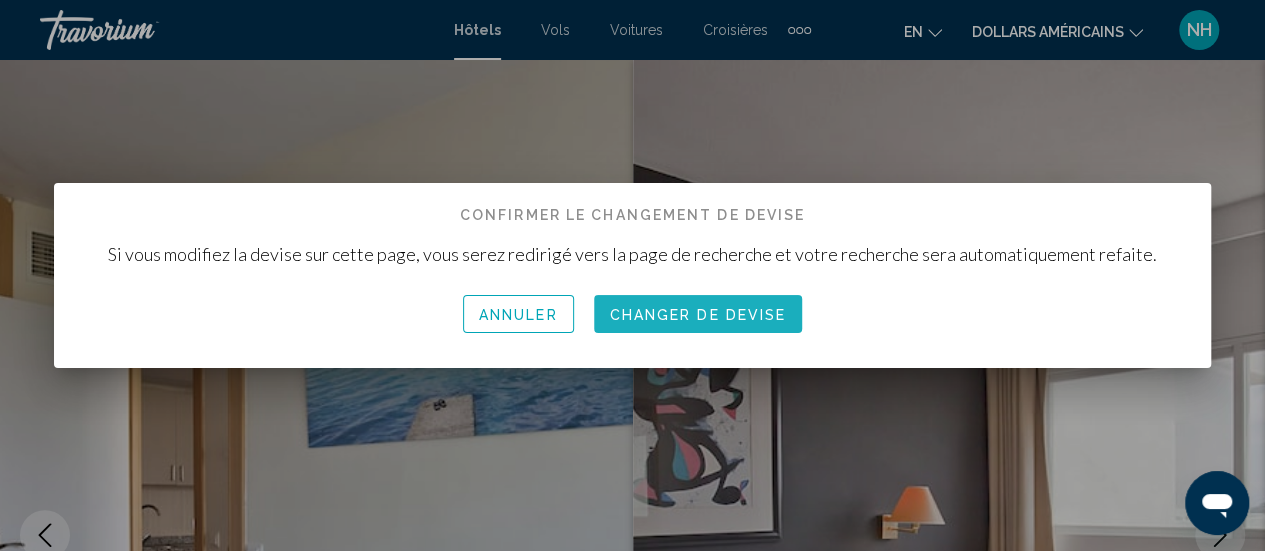 click on "Changer de devise" at bounding box center (698, 315) 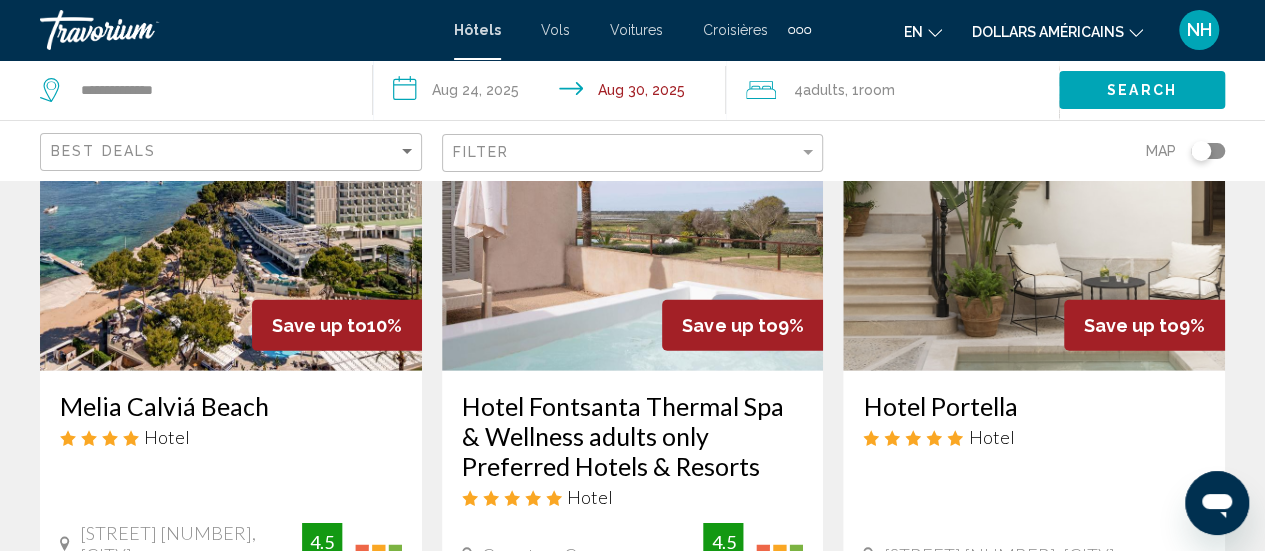 scroll, scrollTop: 2580, scrollLeft: 0, axis: vertical 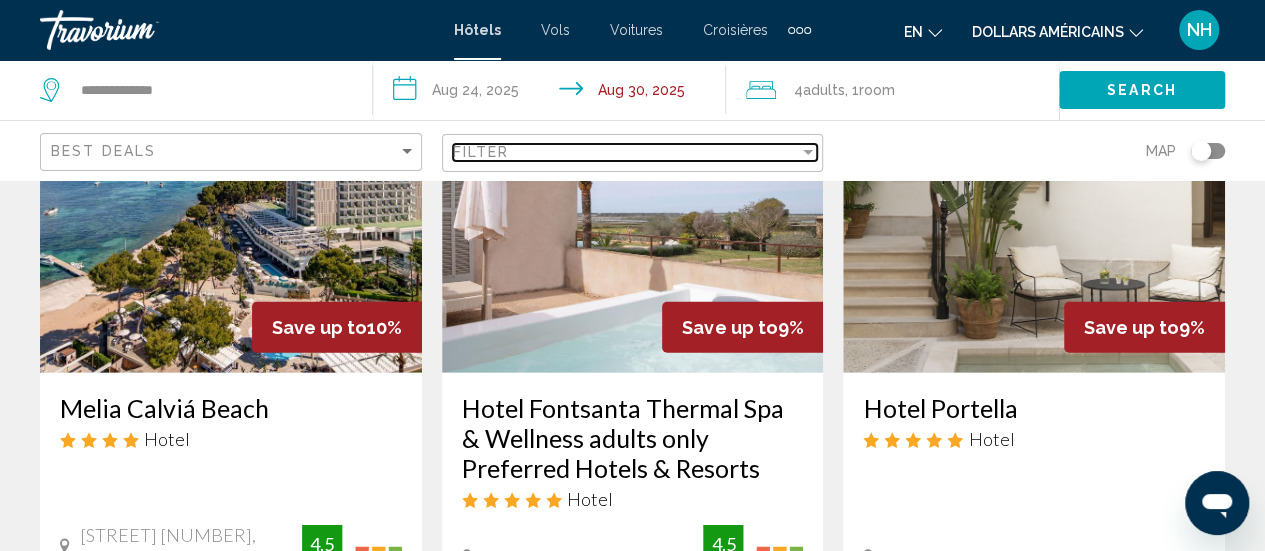 click at bounding box center (808, 152) 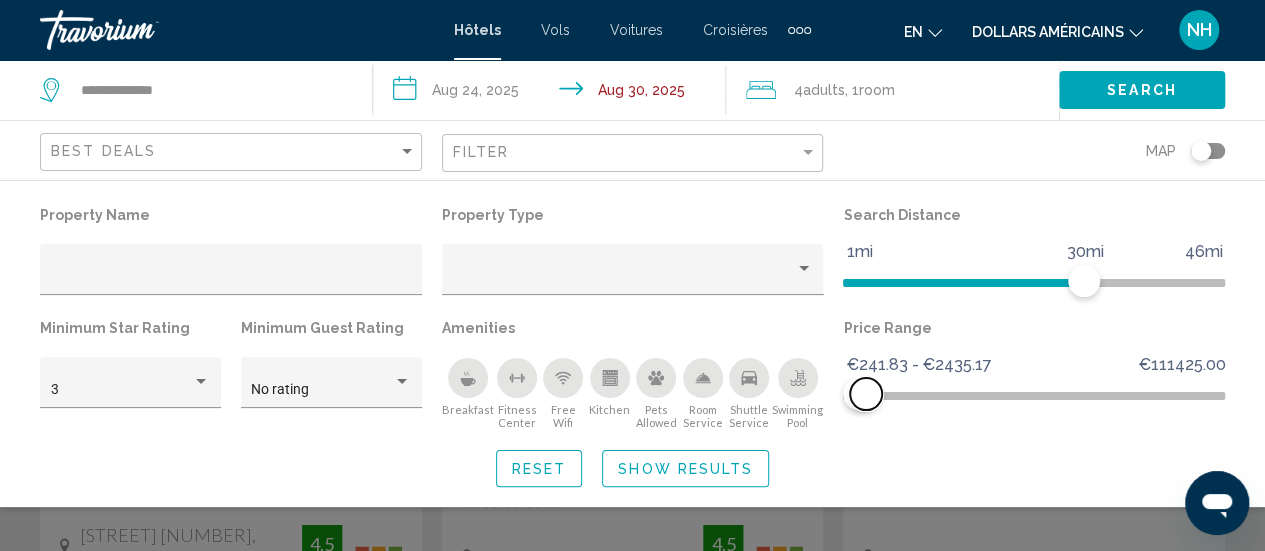 scroll, scrollTop: 1828, scrollLeft: 0, axis: vertical 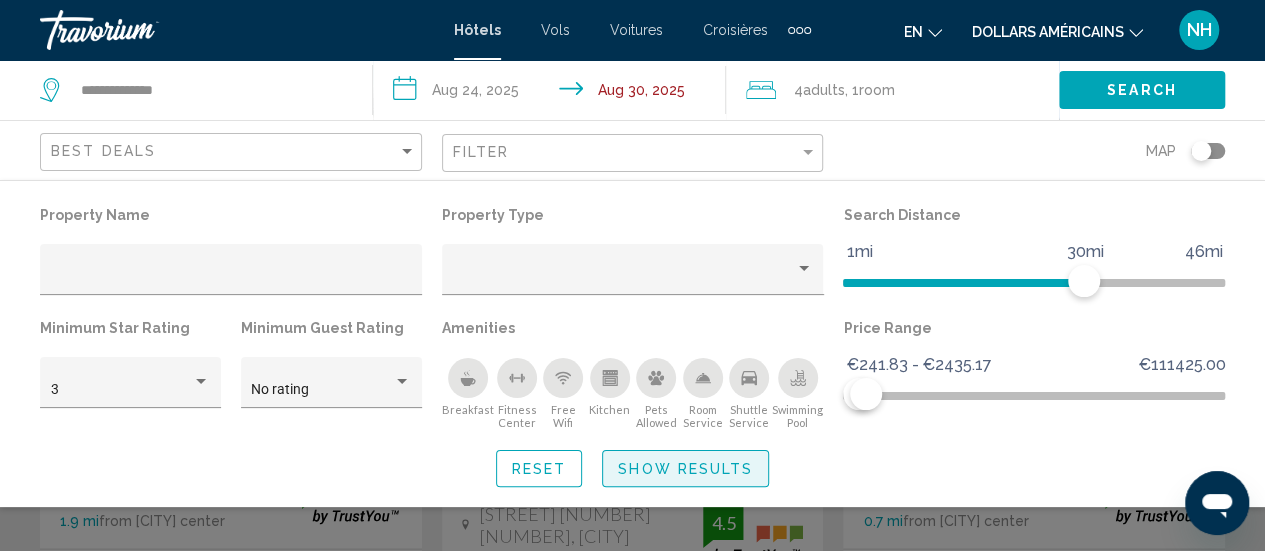 click on "Show Results" 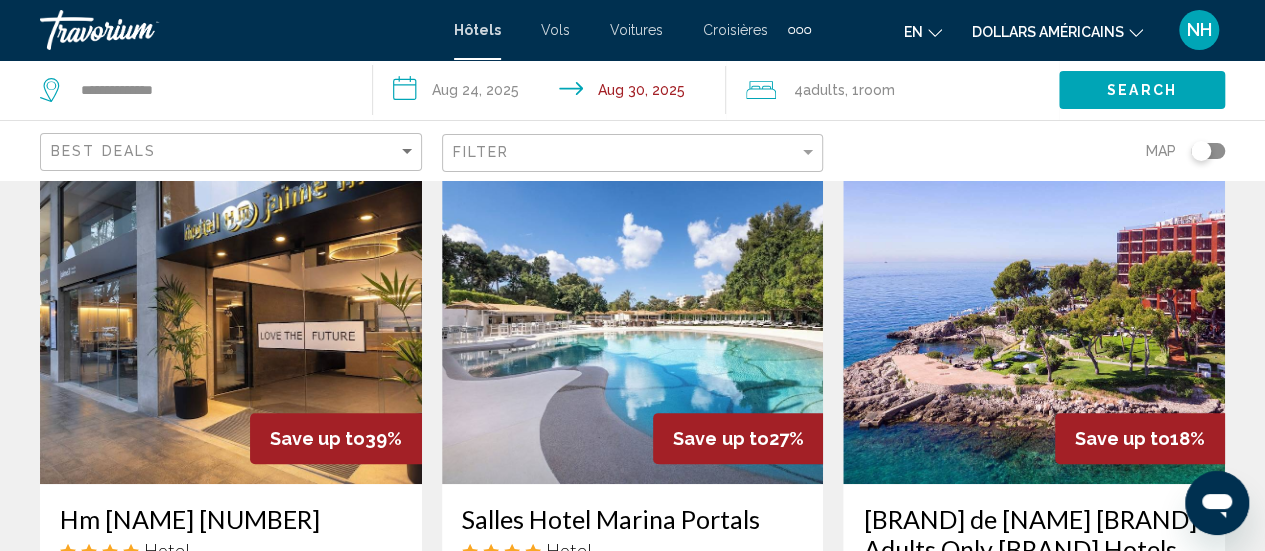 scroll, scrollTop: 0, scrollLeft: 0, axis: both 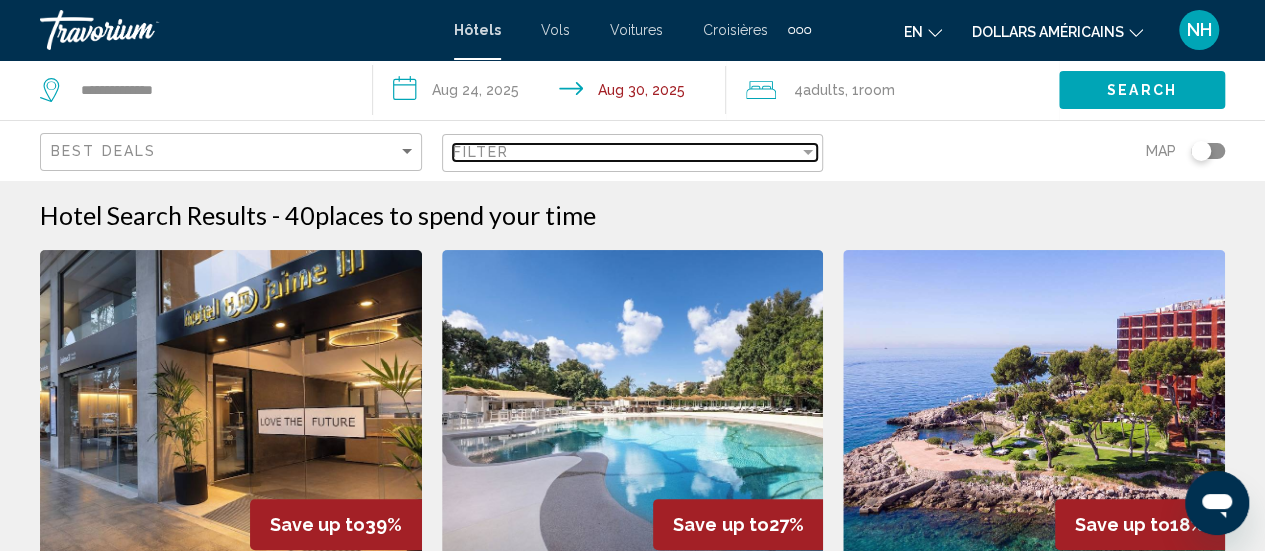 click at bounding box center [808, 152] 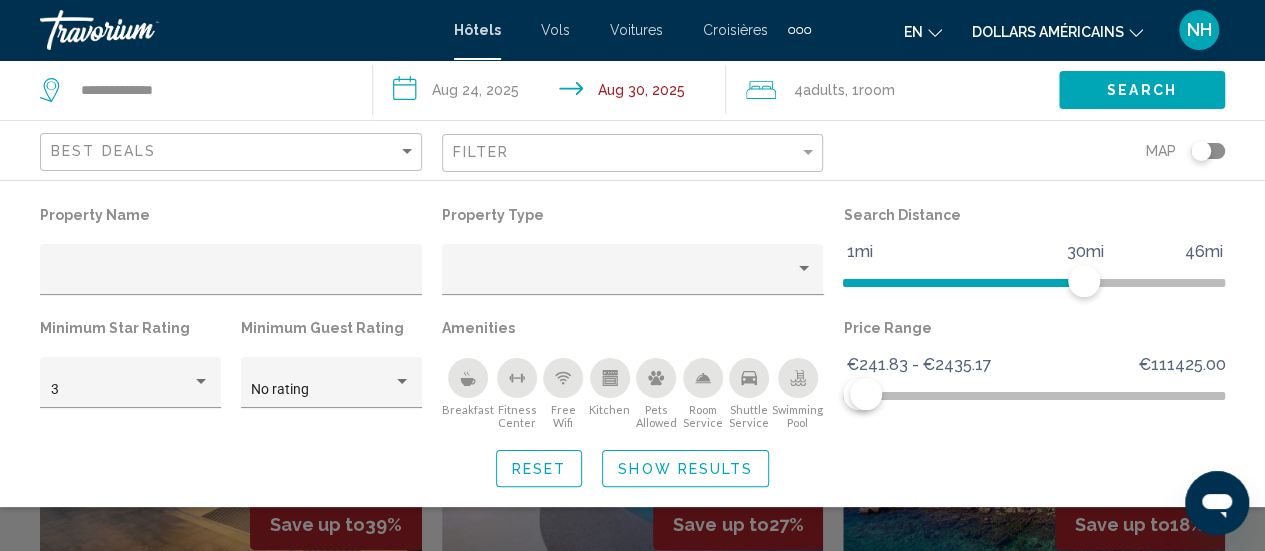 click on "Reset Show Results" 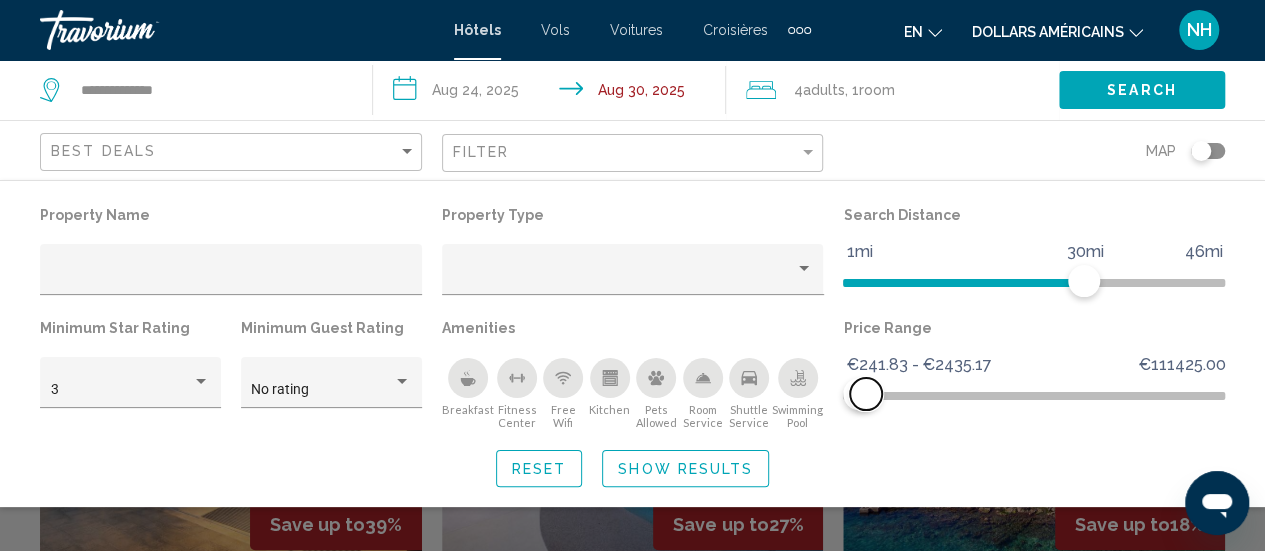 click 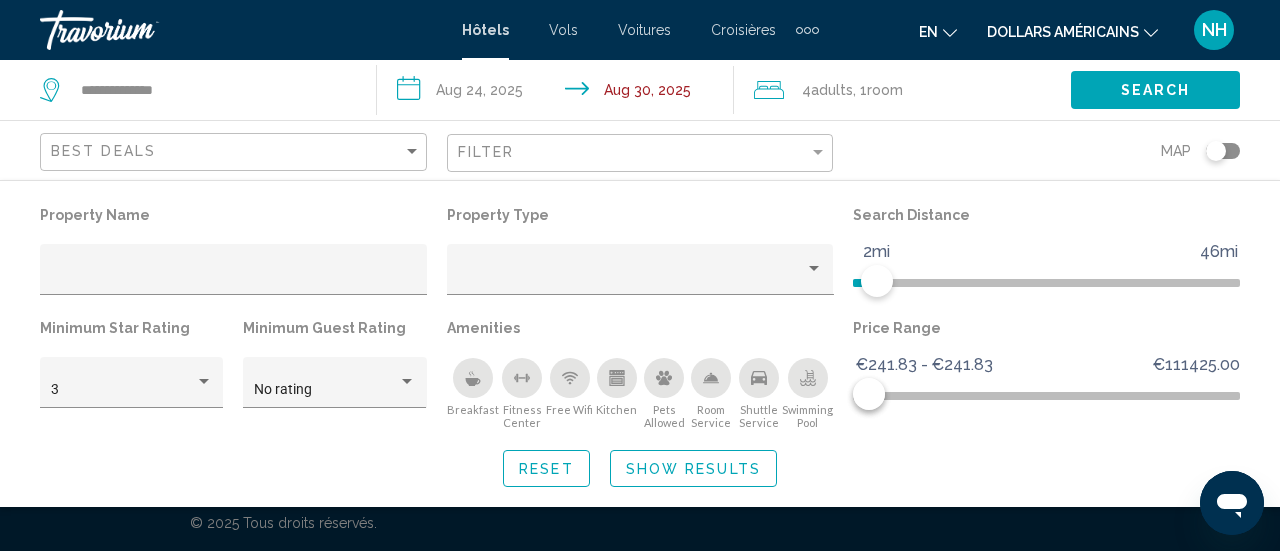 click on "Show Results" 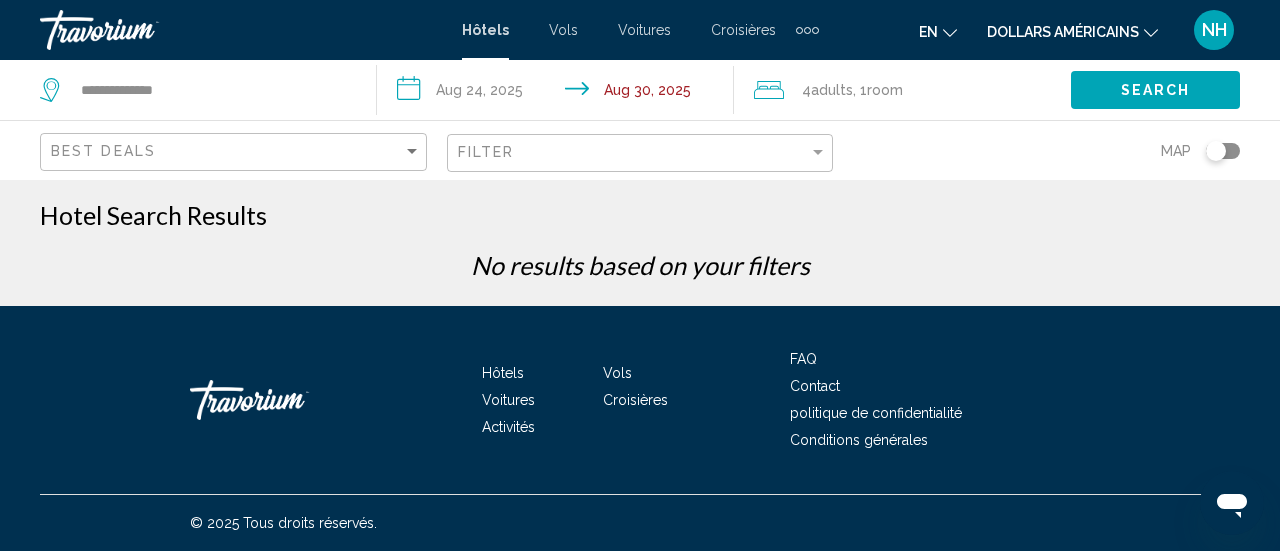 click on "Adults" 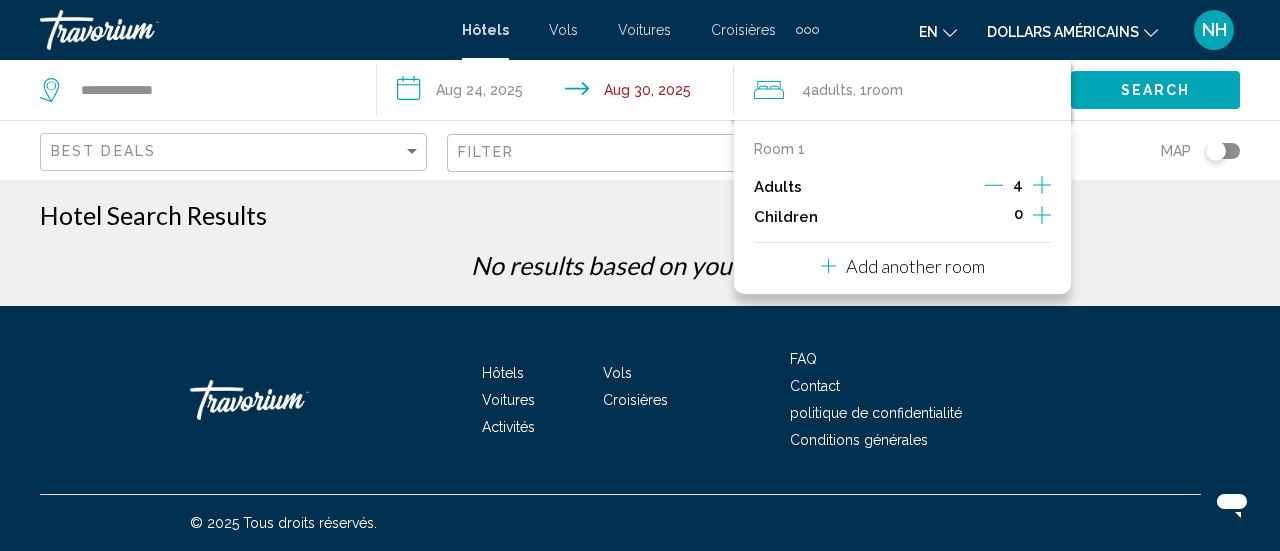 click 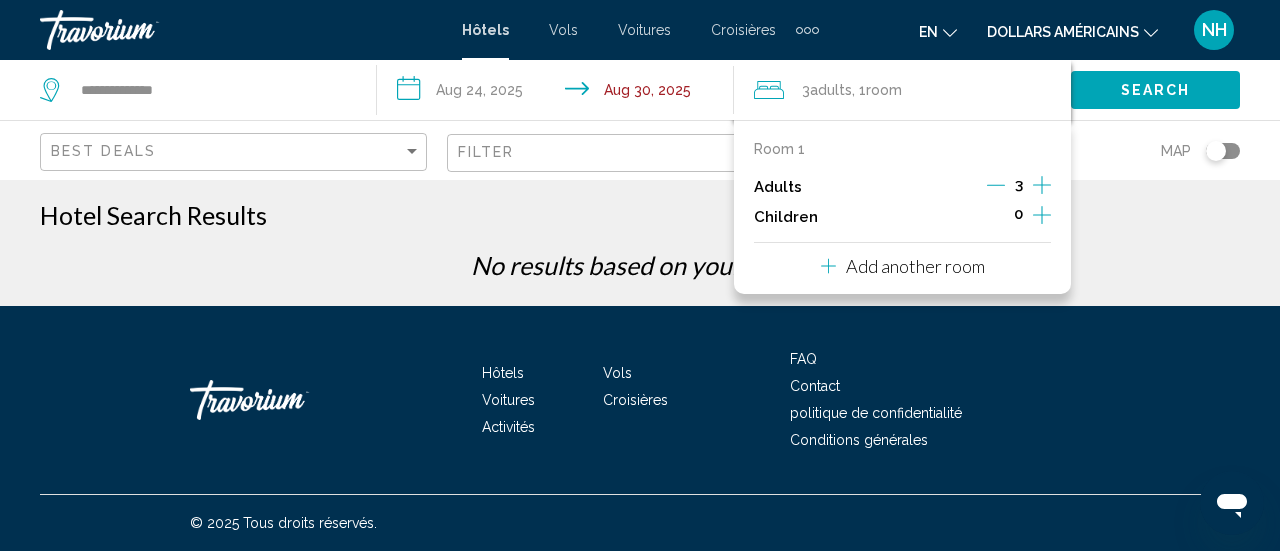click 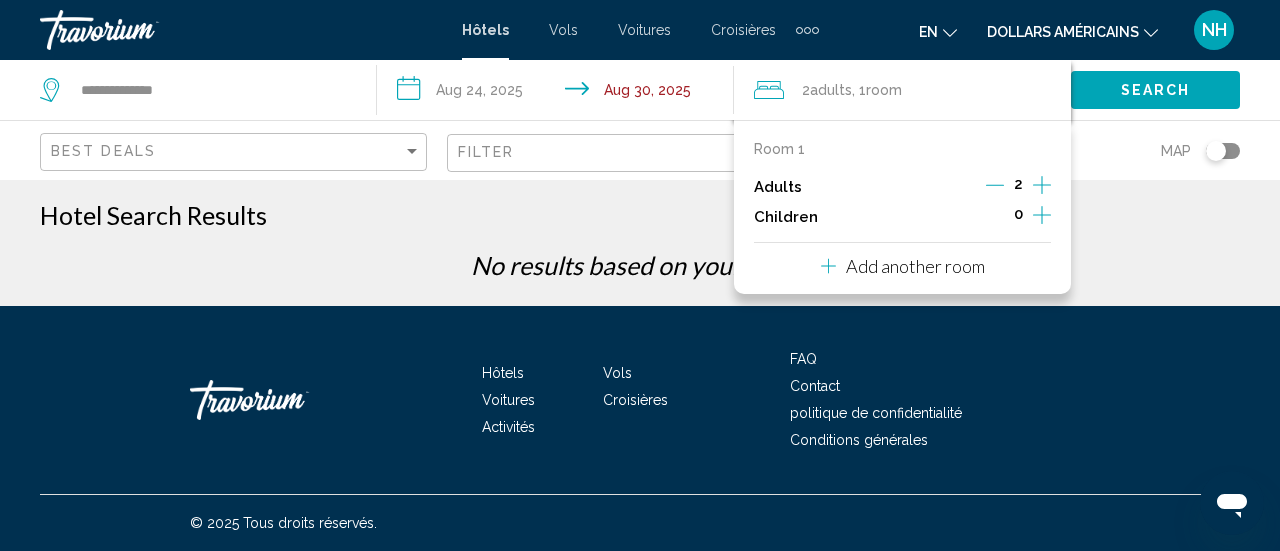 click on "Add another room" at bounding box center (915, 266) 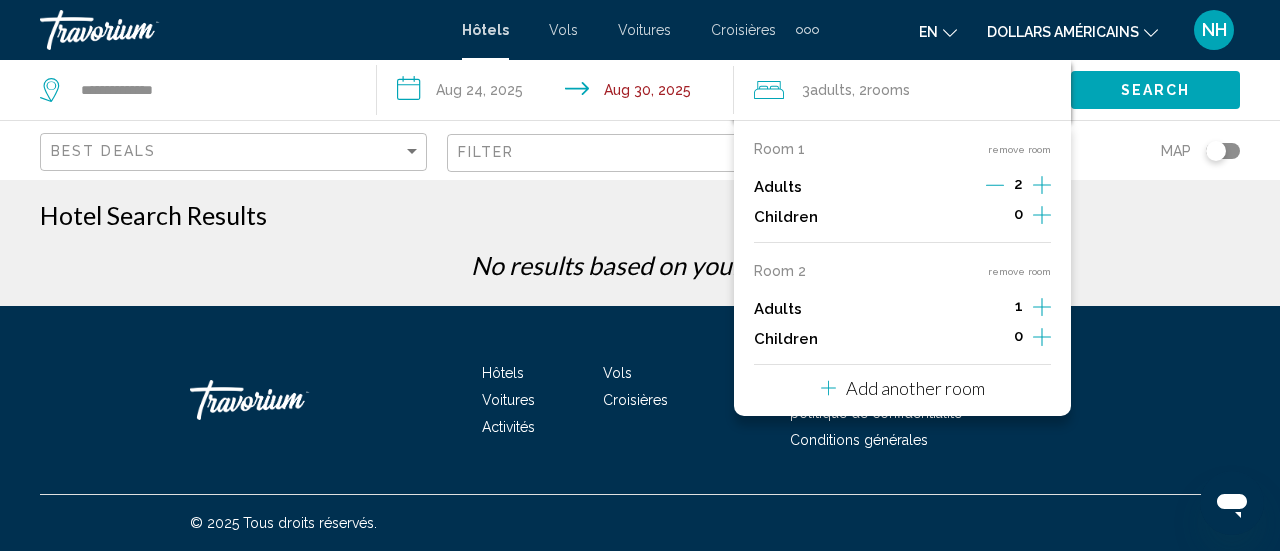 click 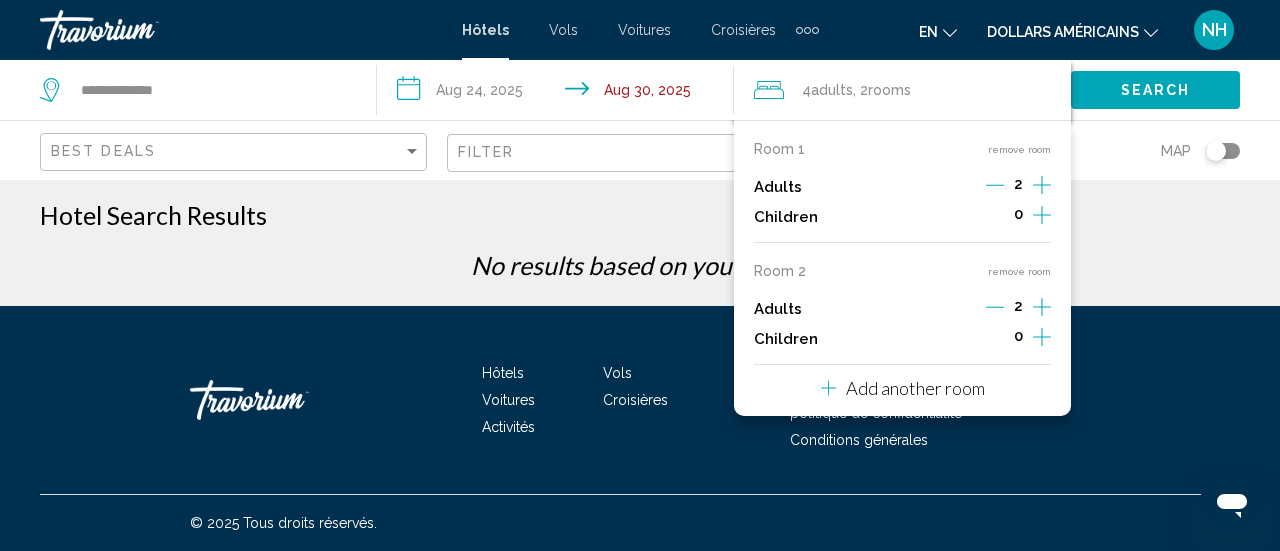 click on "Search" 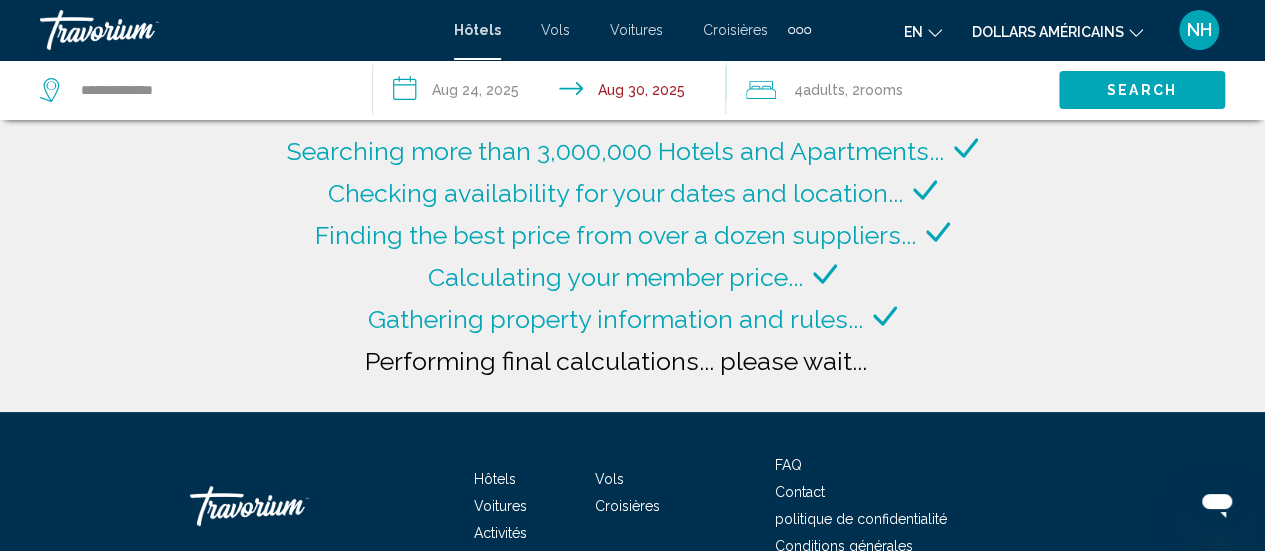 click on "dollars américains" 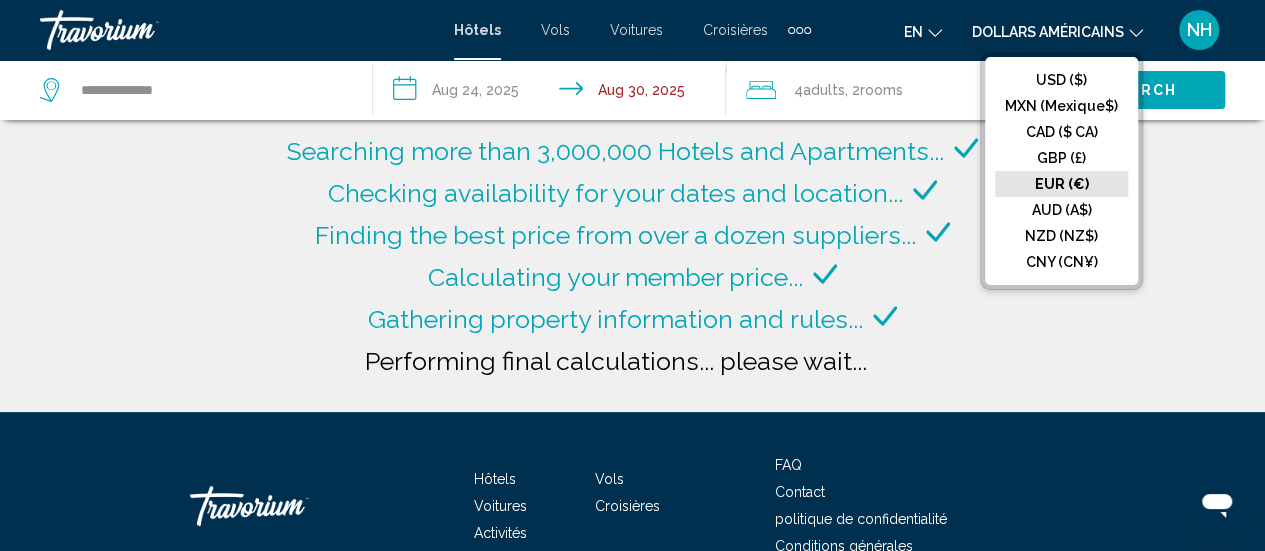 click on "EUR (€)" 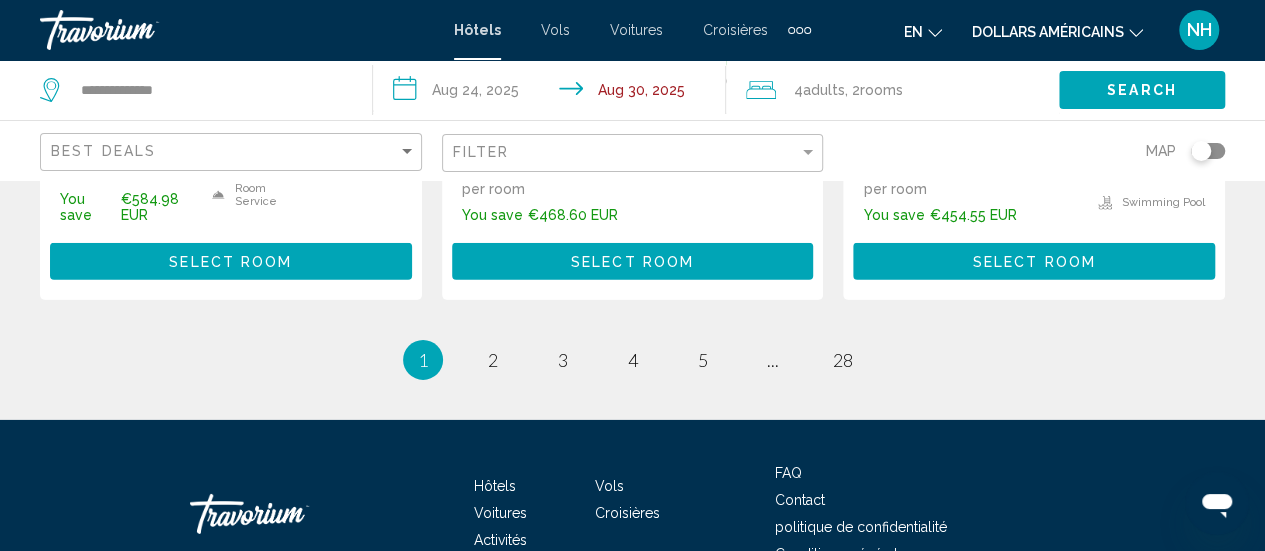 scroll, scrollTop: 3024, scrollLeft: 0, axis: vertical 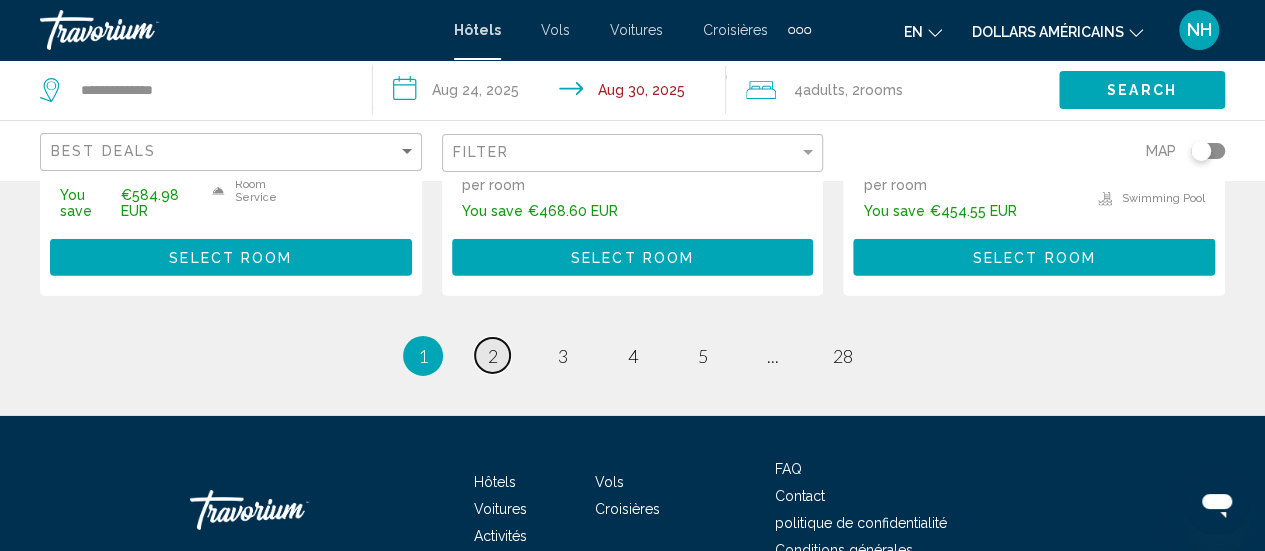 click on "2" at bounding box center [493, 356] 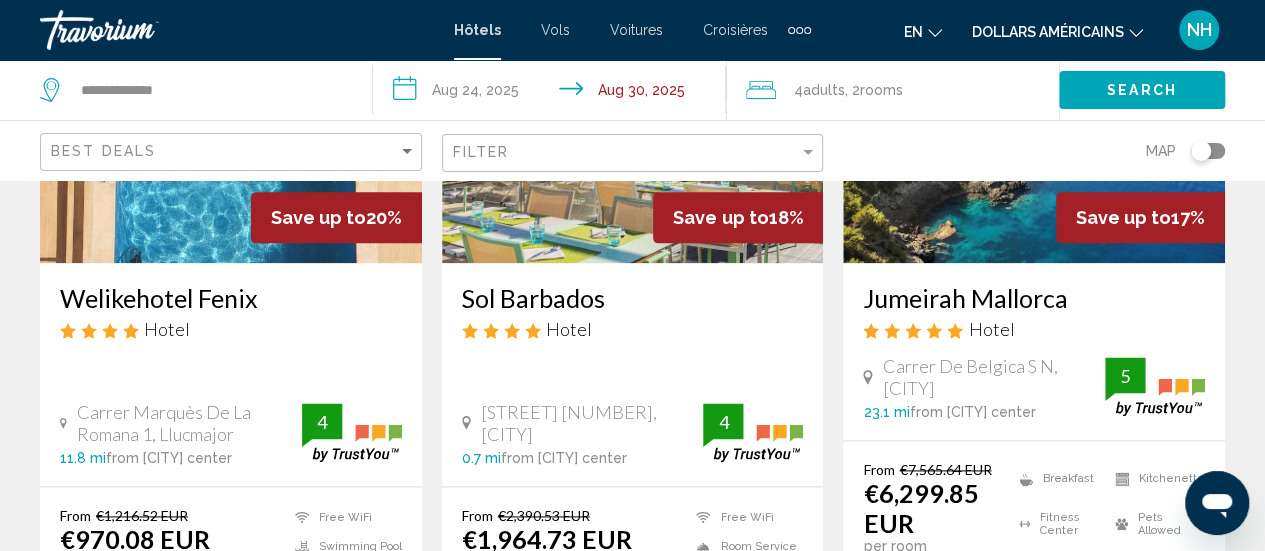 scroll, scrollTop: 1106, scrollLeft: 0, axis: vertical 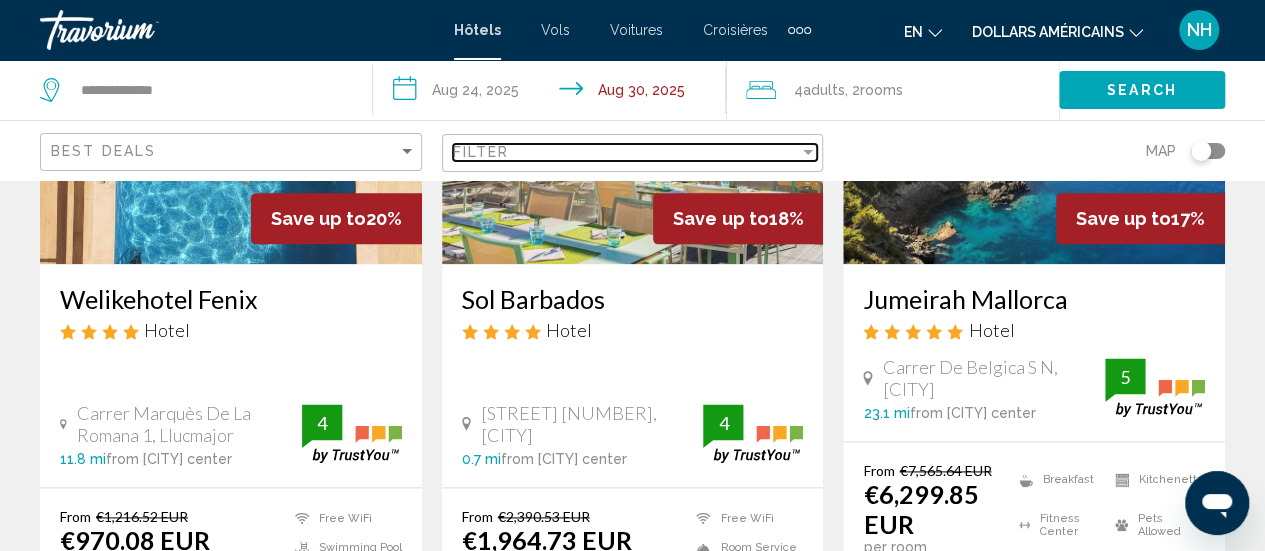 click at bounding box center [808, 152] 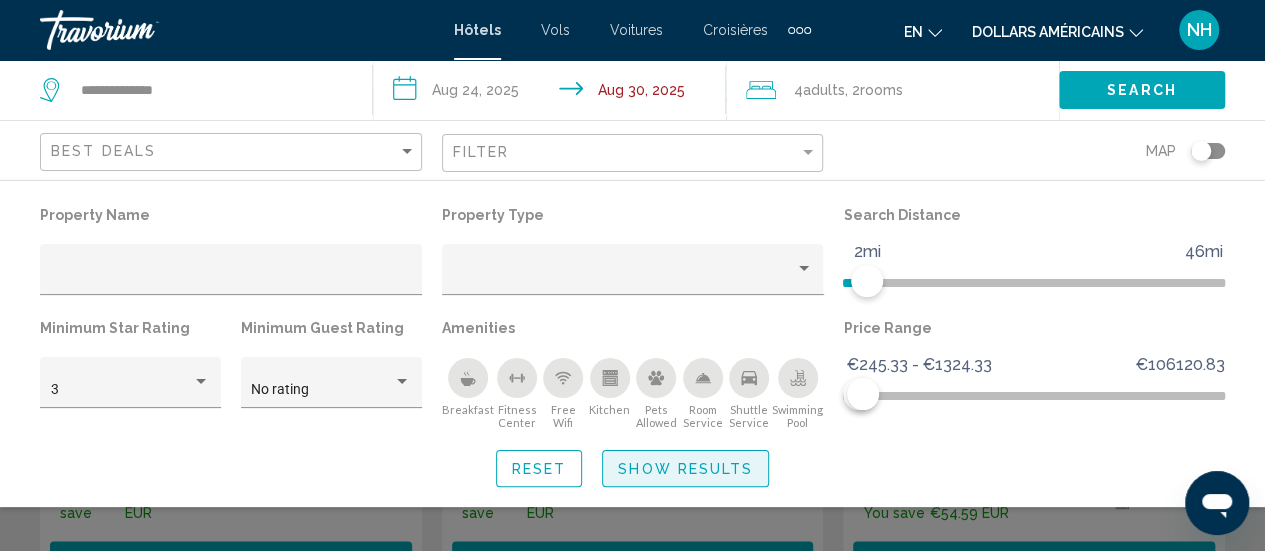 click on "Show Results" 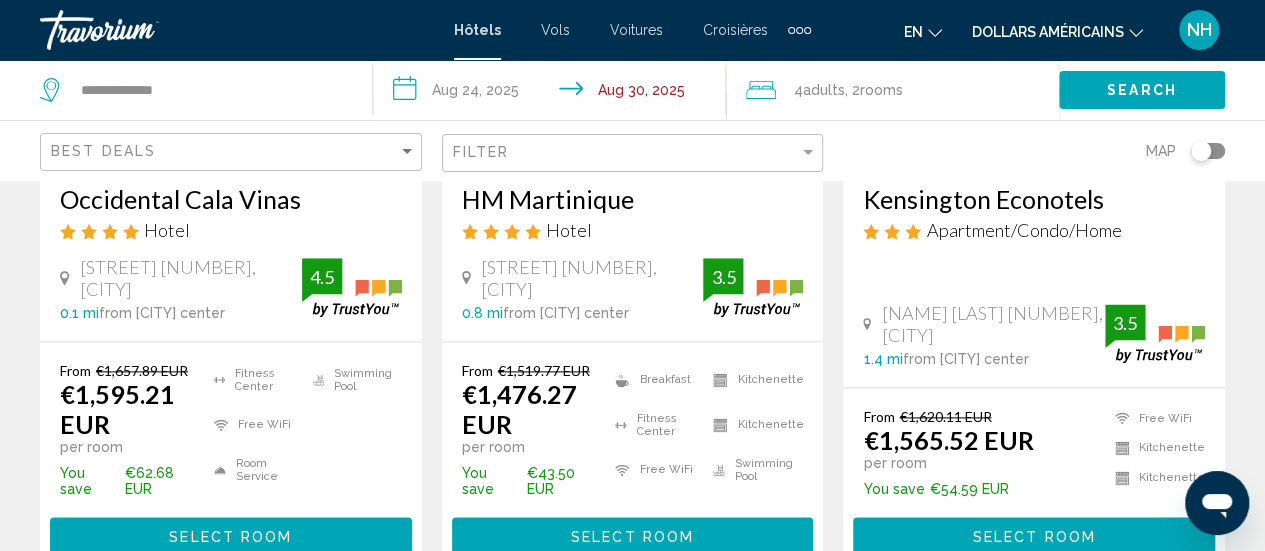 scroll, scrollTop: 1153, scrollLeft: 0, axis: vertical 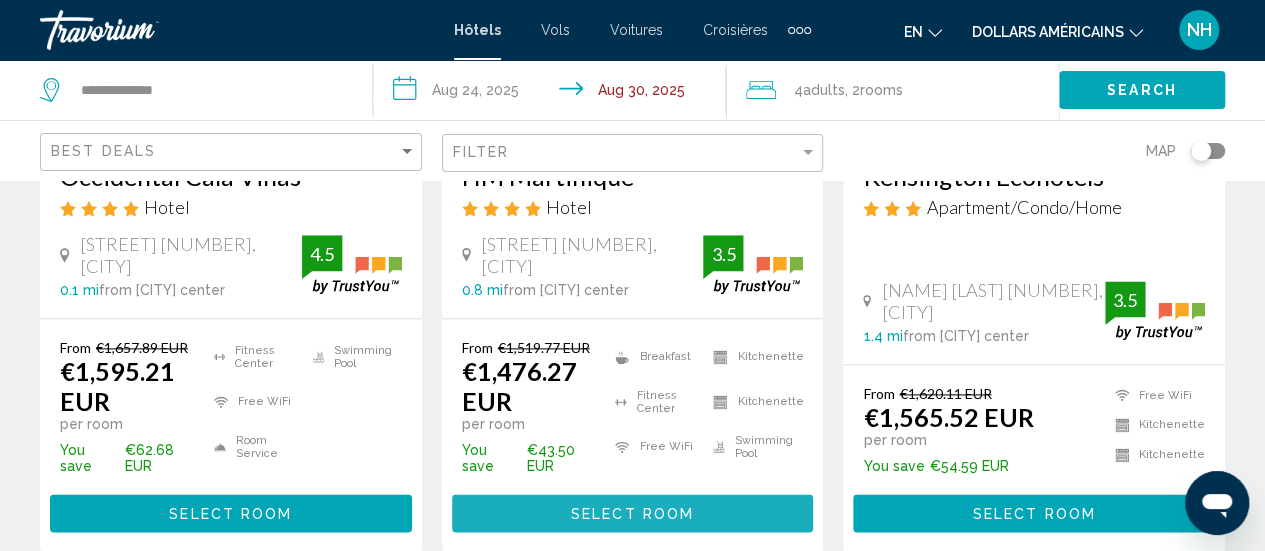 click on "Select Room" at bounding box center [632, 514] 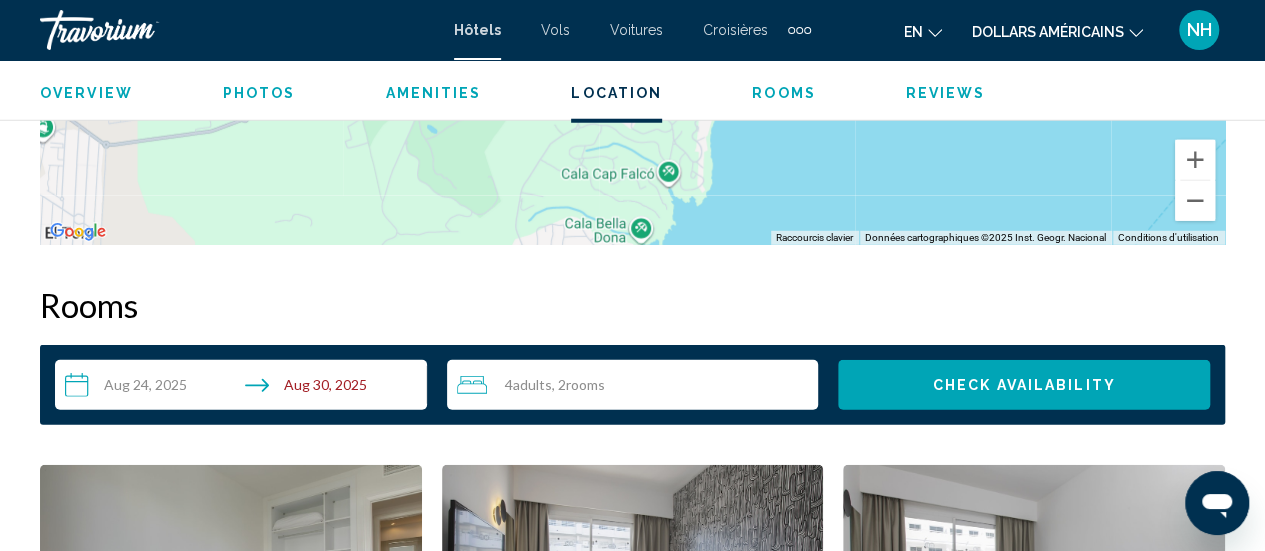 scroll, scrollTop: 2661, scrollLeft: 0, axis: vertical 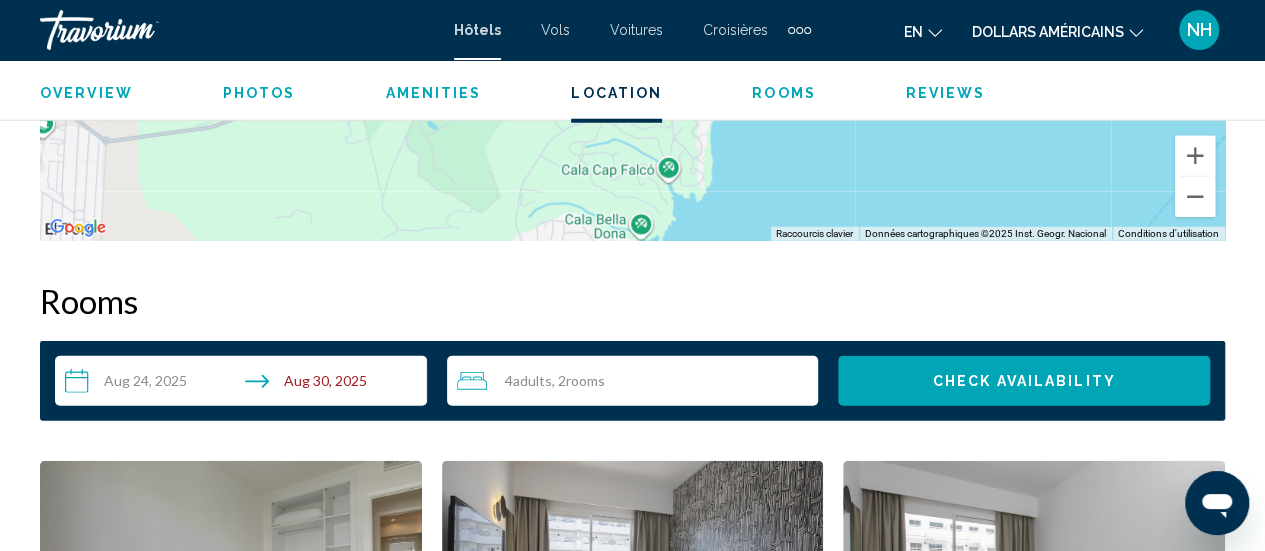 click 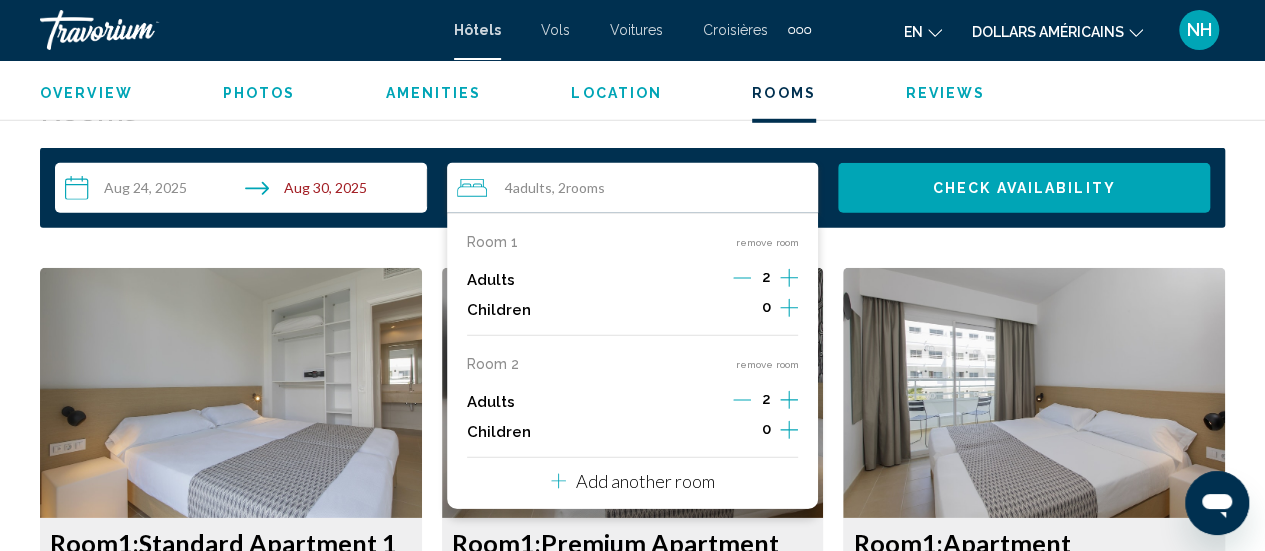 scroll, scrollTop: 2863, scrollLeft: 0, axis: vertical 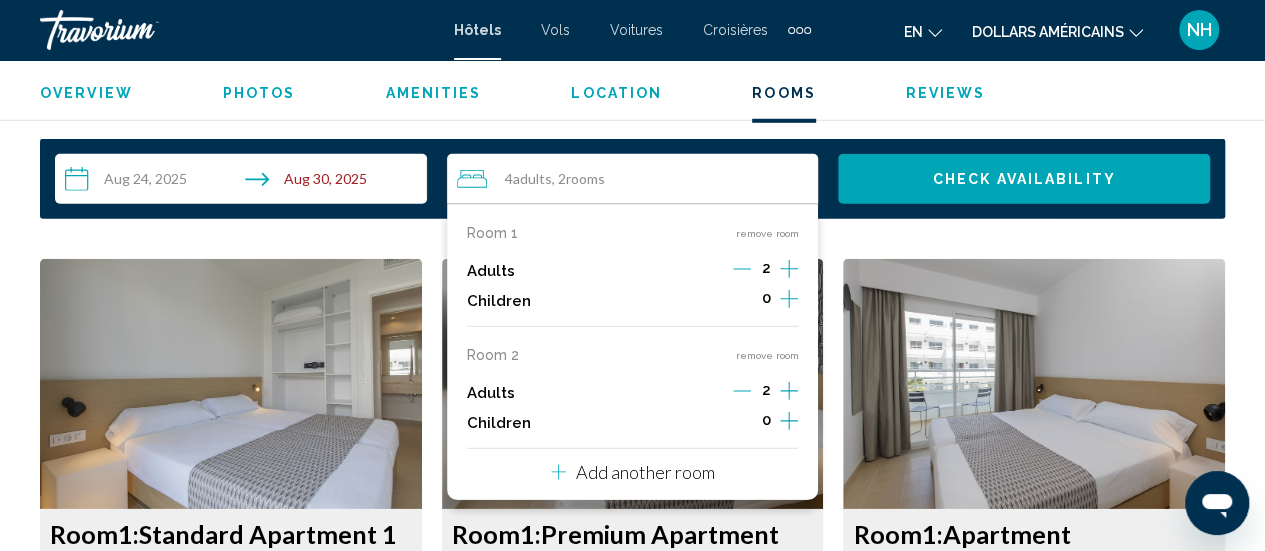 click on "remove room" at bounding box center (766, 355) 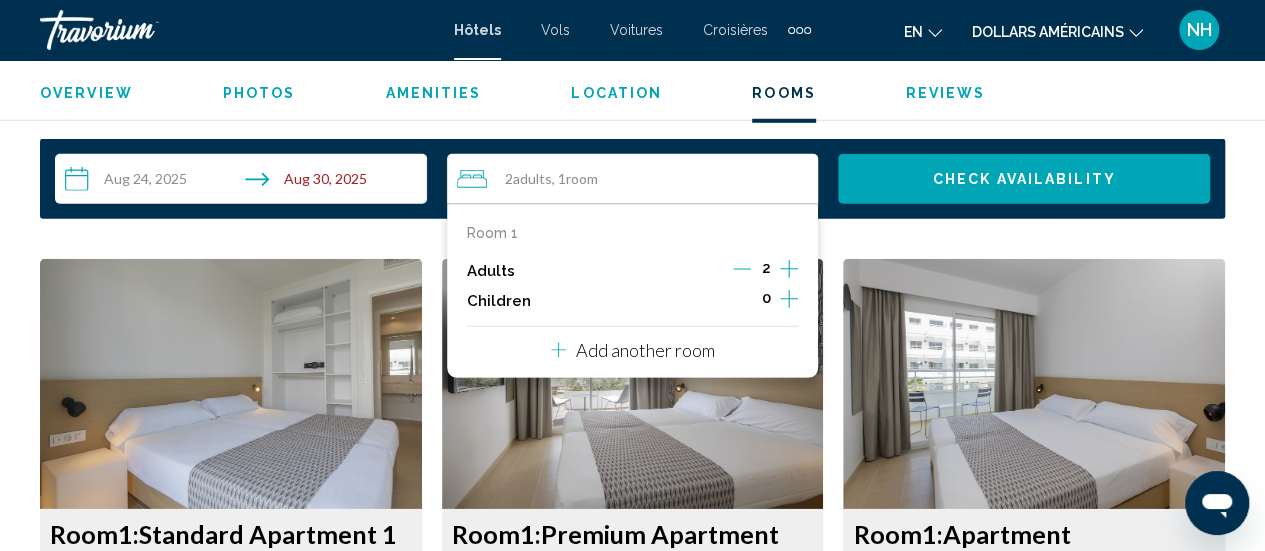 click 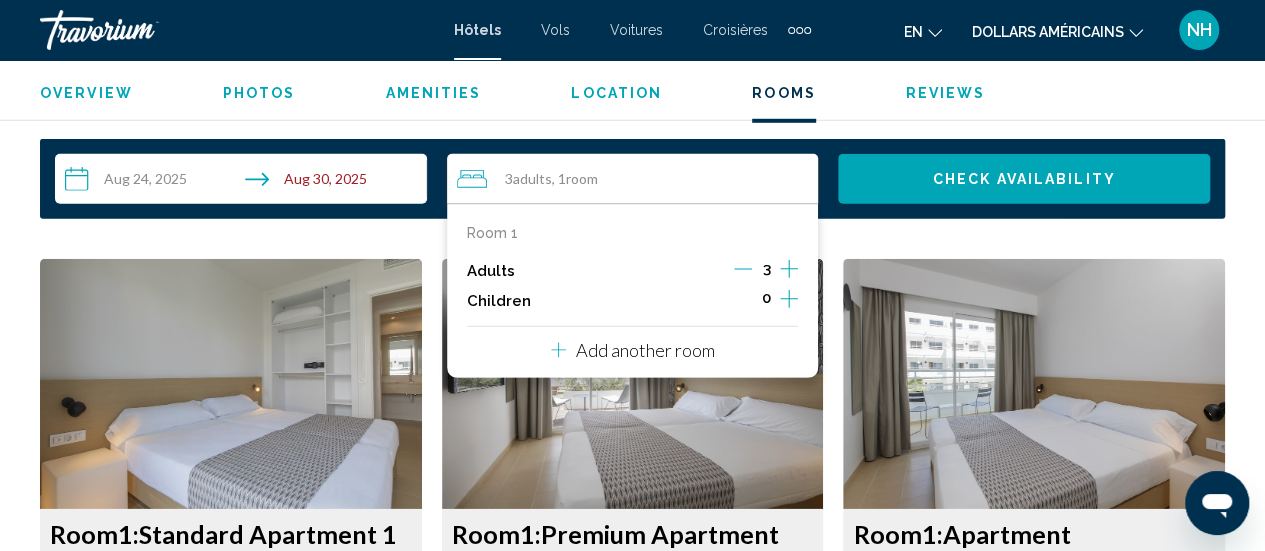 click 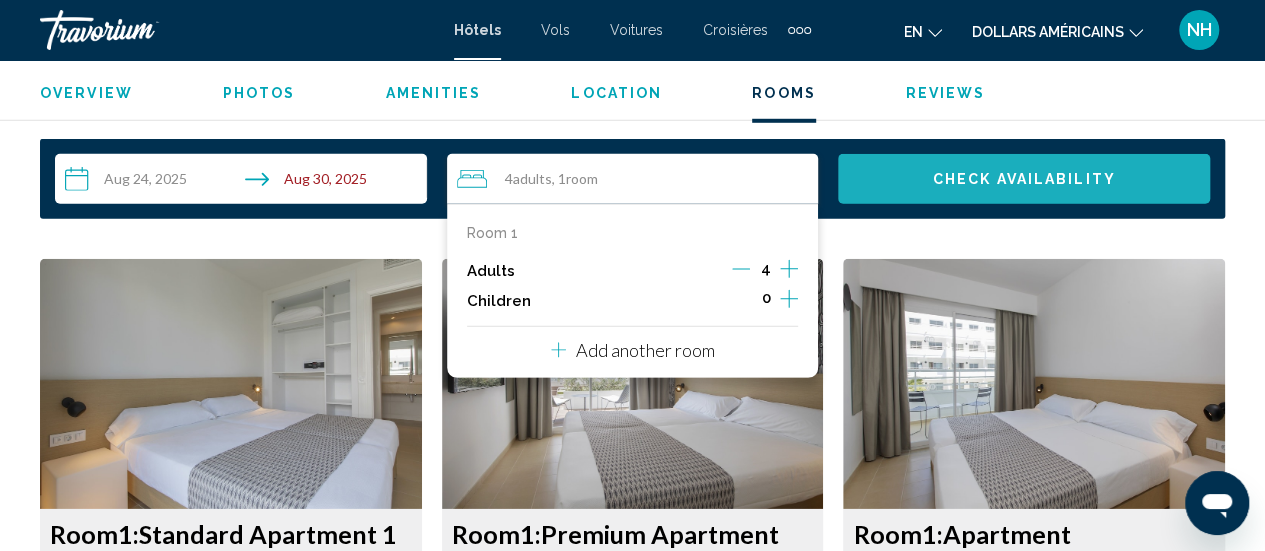 click on "Check Availability" at bounding box center (1024, 180) 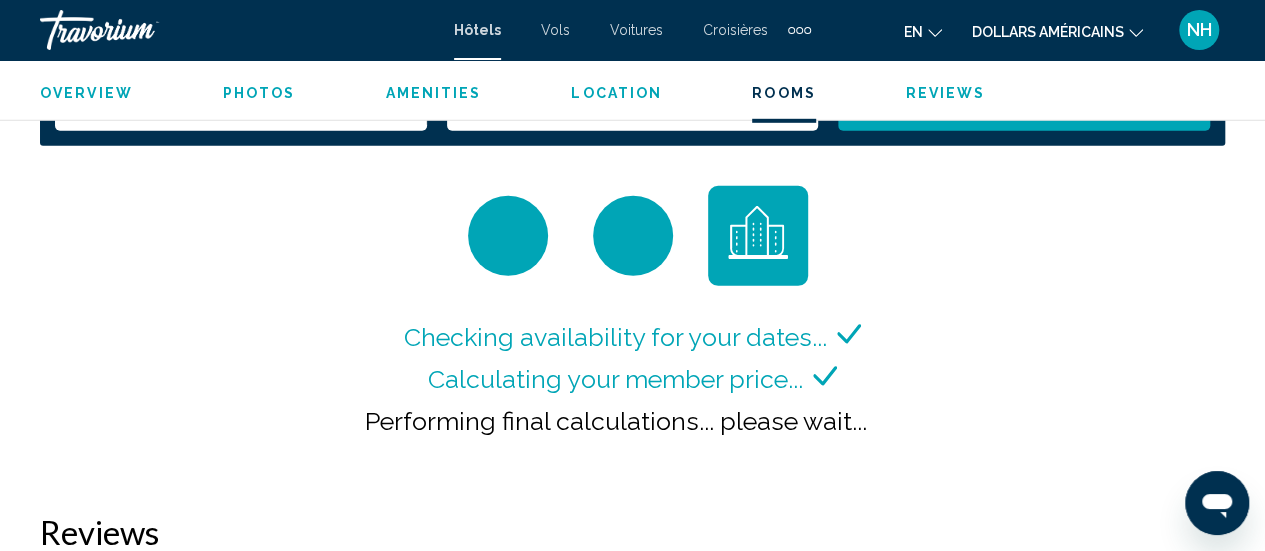 scroll, scrollTop: 2937, scrollLeft: 0, axis: vertical 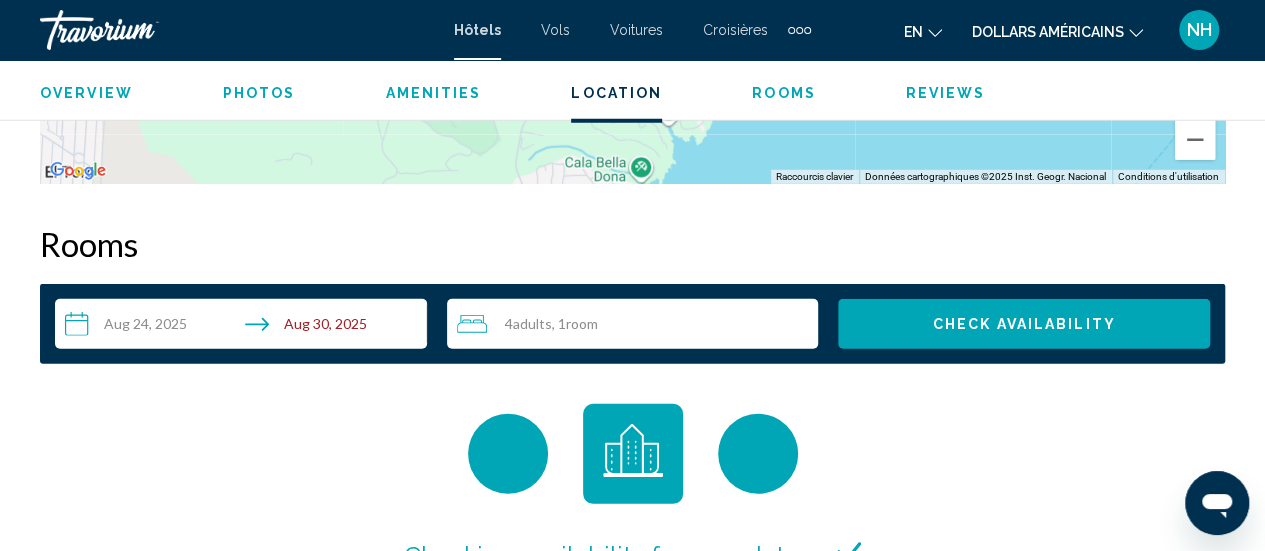 click on "Check Availability" at bounding box center (1024, 325) 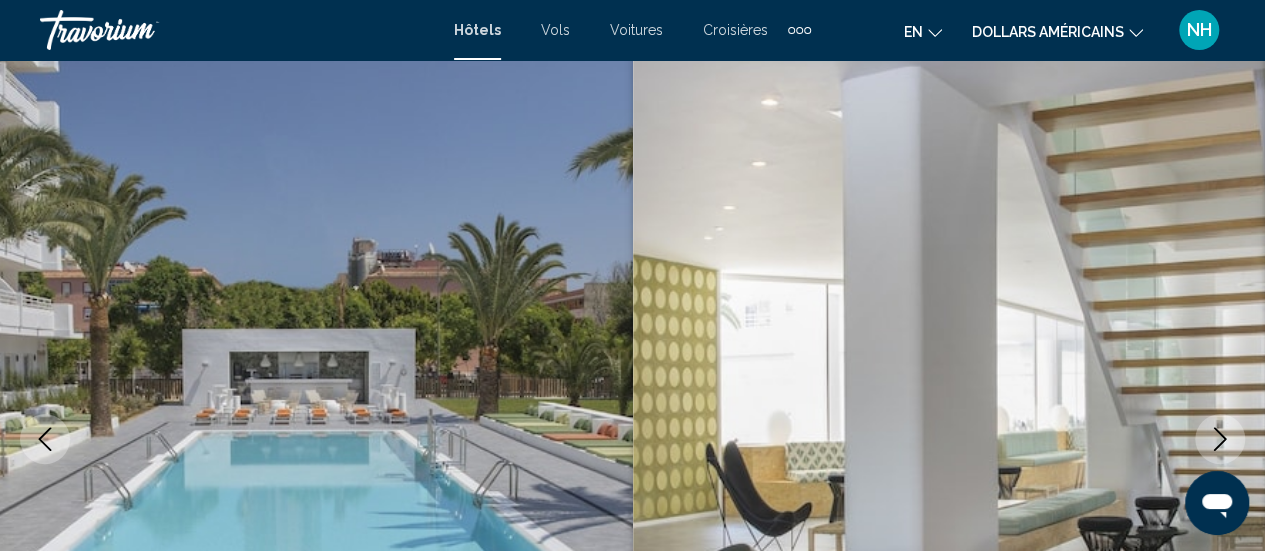 scroll, scrollTop: 0, scrollLeft: 0, axis: both 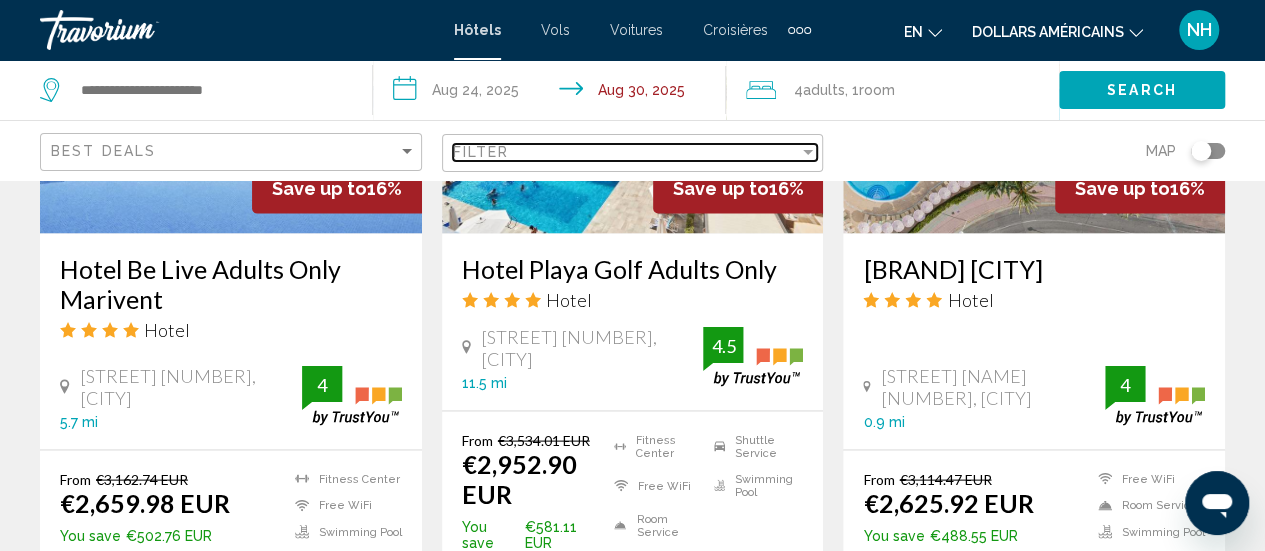 click at bounding box center (808, 152) 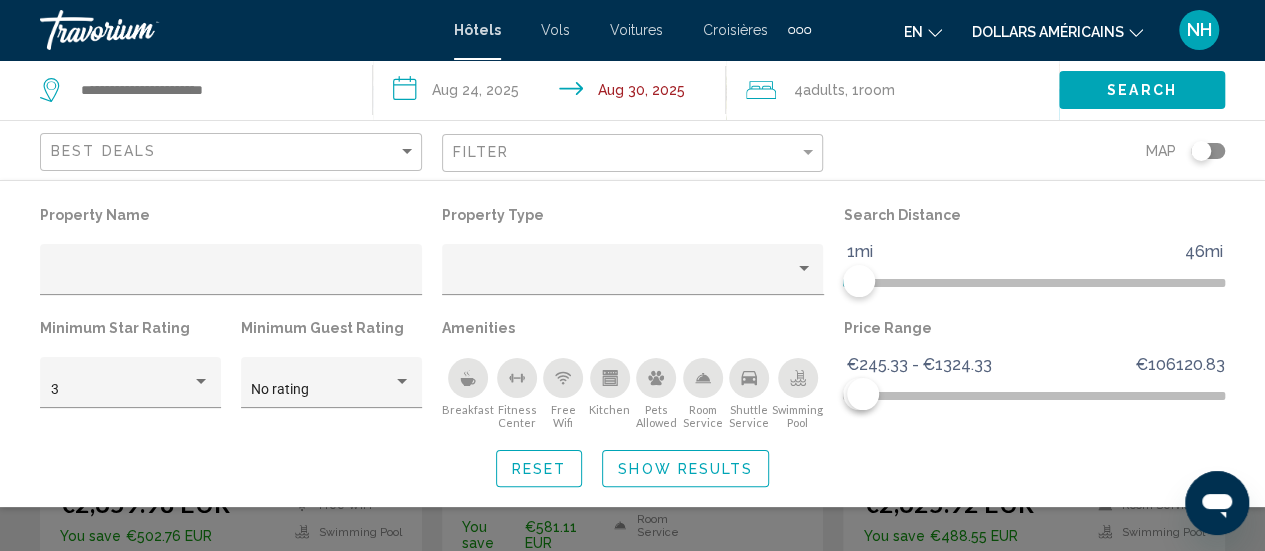 click on "Show Results" 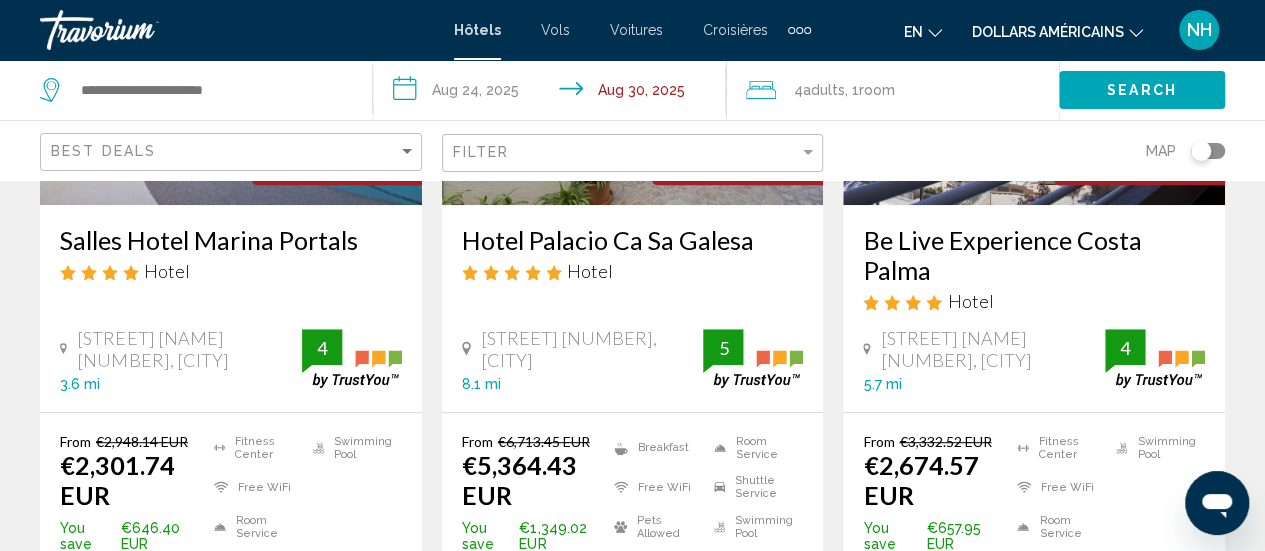 scroll, scrollTop: 377, scrollLeft: 0, axis: vertical 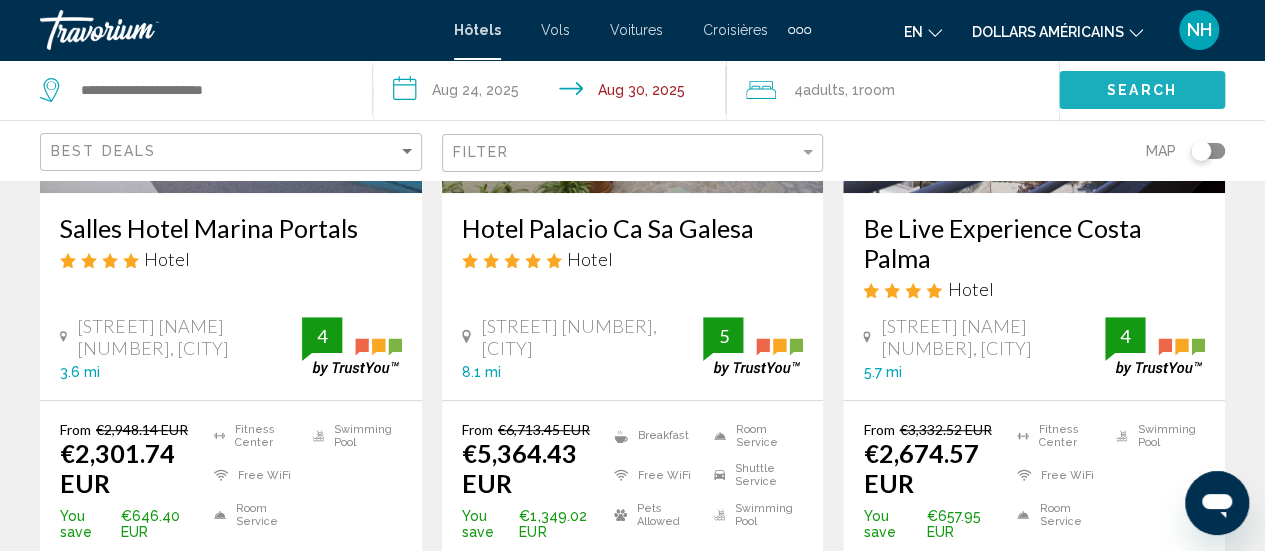 click on "Search" 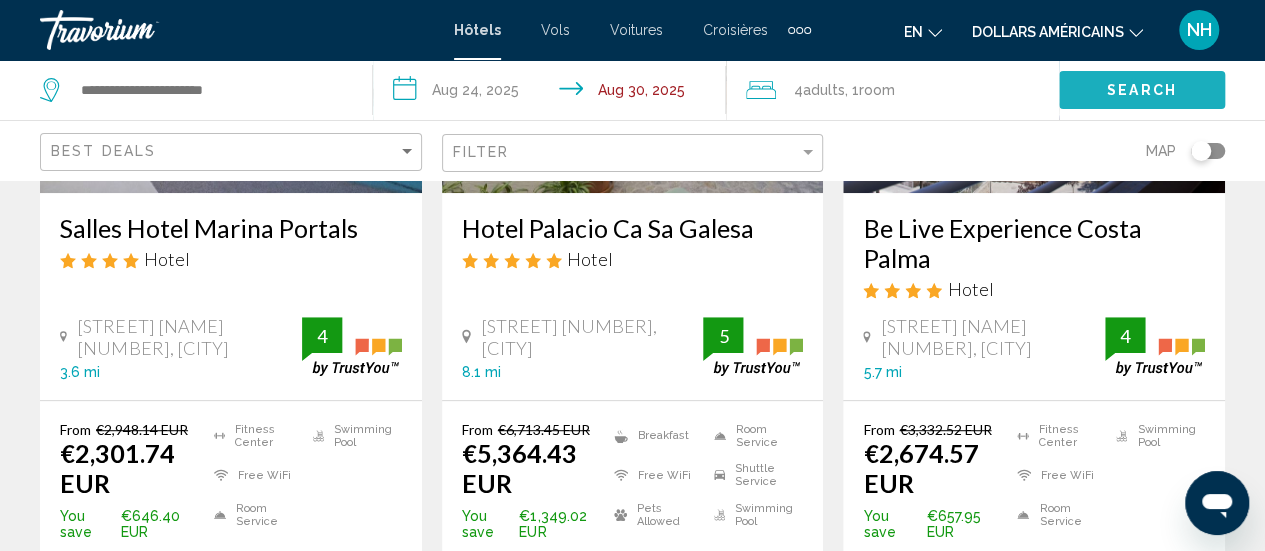 click on "Search" 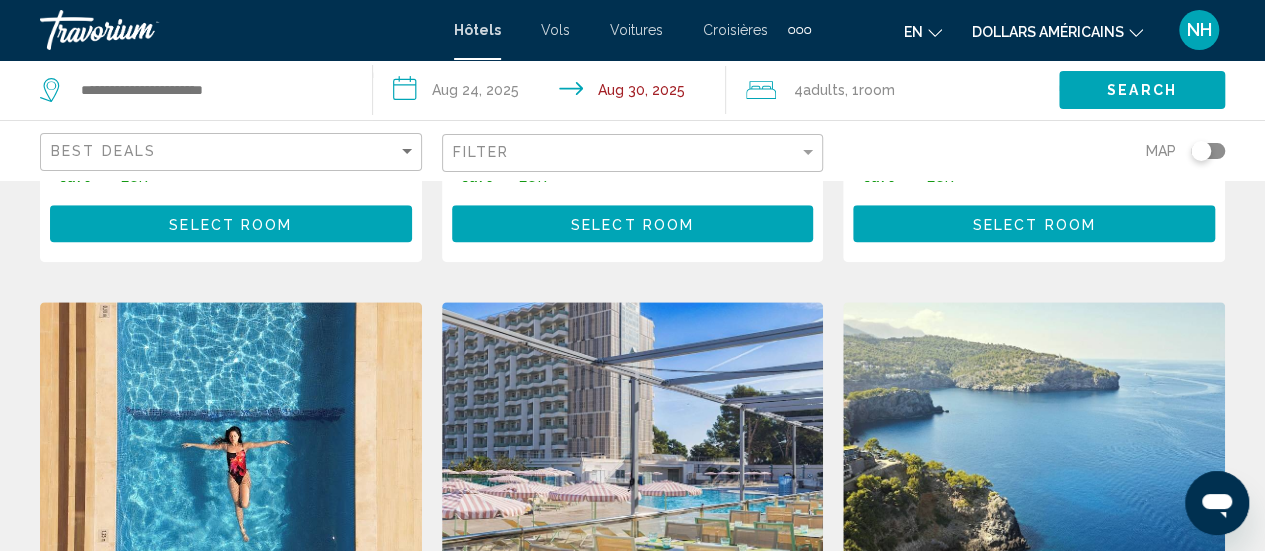 scroll, scrollTop: 730, scrollLeft: 0, axis: vertical 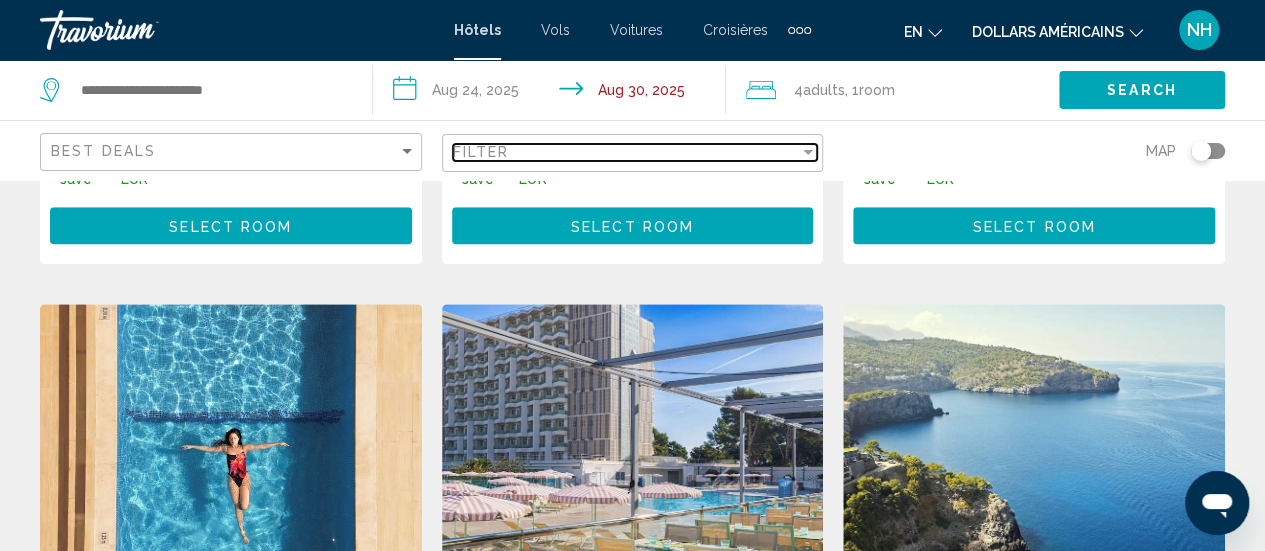 click at bounding box center [808, 152] 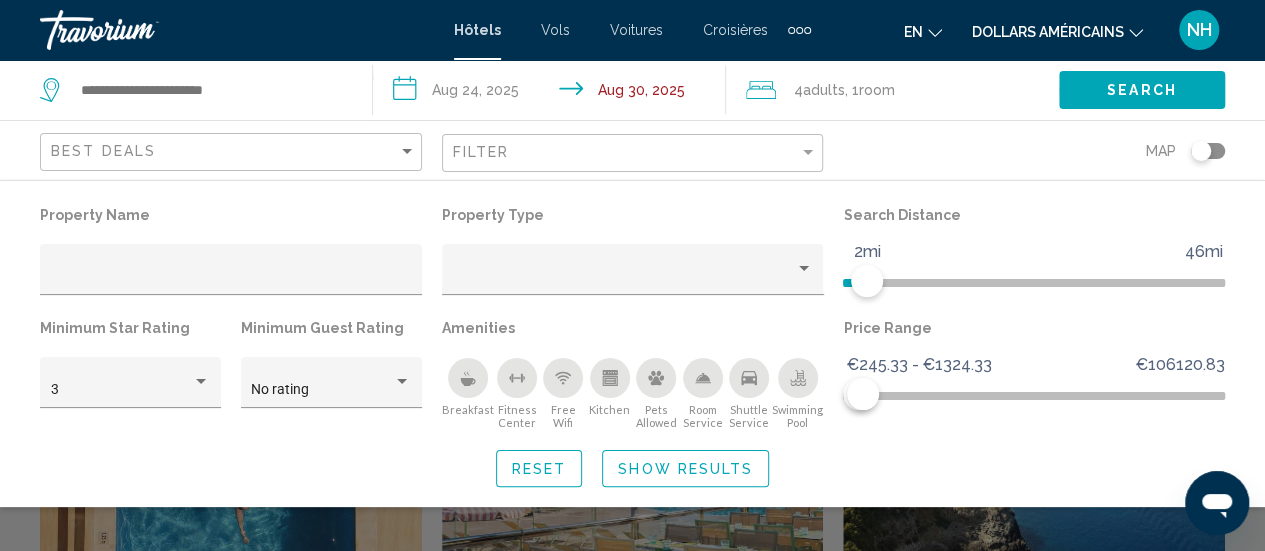 click on "Show Results" 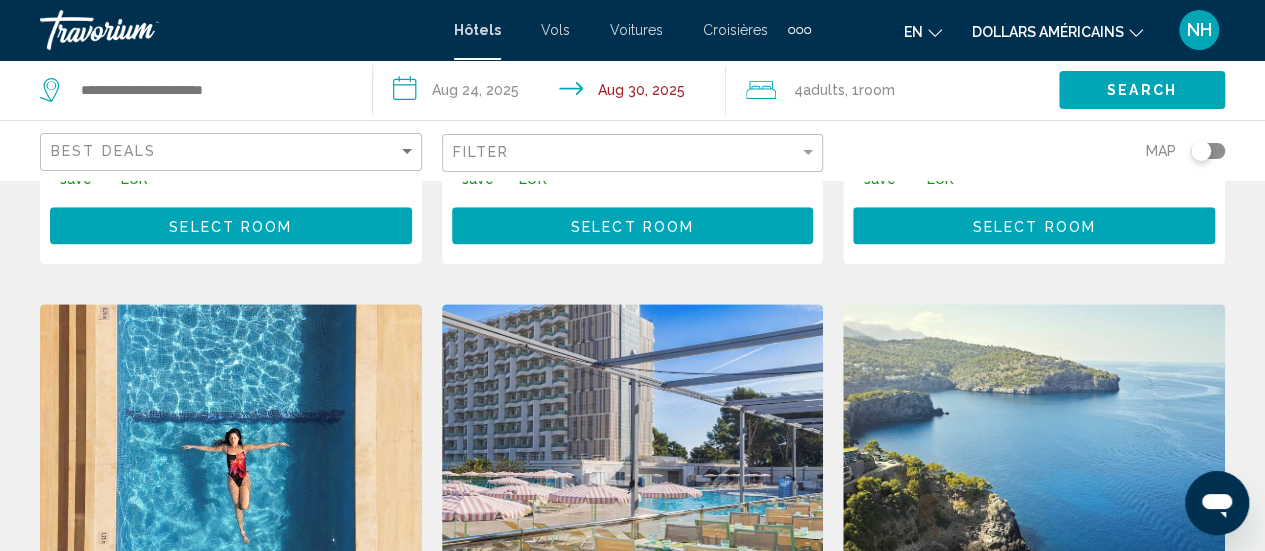 click on ", 1  Room rooms" 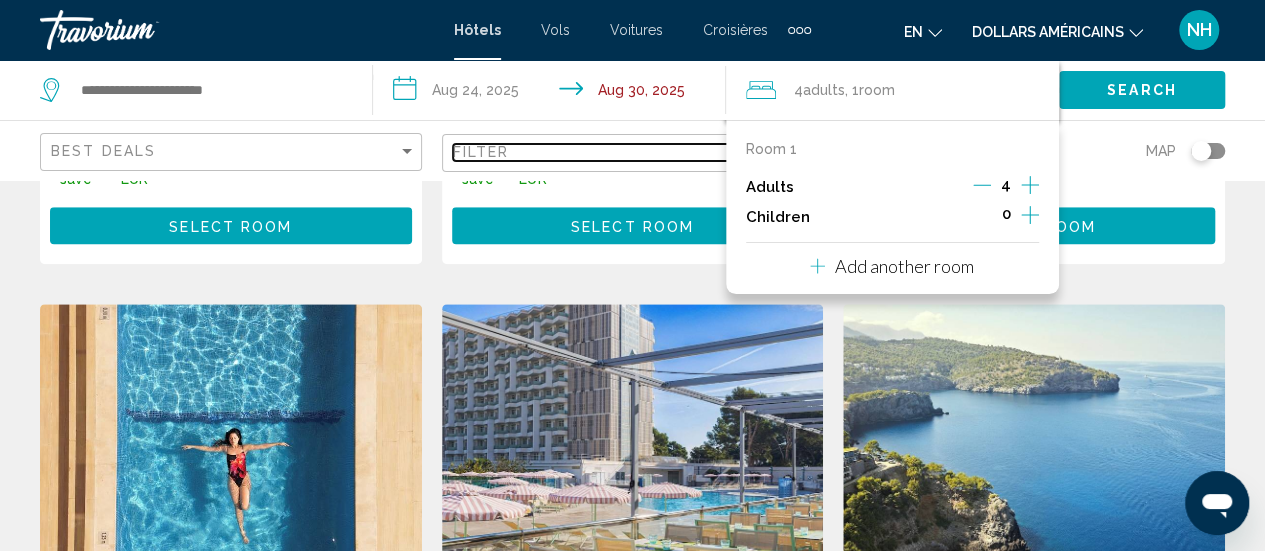 click on "Filter" at bounding box center [626, 152] 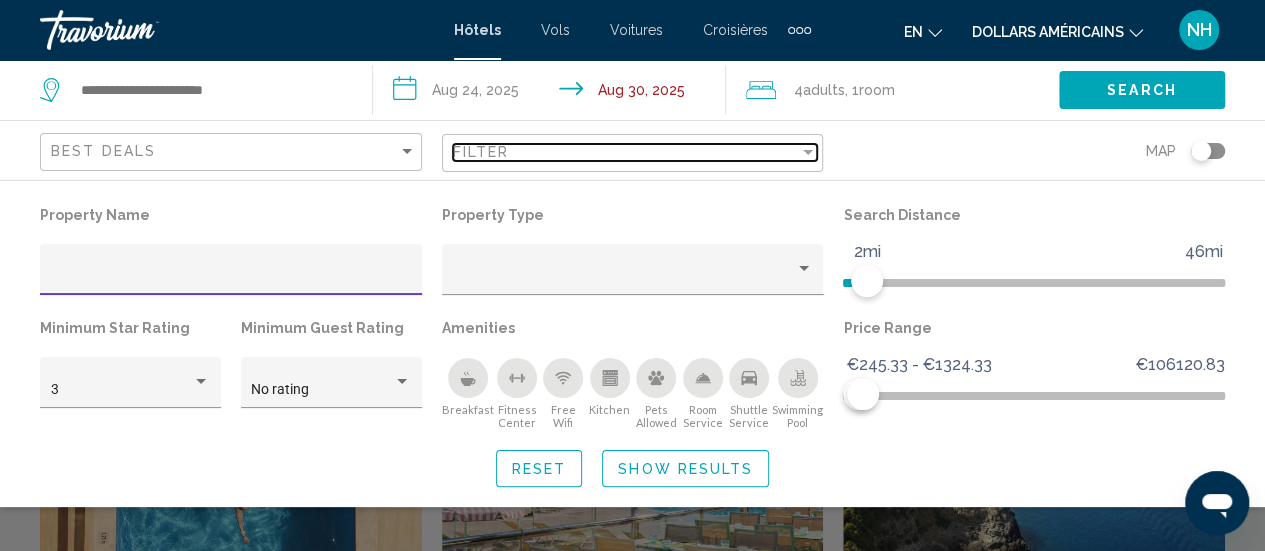 click at bounding box center (808, 152) 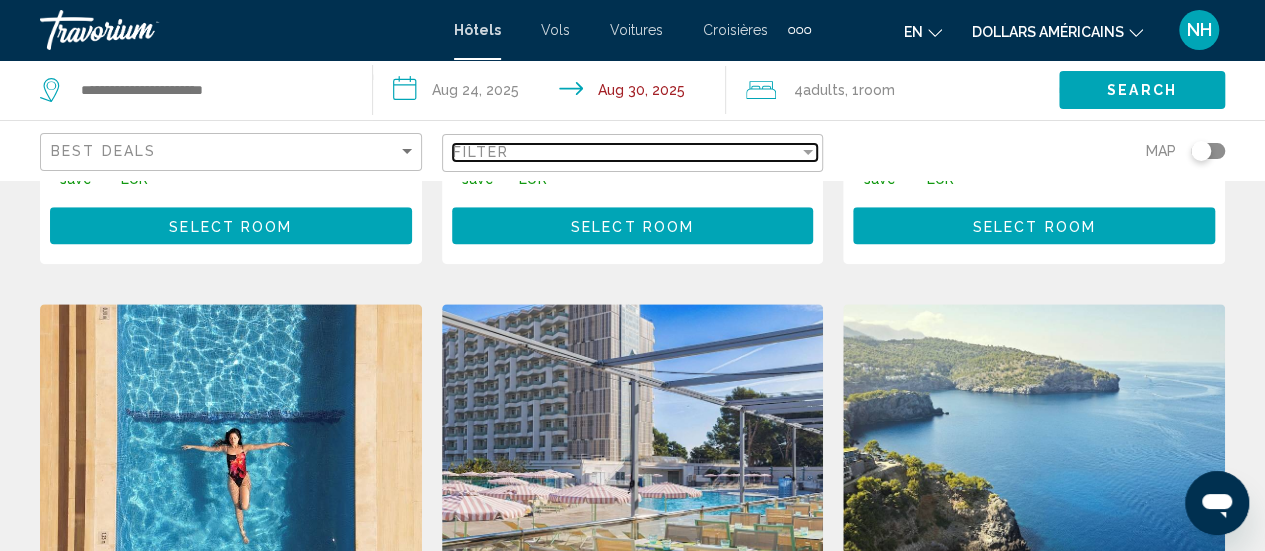 click at bounding box center (808, 152) 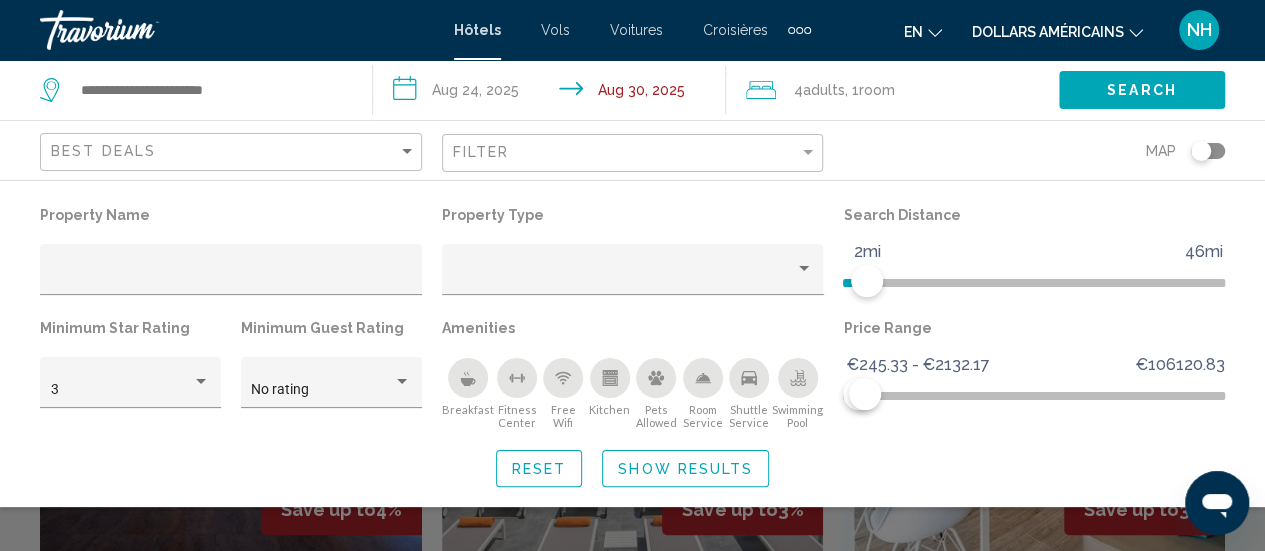 click on "Show Results" 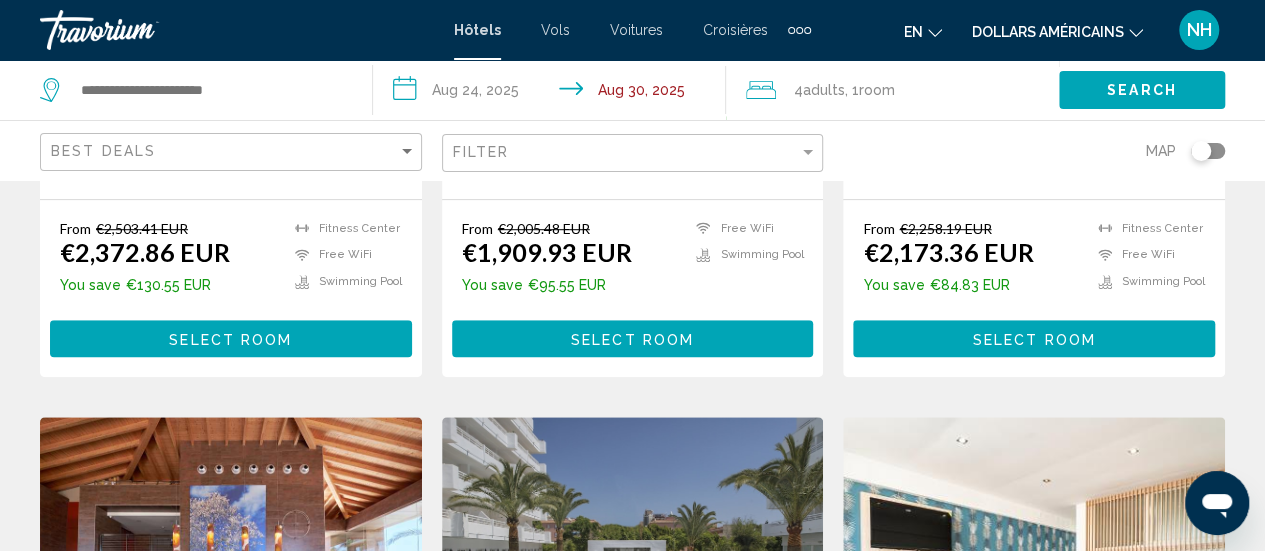 scroll, scrollTop: 547, scrollLeft: 0, axis: vertical 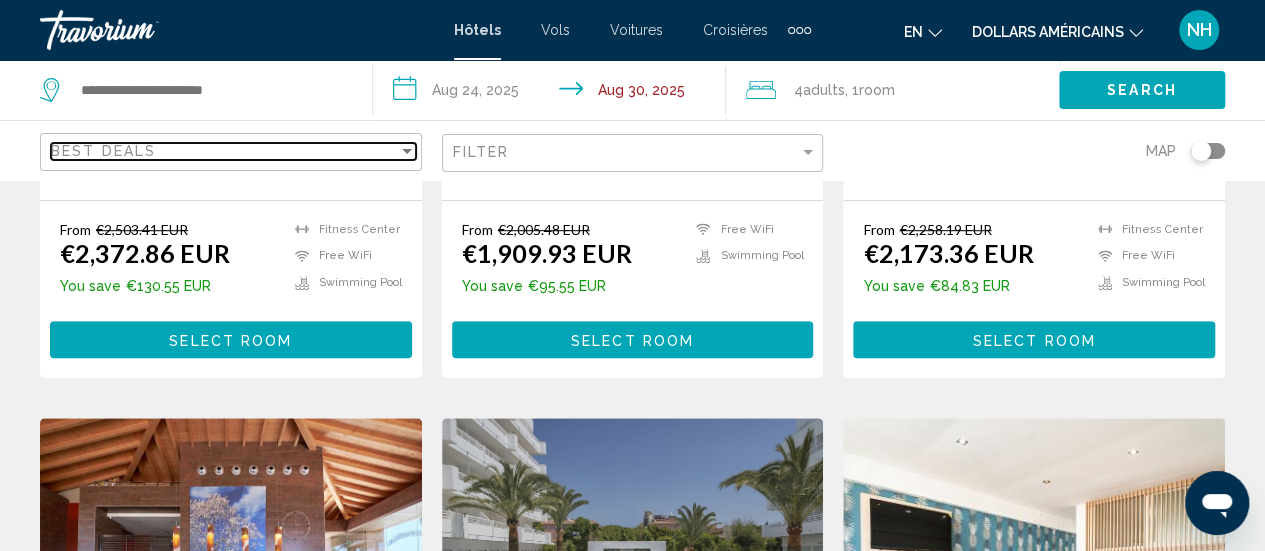 click at bounding box center [407, 151] 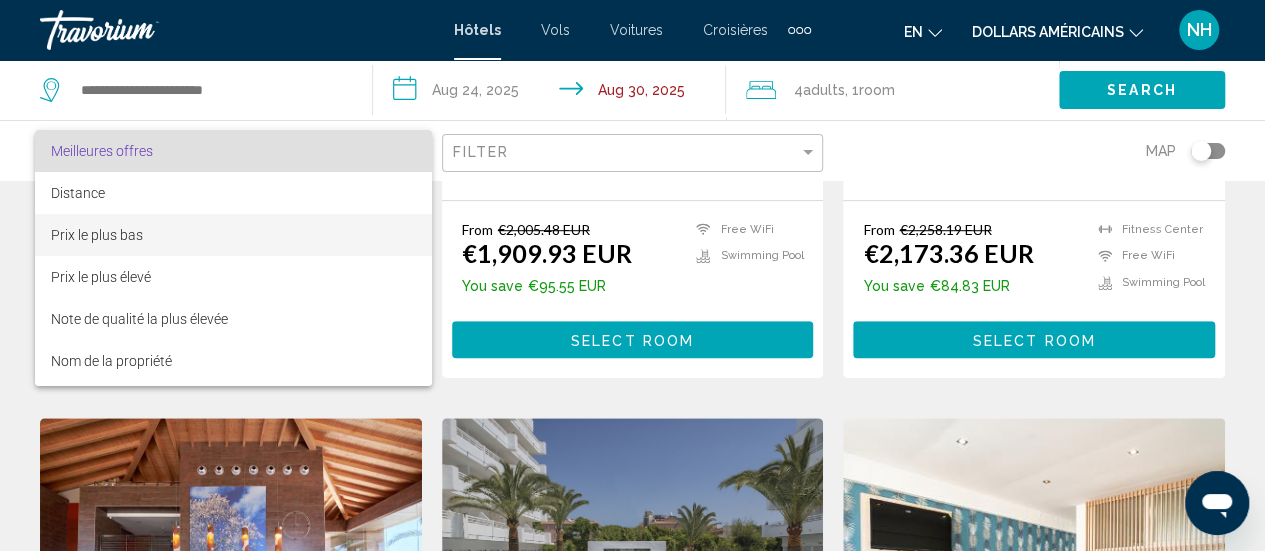 click on "Prix le plus bas" at bounding box center (97, 235) 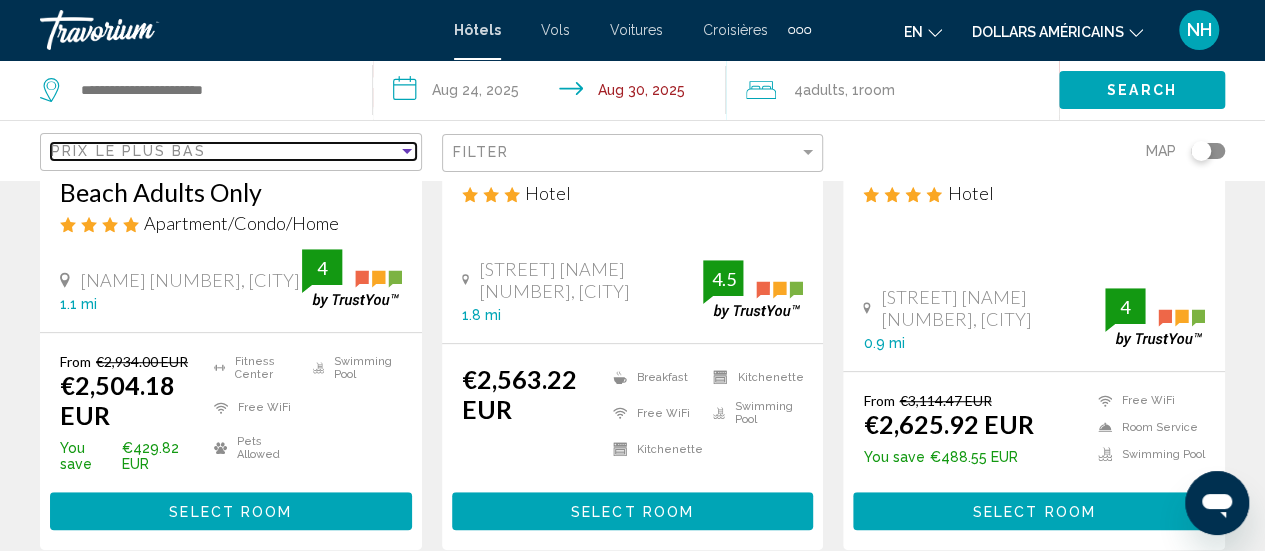 scroll, scrollTop: 0, scrollLeft: 0, axis: both 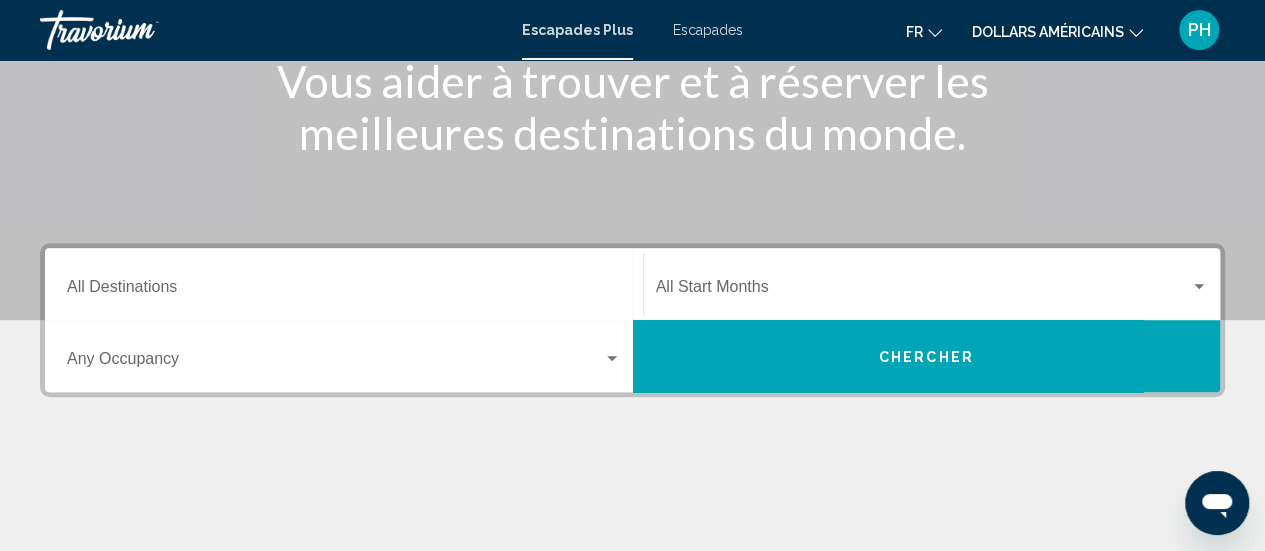 click on "Destination All Destinations" at bounding box center (344, 291) 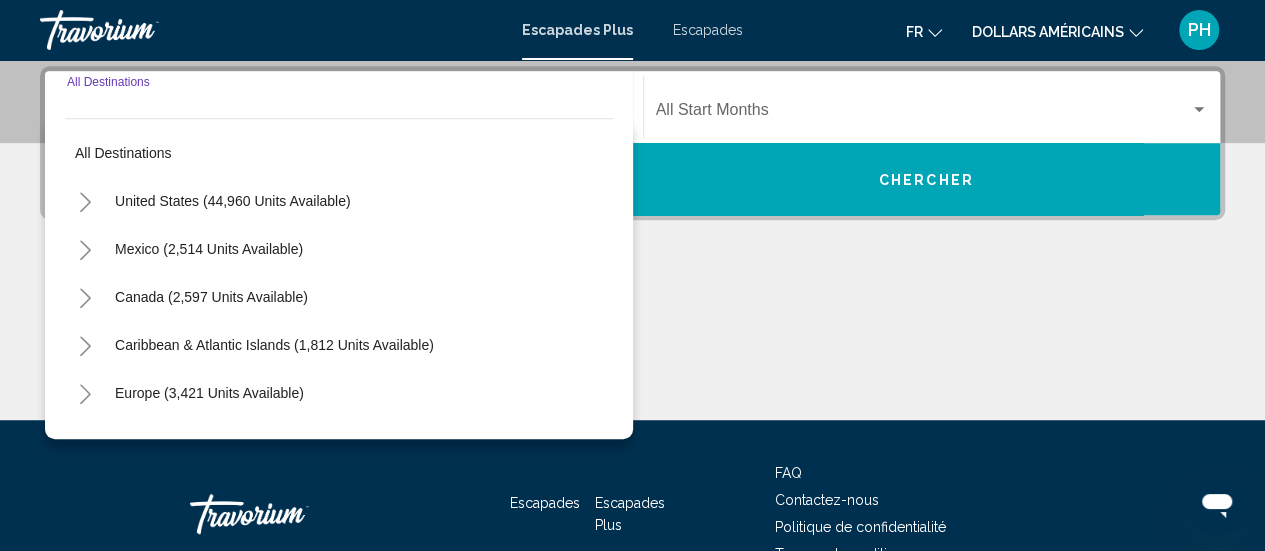 scroll, scrollTop: 458, scrollLeft: 0, axis: vertical 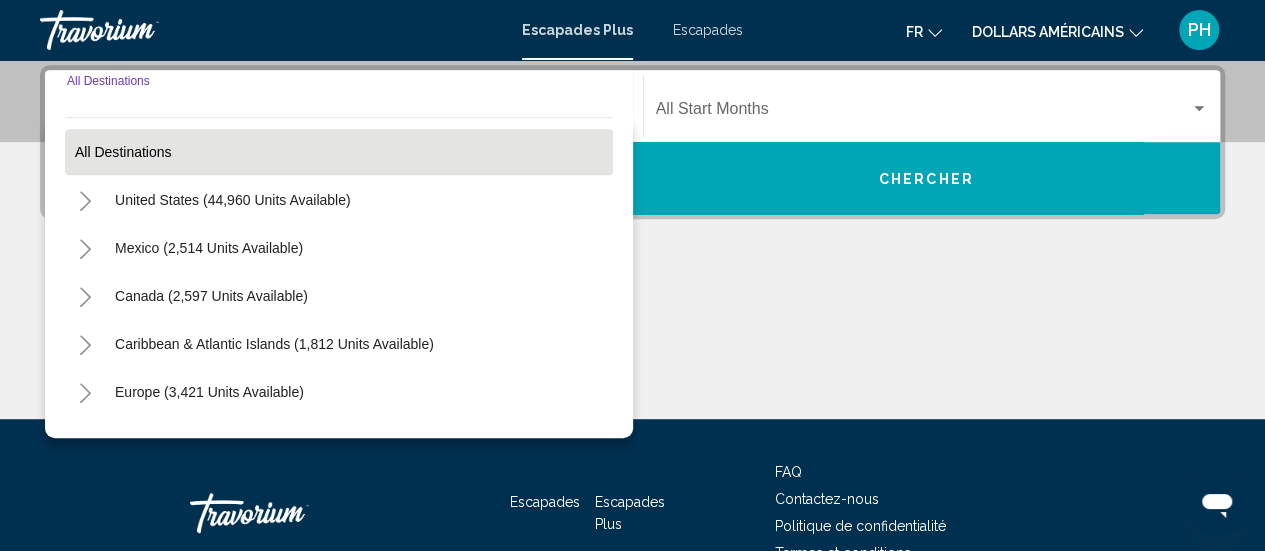 click on "All destinations" at bounding box center (123, 152) 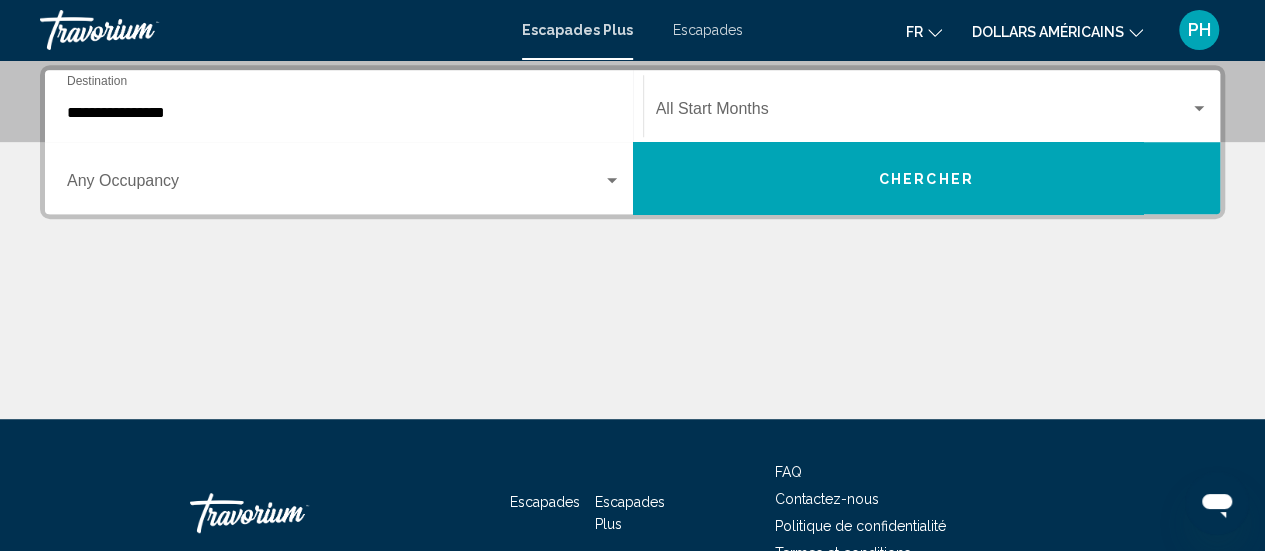 click at bounding box center (335, 185) 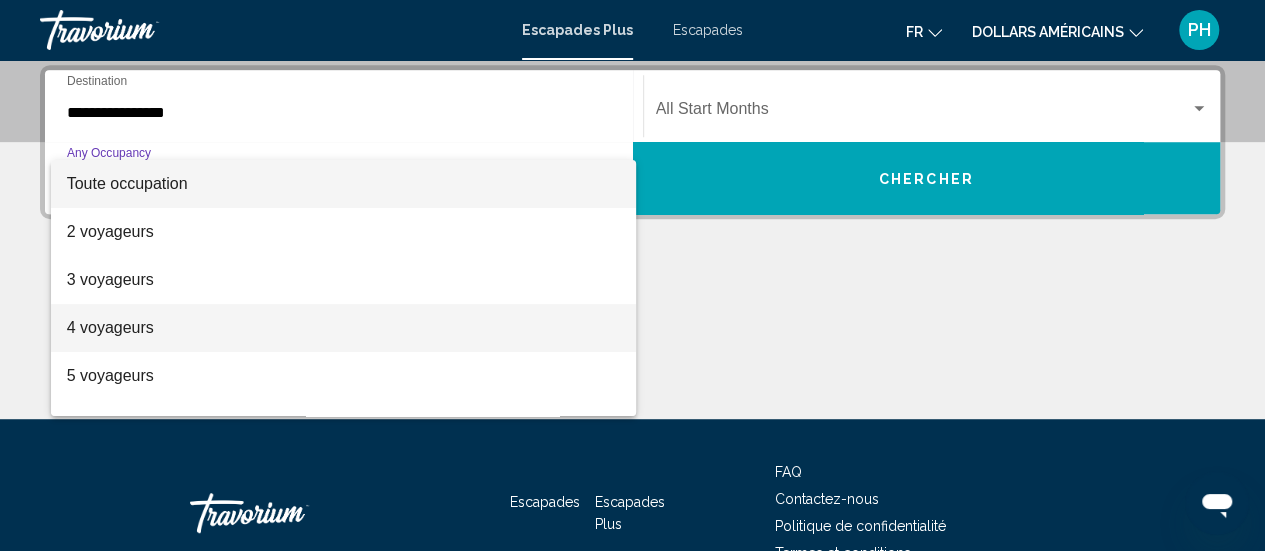 click on "4 voyageurs" at bounding box center [110, 327] 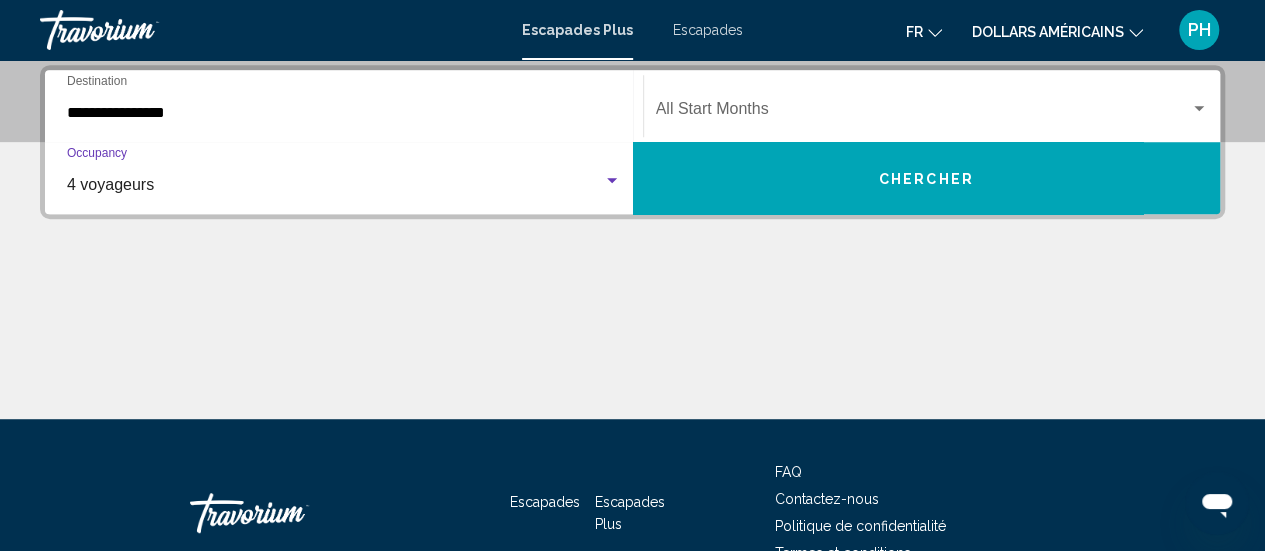 click at bounding box center [923, 113] 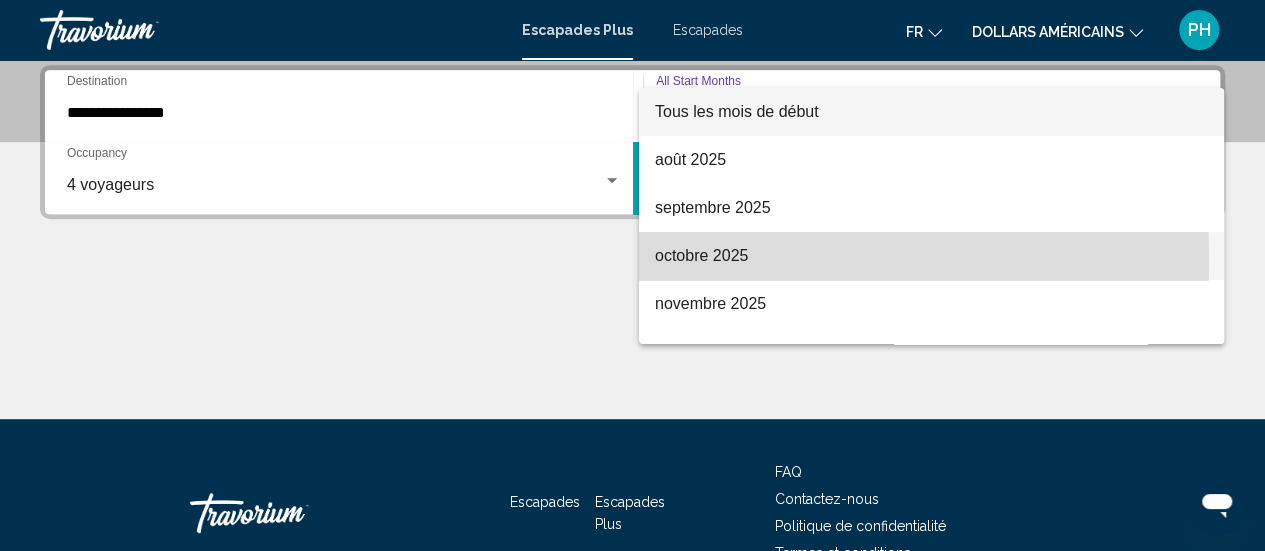 click on "octobre 2025" at bounding box center [701, 255] 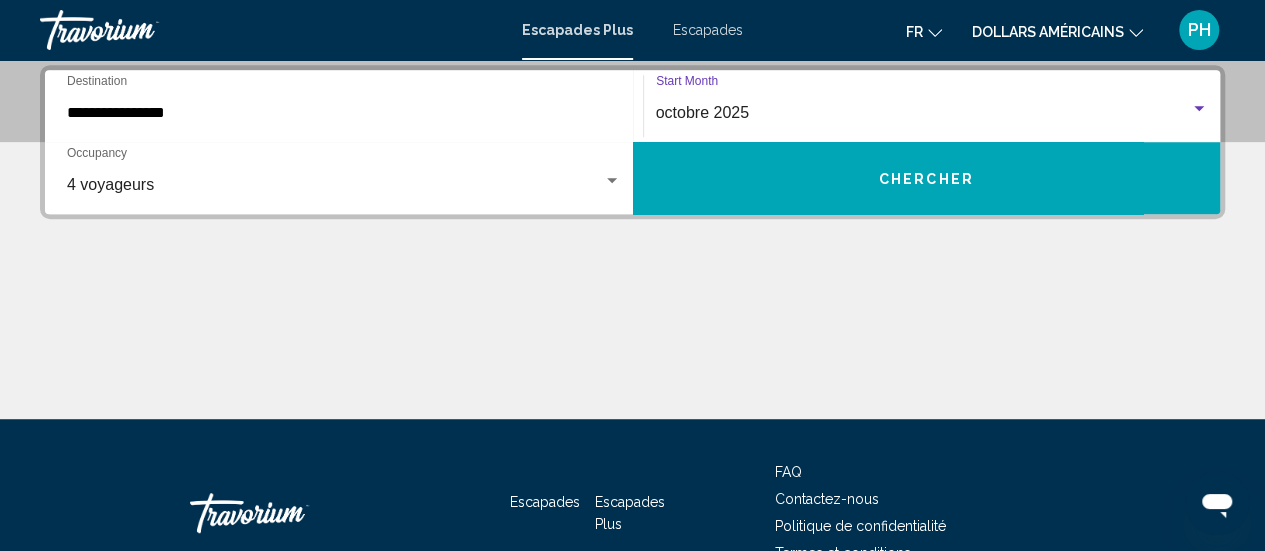 click on "Chercher" at bounding box center [927, 178] 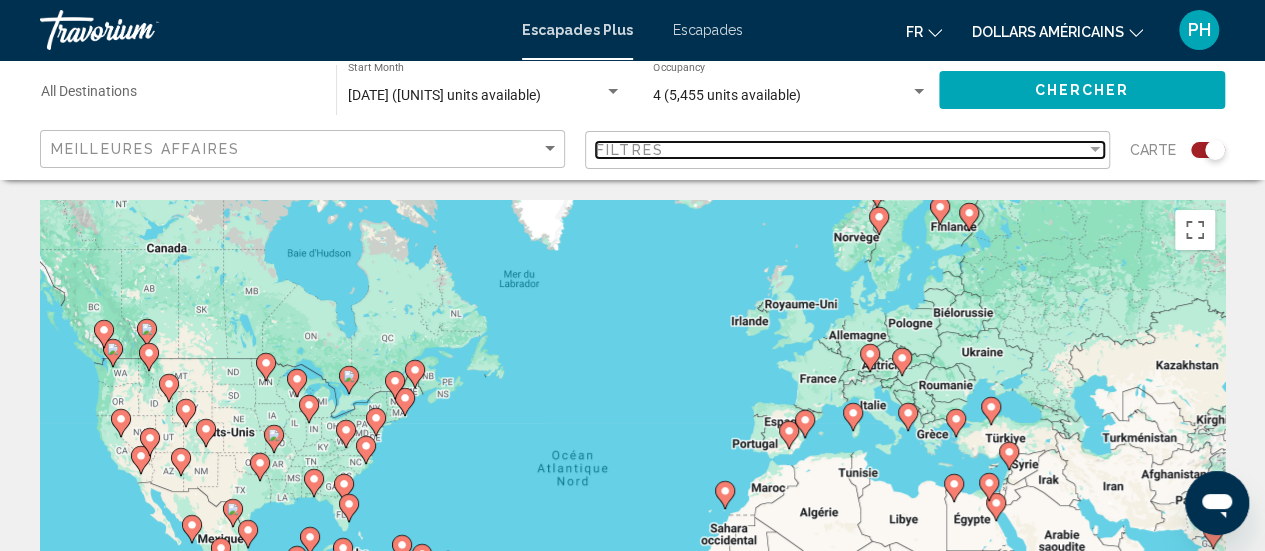 click at bounding box center (1095, 149) 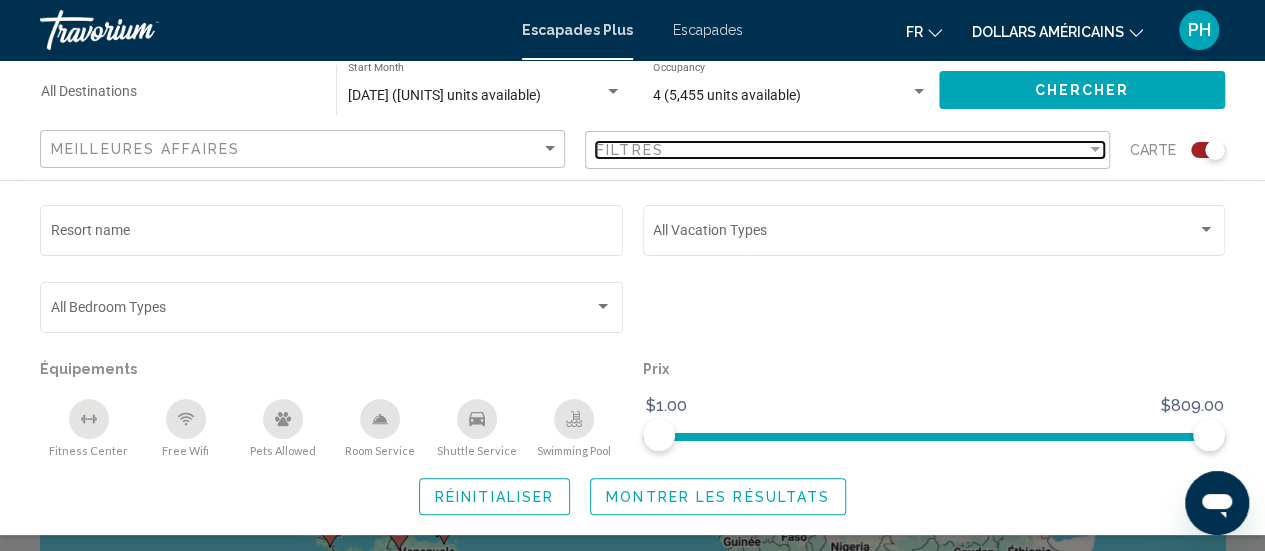 scroll, scrollTop: 79, scrollLeft: 0, axis: vertical 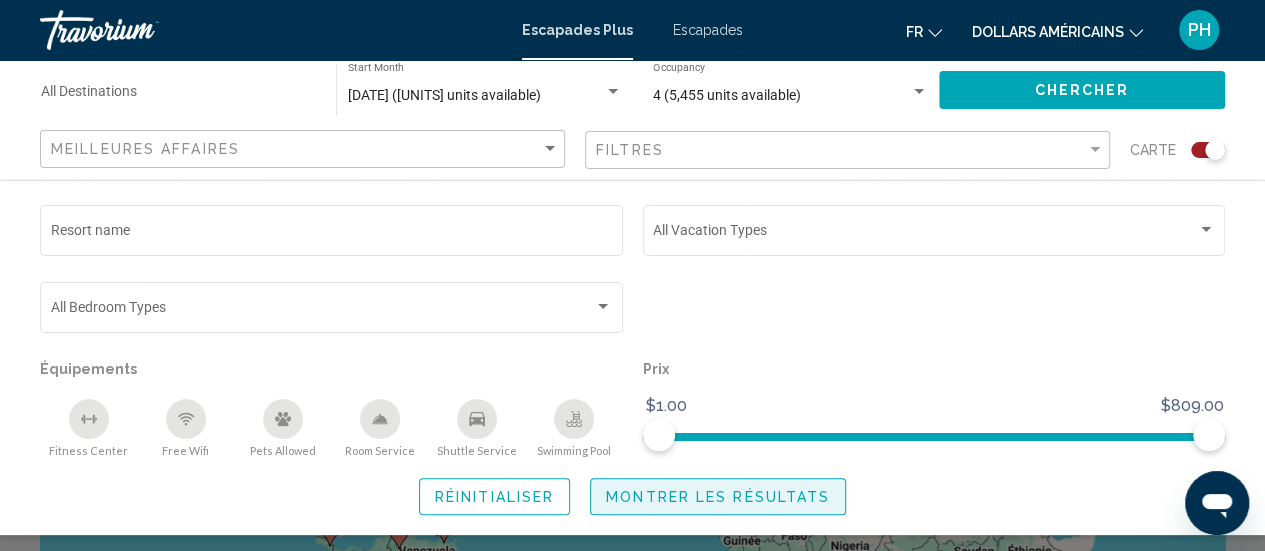 click on "Montrer les résultats" 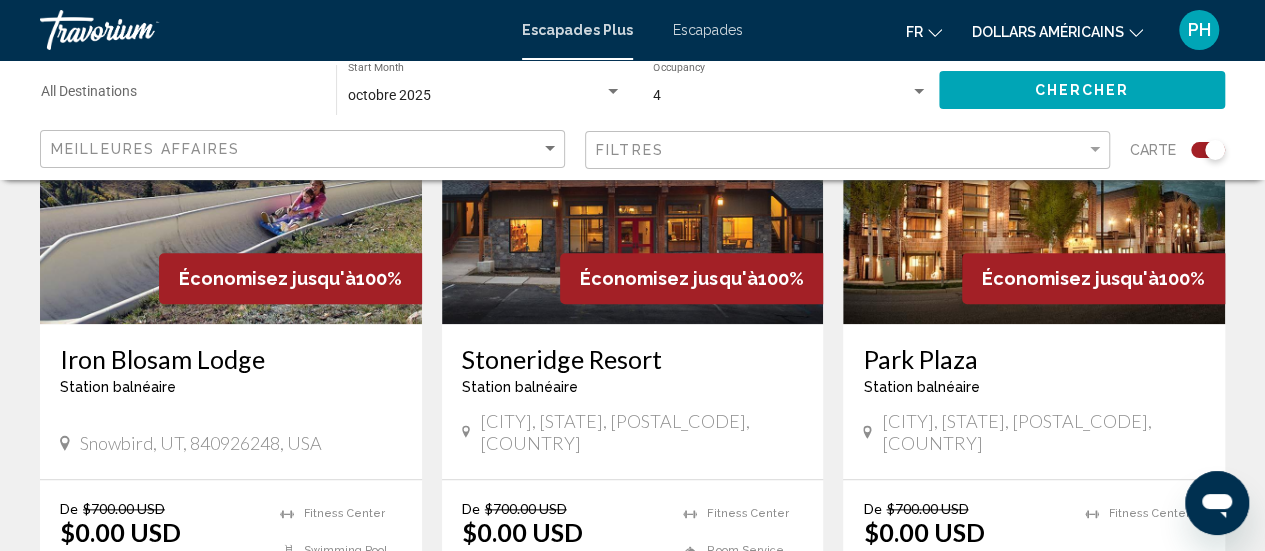 scroll, scrollTop: 887, scrollLeft: 0, axis: vertical 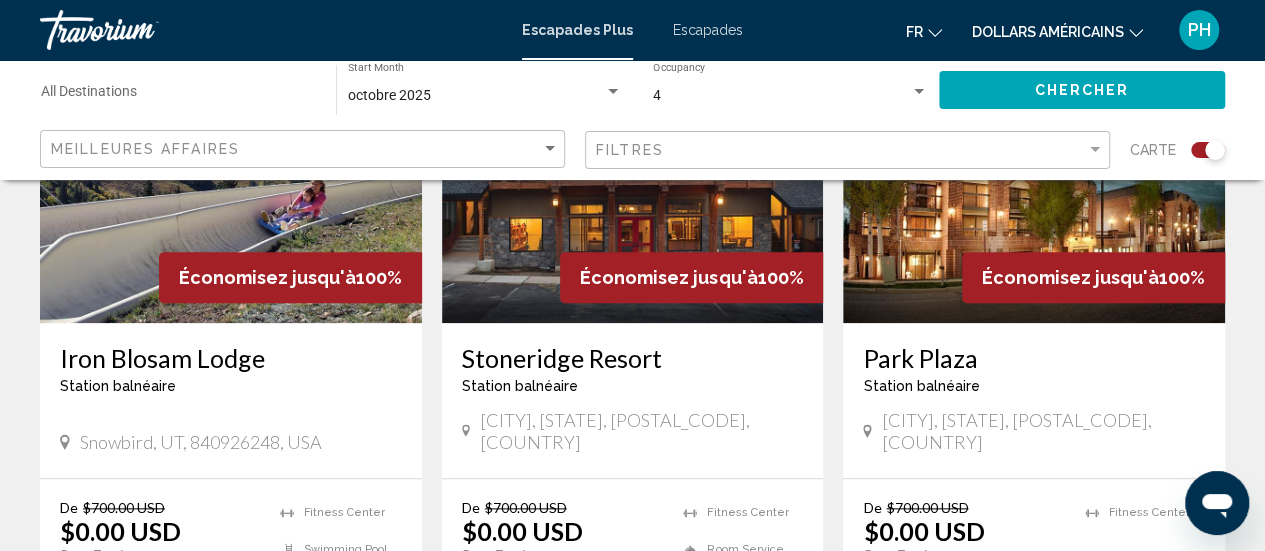 click on "Fitness Center" at bounding box center (1145, 554) 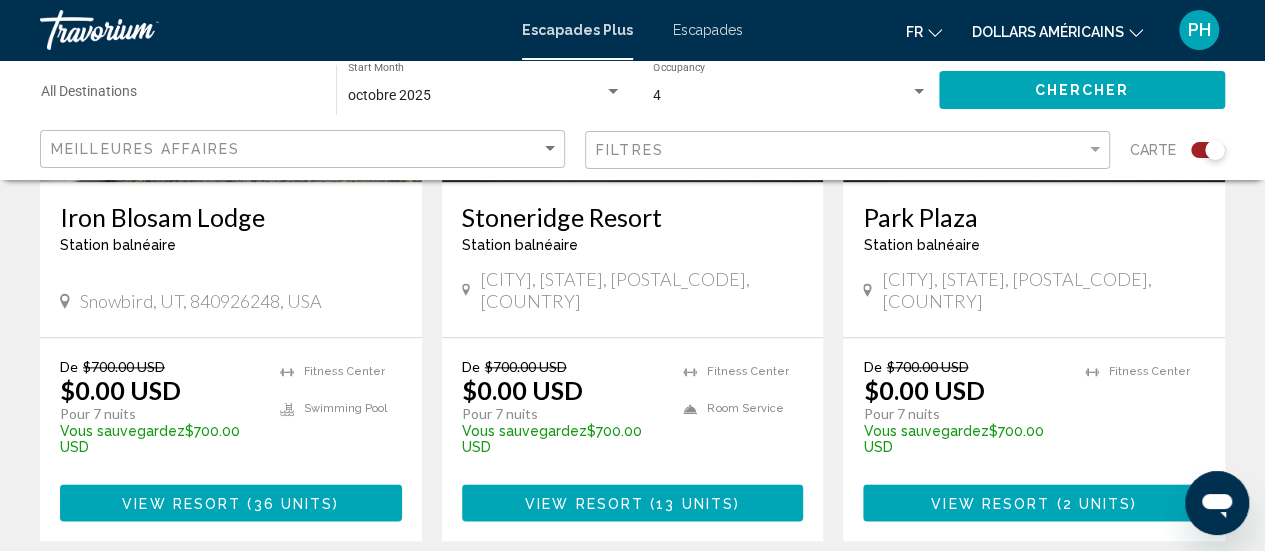 scroll, scrollTop: 1029, scrollLeft: 0, axis: vertical 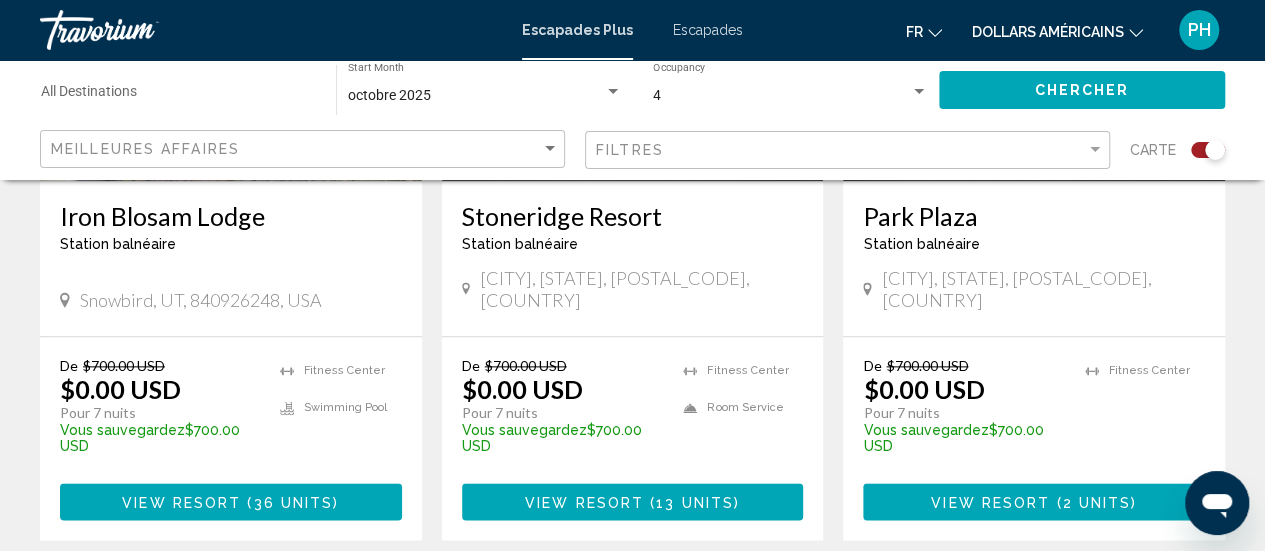 click on "octobre 2025" at bounding box center (476, 96) 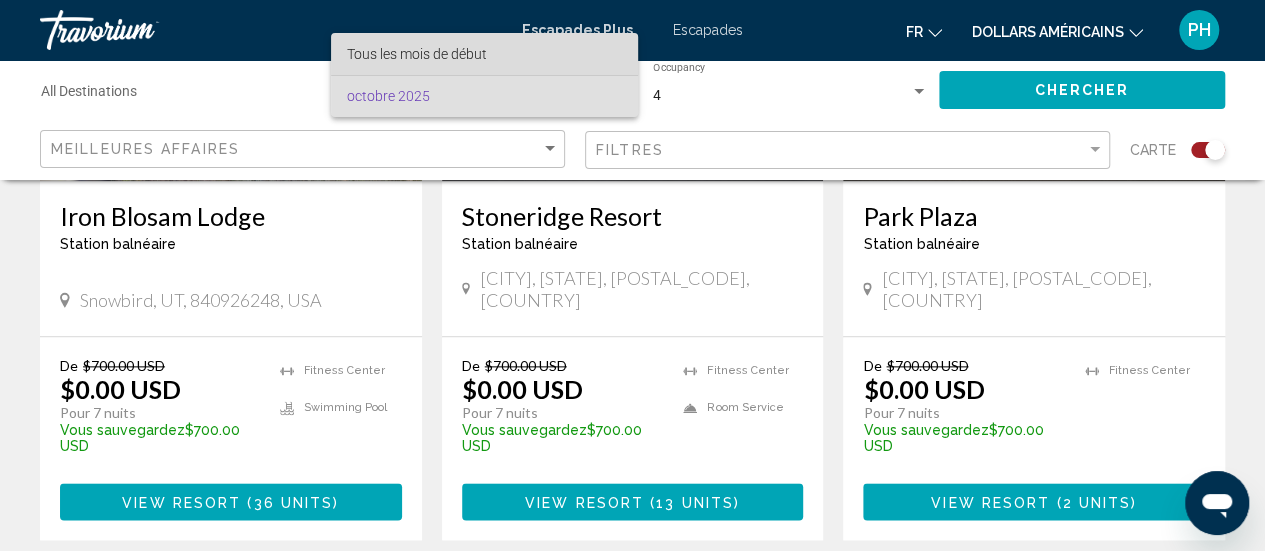 click on "Tous les mois de début" at bounding box center [417, 54] 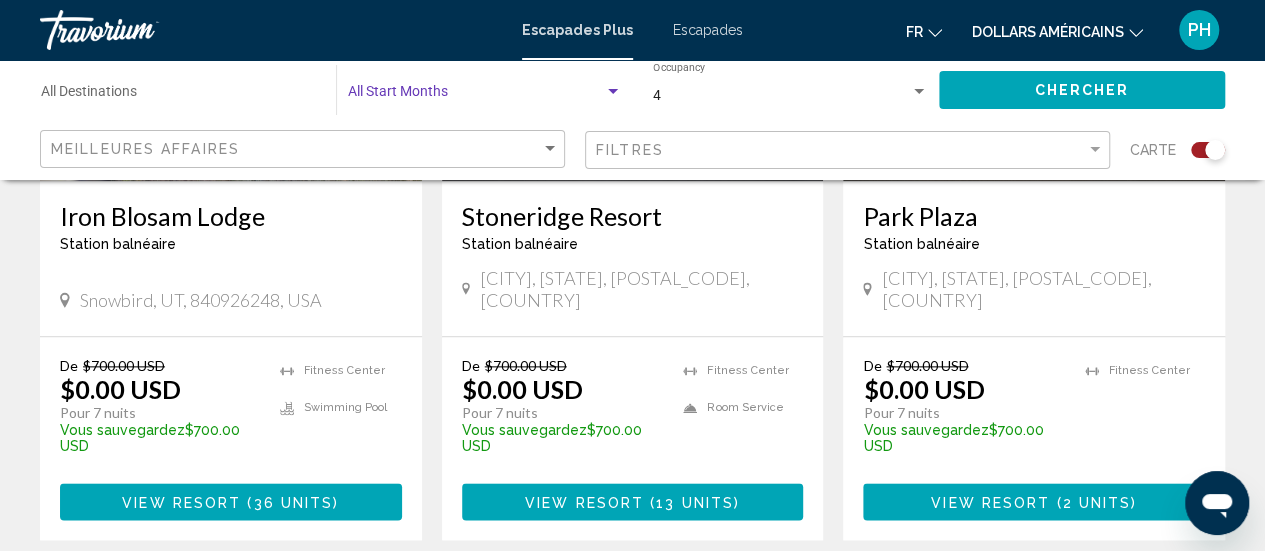 click at bounding box center [476, 96] 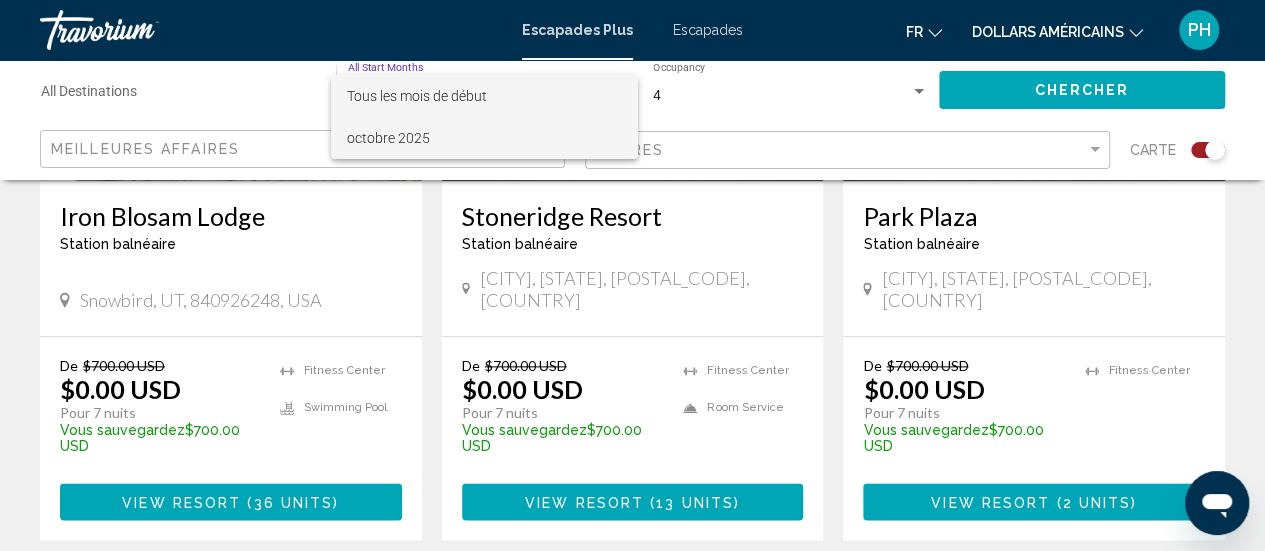 click on "octobre 2025" at bounding box center (388, 138) 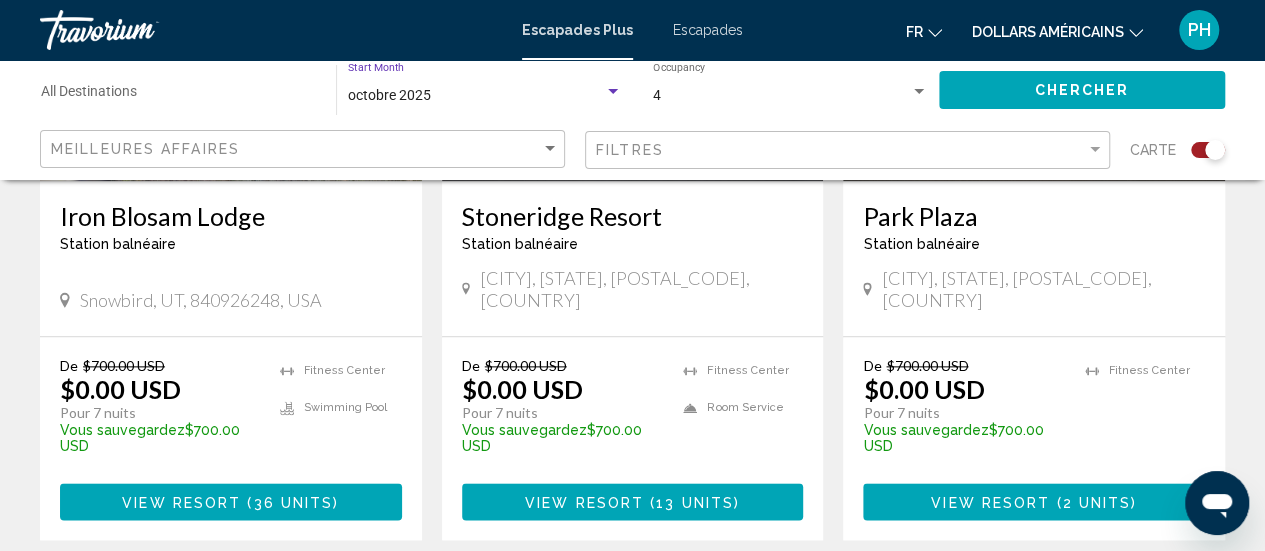 click on "Escapades Plus Escapades fr
English Español Français Italiano Português русский dollars américains
USD ($) MXN (Mex$) CAD (Can$) GBP (£) EUR (€) AUD (A$) NZD (NZ$) CNY (CN¥) PH Se connecter" at bounding box center [632, 30] 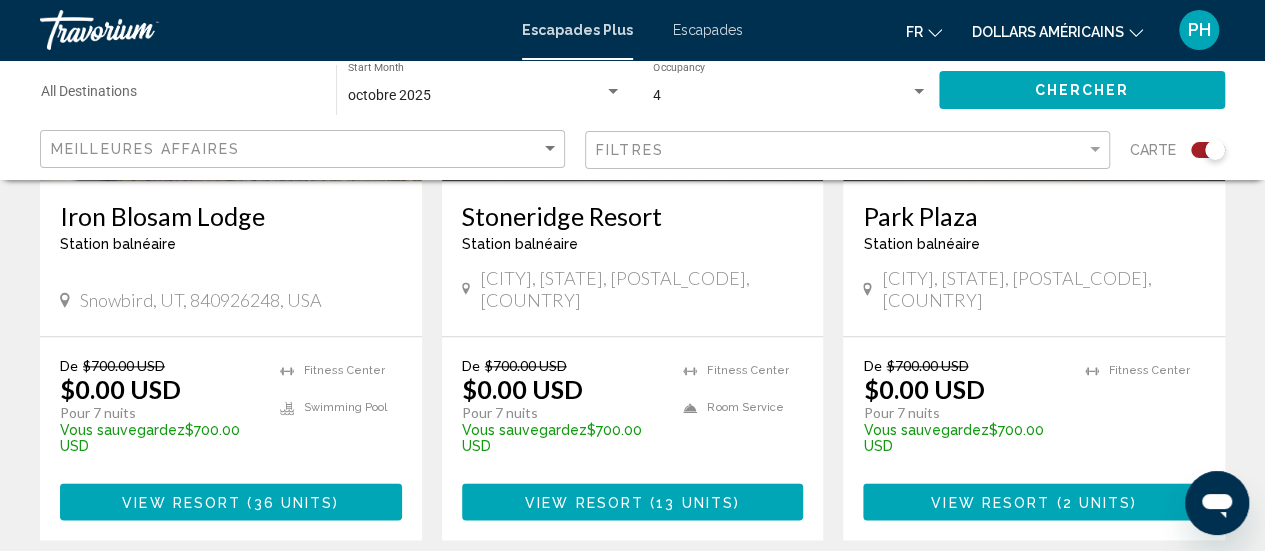 click on "Escapades" at bounding box center [708, 30] 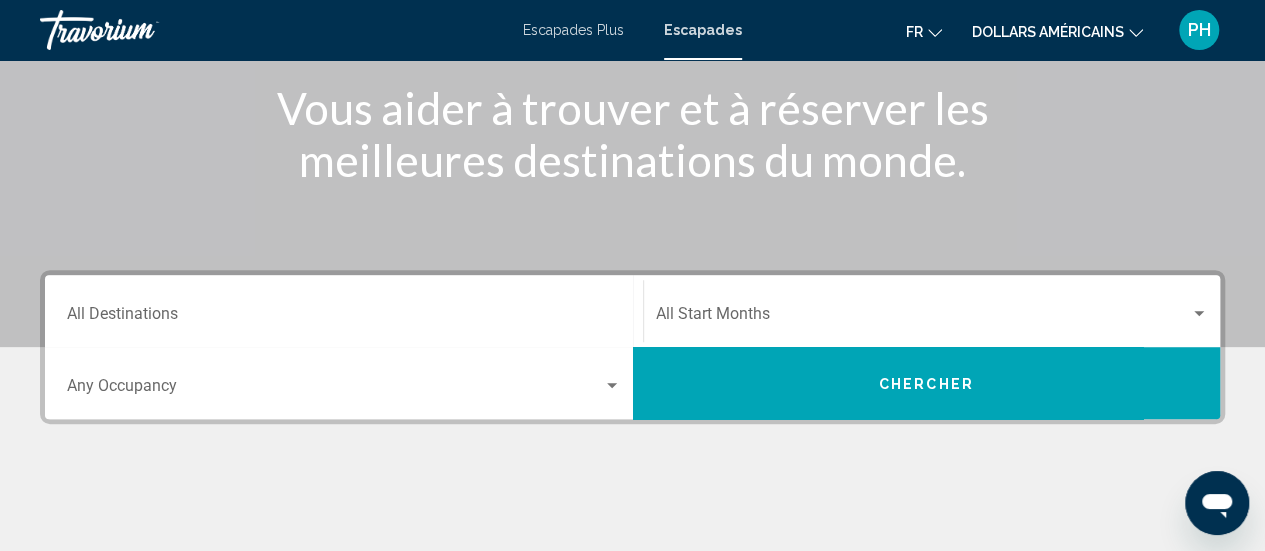 scroll, scrollTop: 256, scrollLeft: 0, axis: vertical 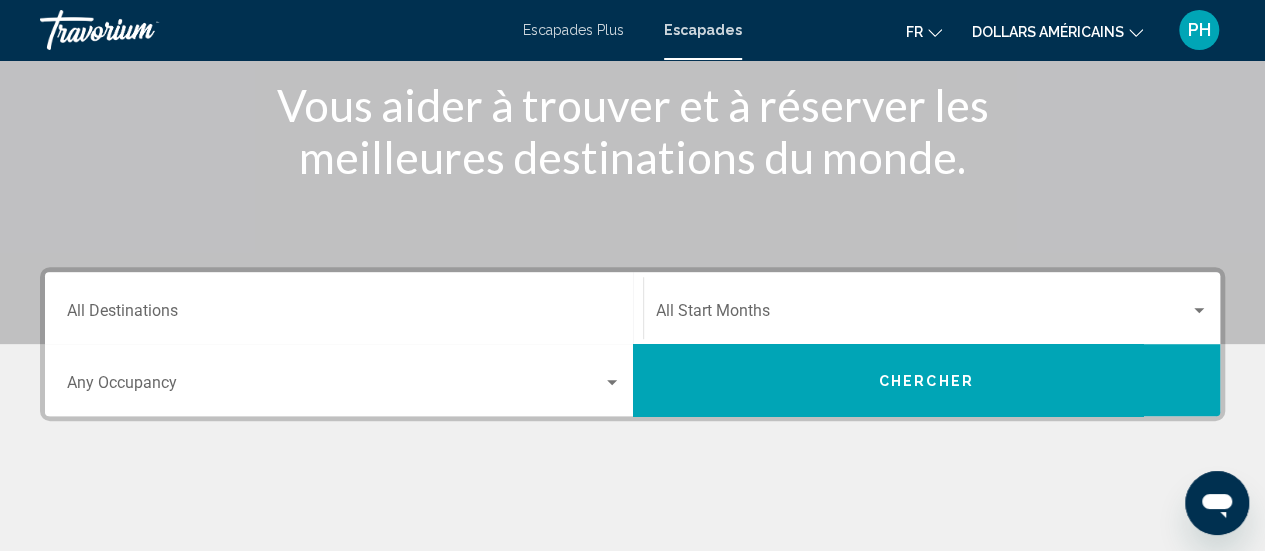 click at bounding box center [1199, 311] 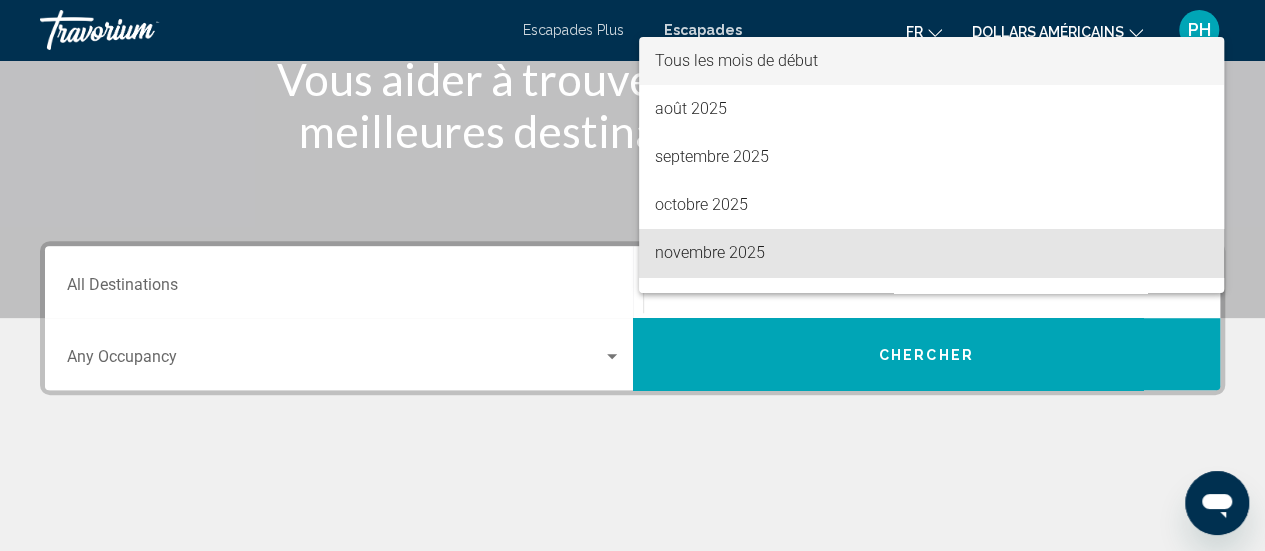 scroll, scrollTop: 278, scrollLeft: 0, axis: vertical 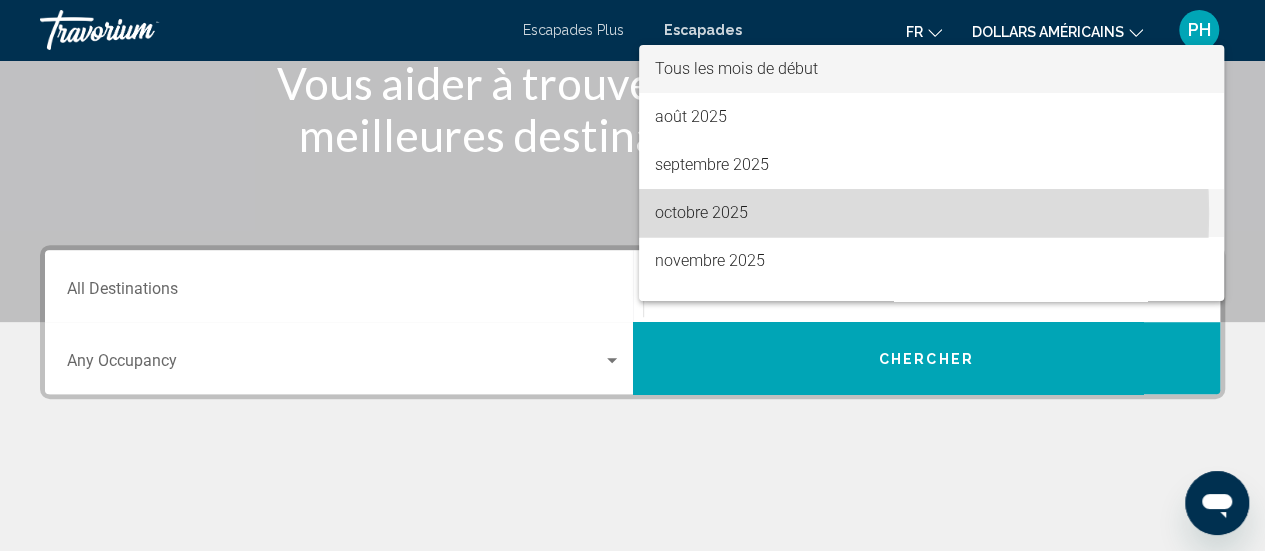 click on "octobre 2025" at bounding box center [931, 213] 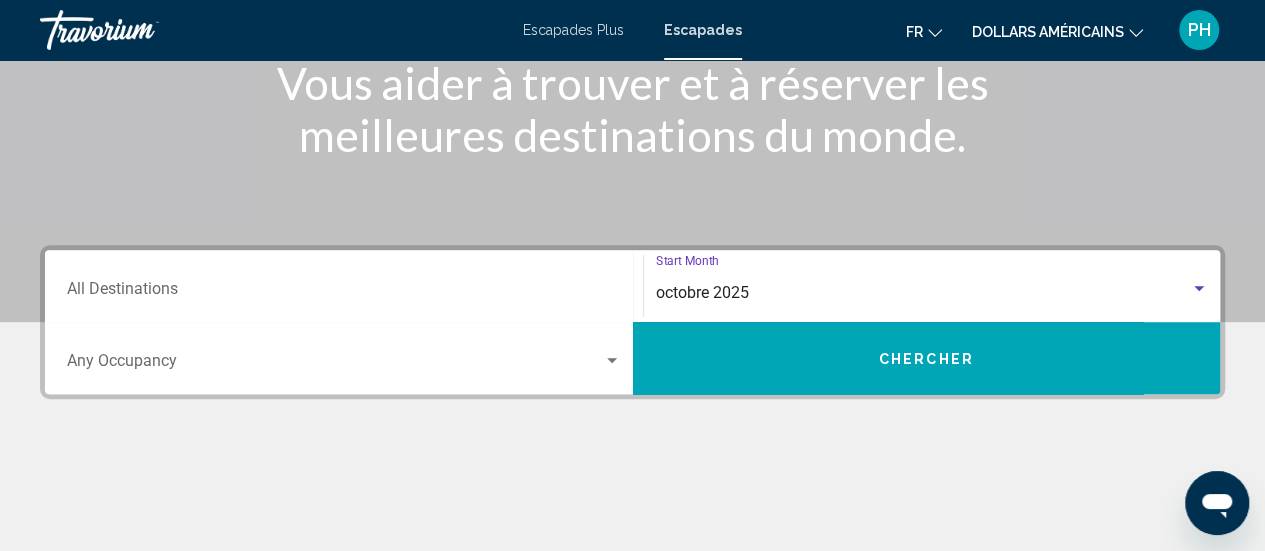 click on "octobre 2025" at bounding box center [923, 293] 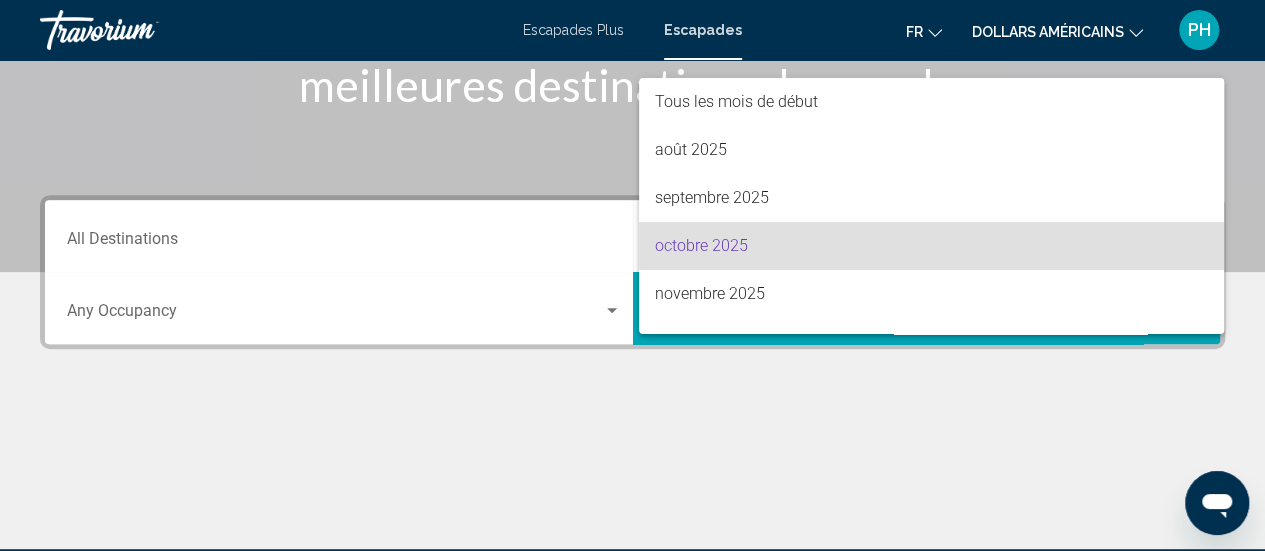 scroll, scrollTop: 450, scrollLeft: 0, axis: vertical 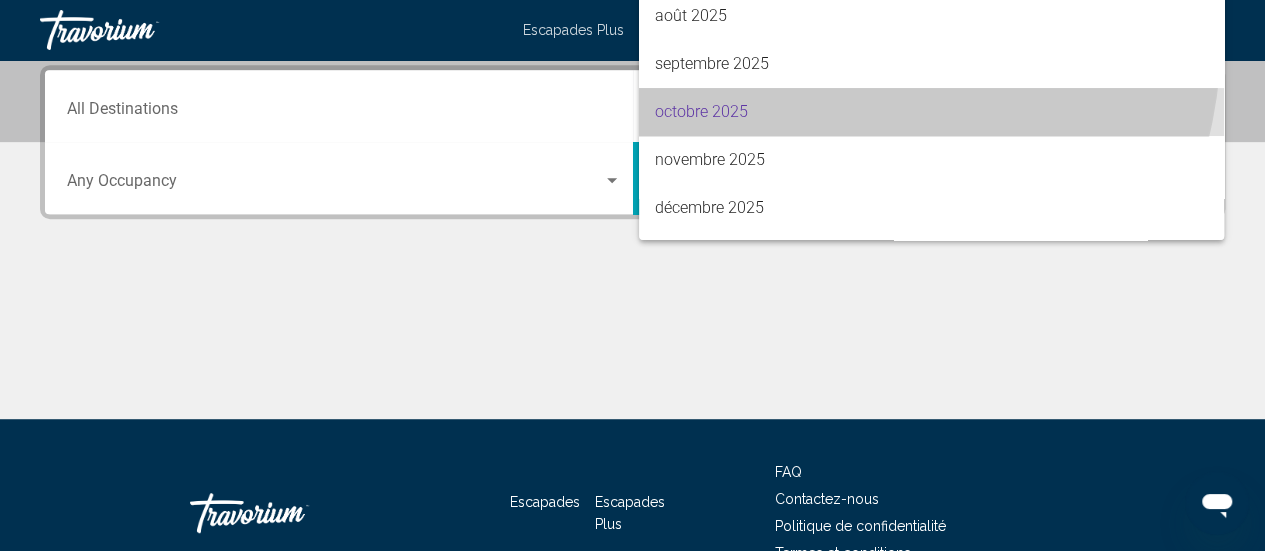 click on "octobre 2025" at bounding box center (931, 112) 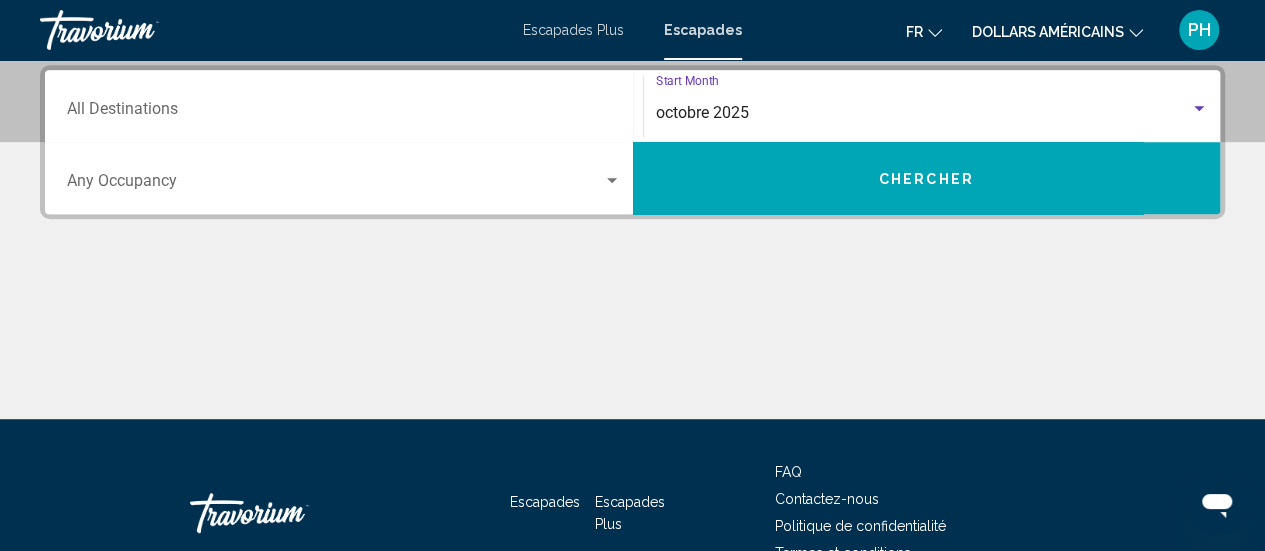 click on "Destination All Destinations" at bounding box center (344, 113) 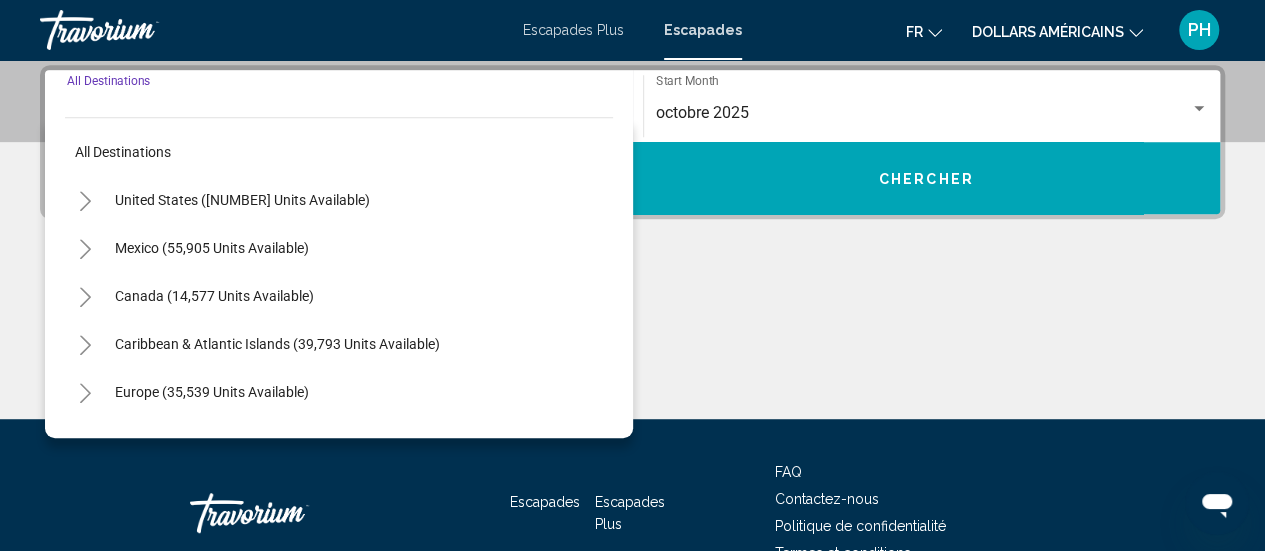click on "Destination All Destinations" at bounding box center [344, 113] 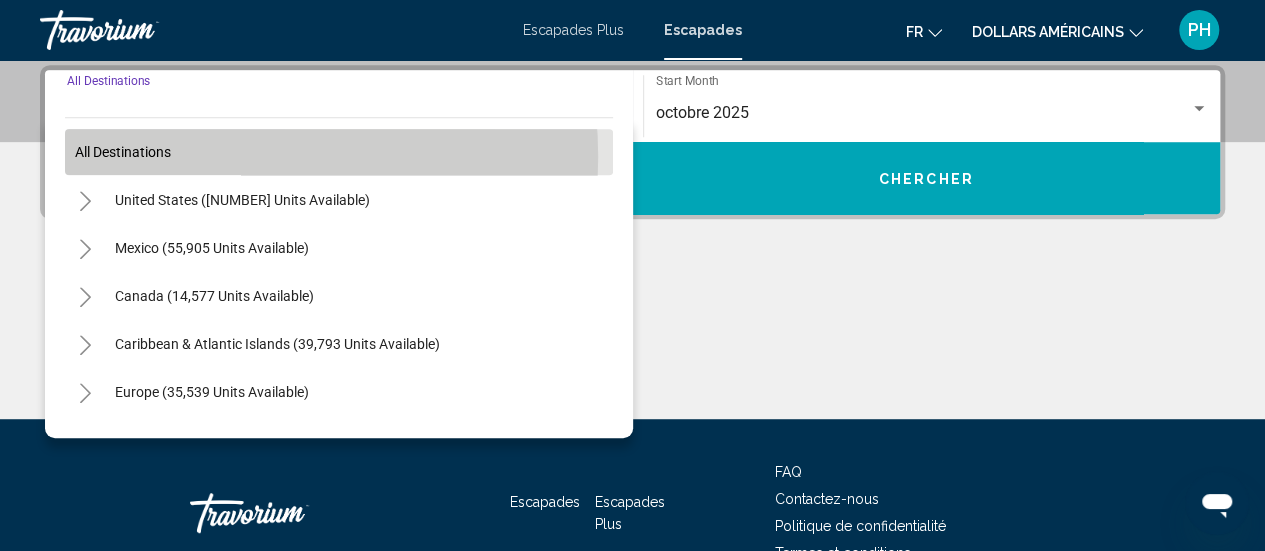click on "All destinations" at bounding box center [123, 152] 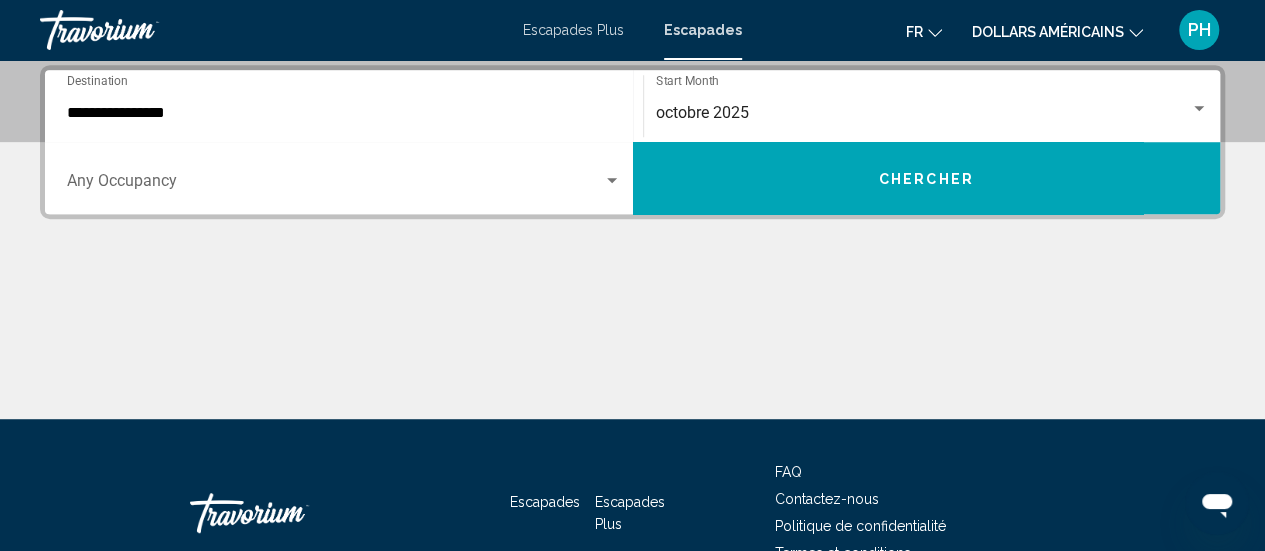 click at bounding box center (335, 185) 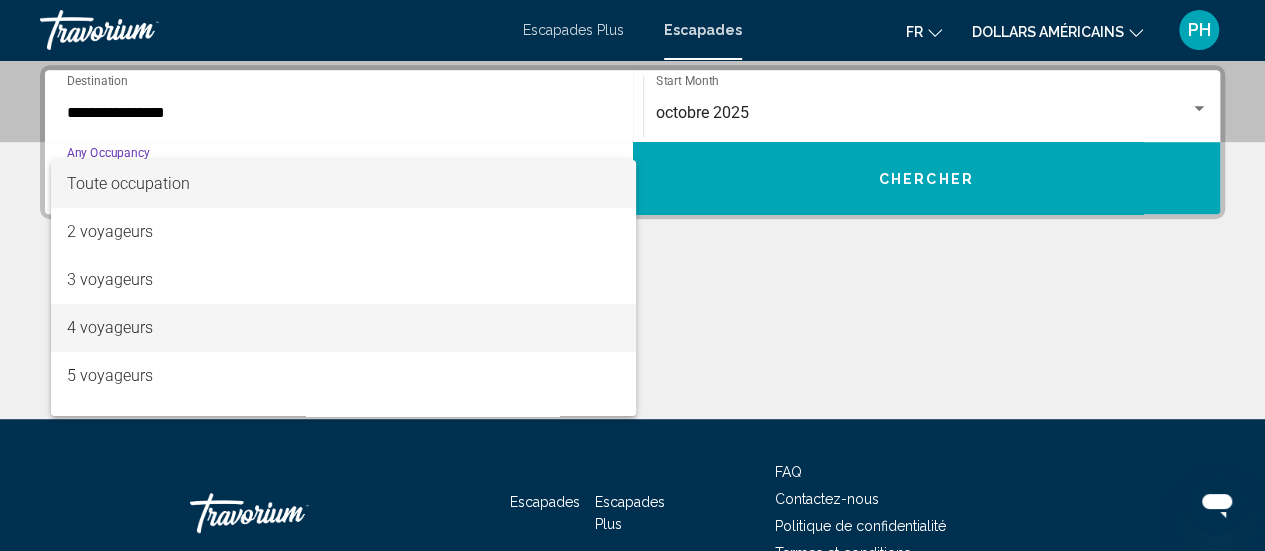click on "4 voyageurs" at bounding box center [344, 328] 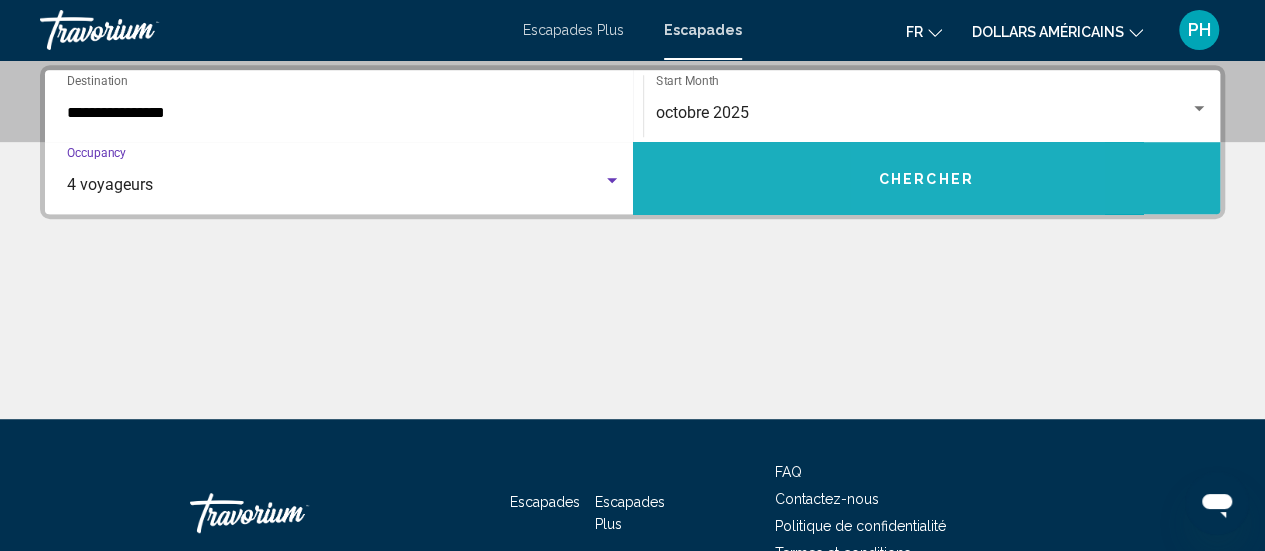 click on "Chercher" at bounding box center [927, 178] 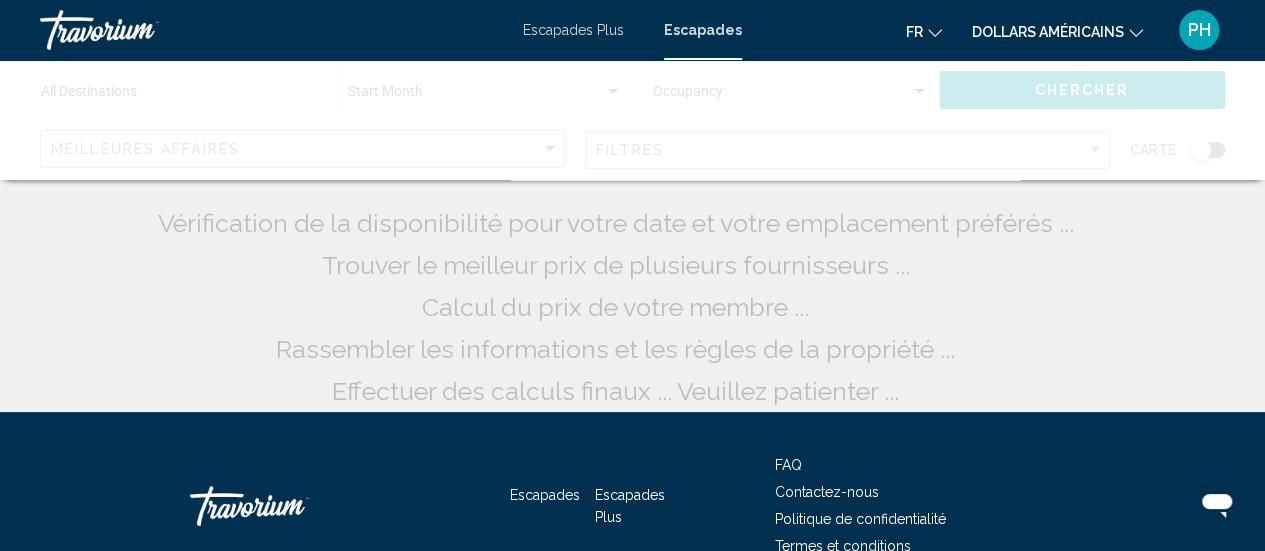 click on "dollars américains
USD ($) MXN (Mex$) CAD (Can$) GBP (£) EUR (€) AUD (A$) NZD (NZ$) CNY (CN¥)" 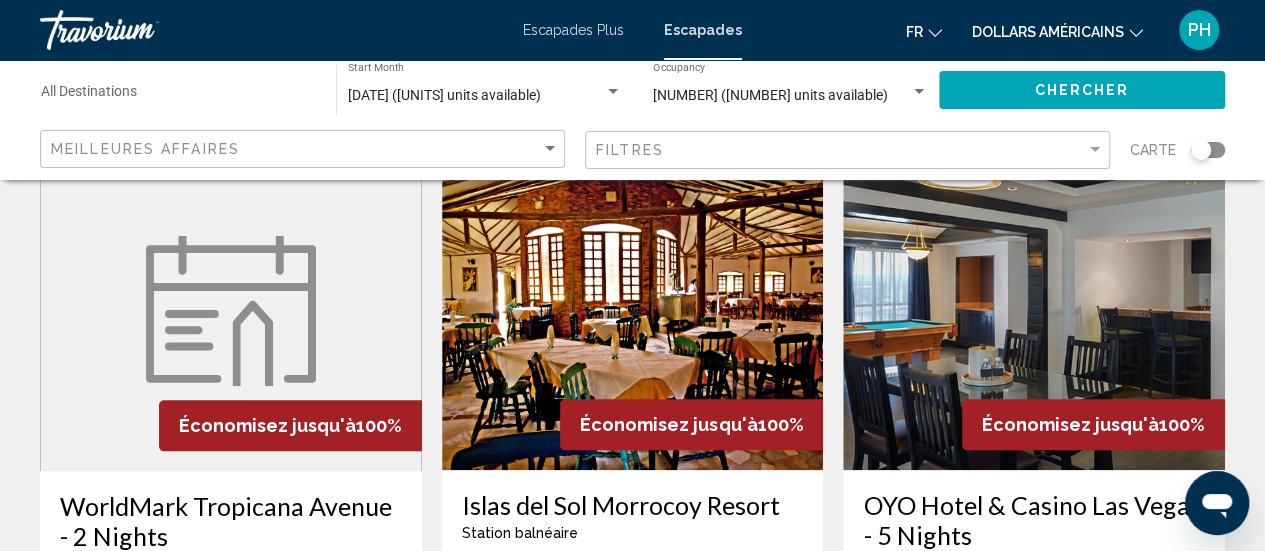 scroll, scrollTop: 846, scrollLeft: 0, axis: vertical 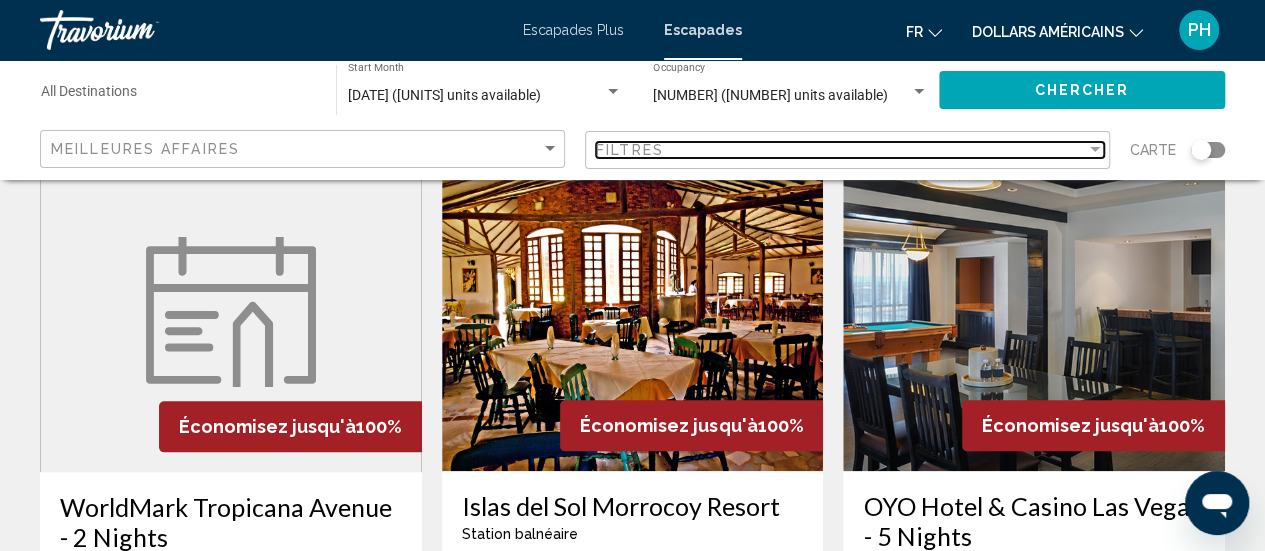 click at bounding box center [1095, 150] 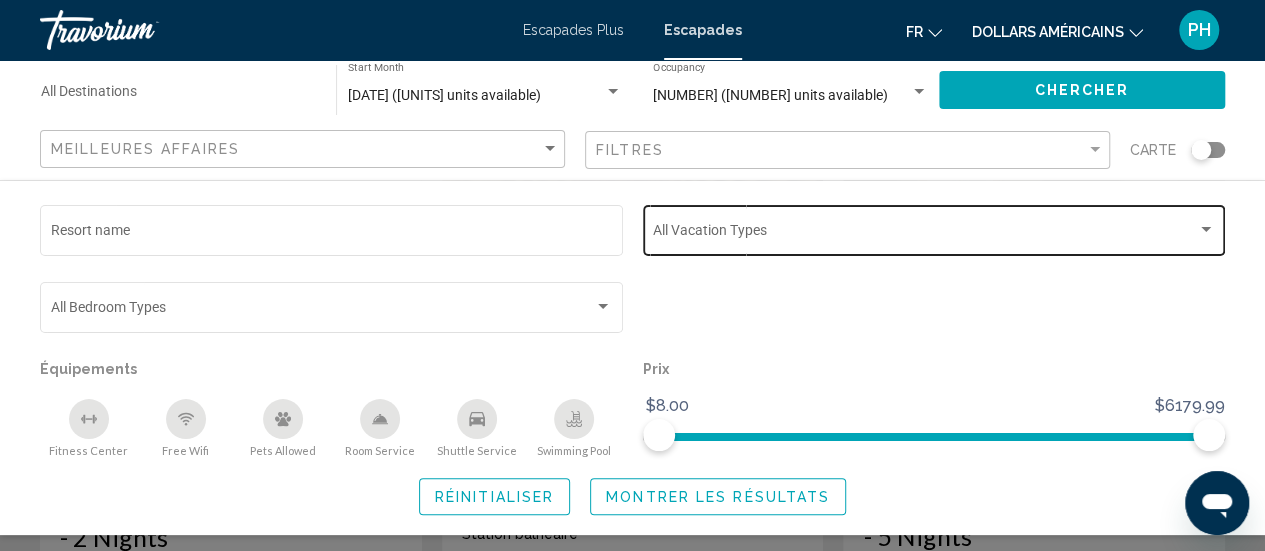 click at bounding box center [1206, 229] 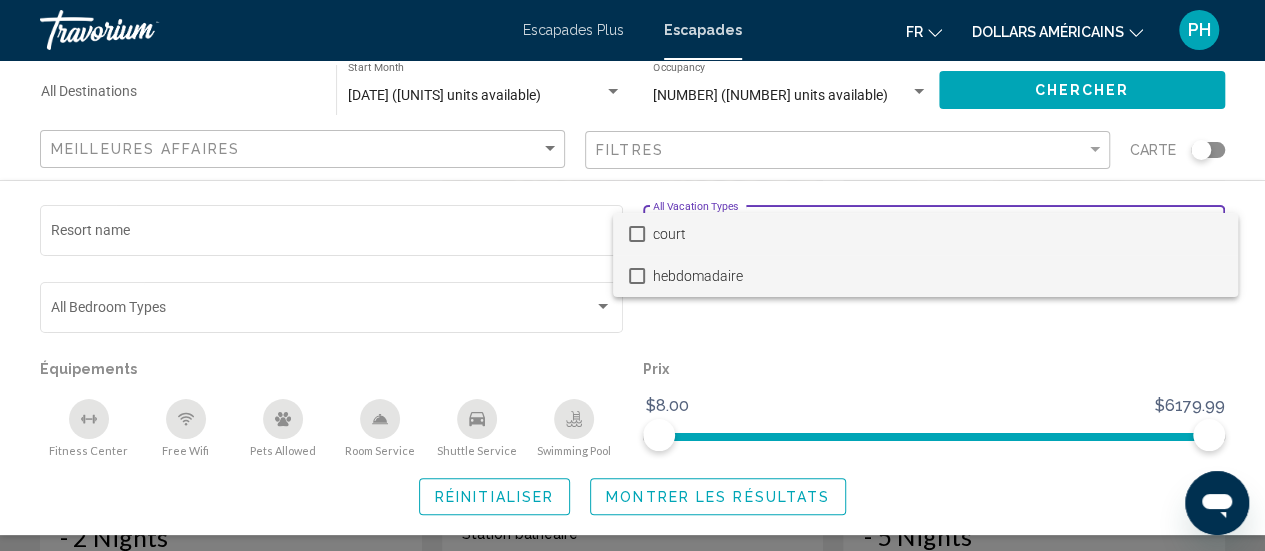 click on "hebdomadaire" at bounding box center [937, 276] 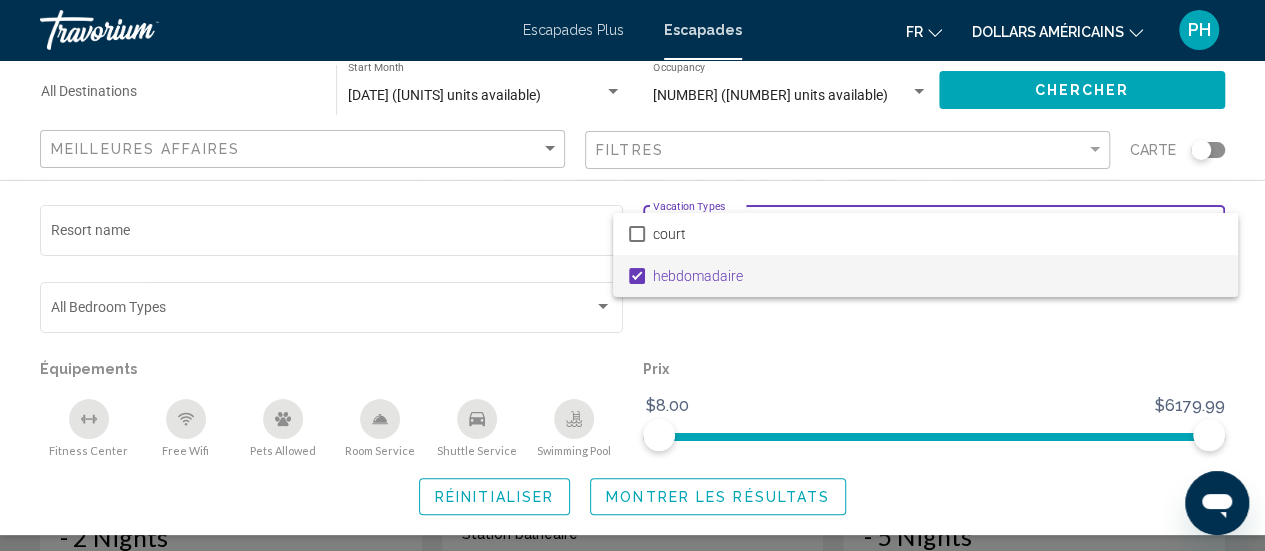 click at bounding box center (632, 275) 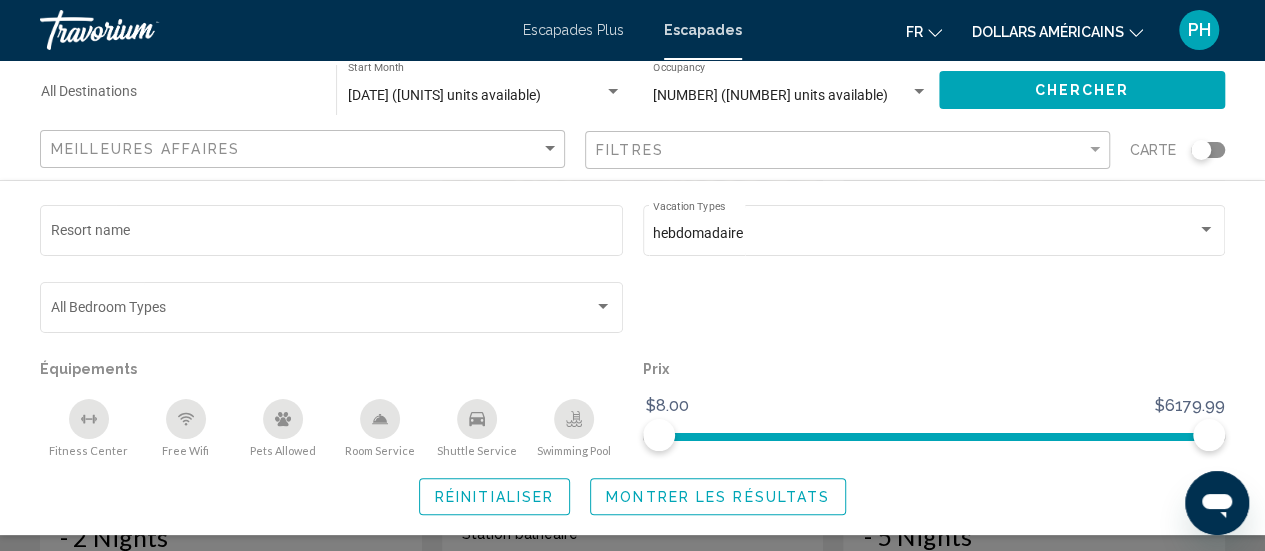 click on "Montrer les résultats" 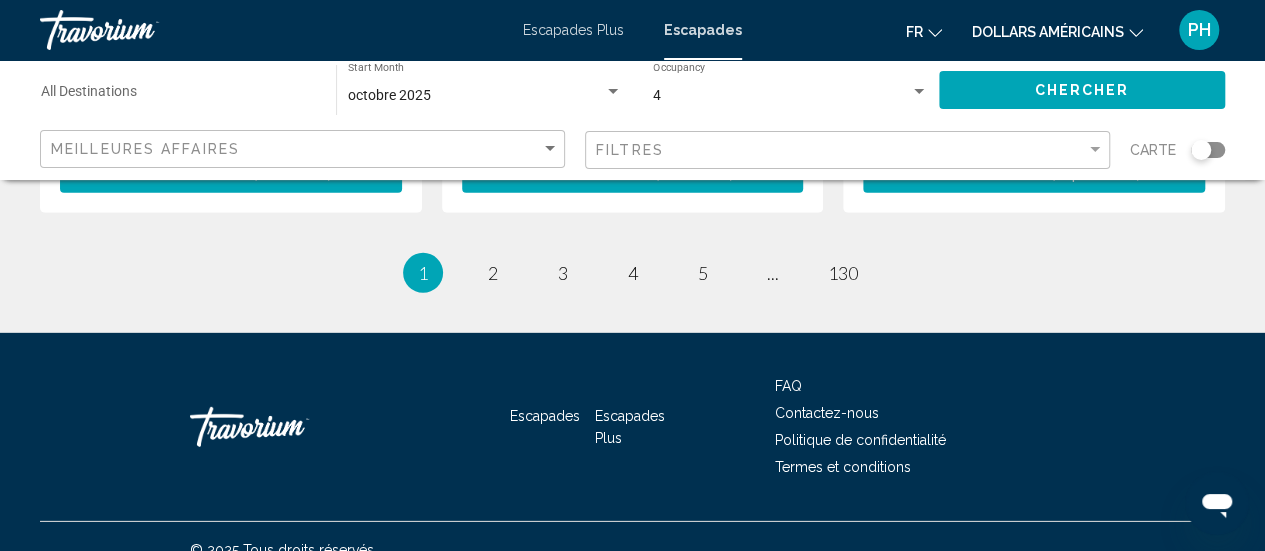 scroll, scrollTop: 2839, scrollLeft: 0, axis: vertical 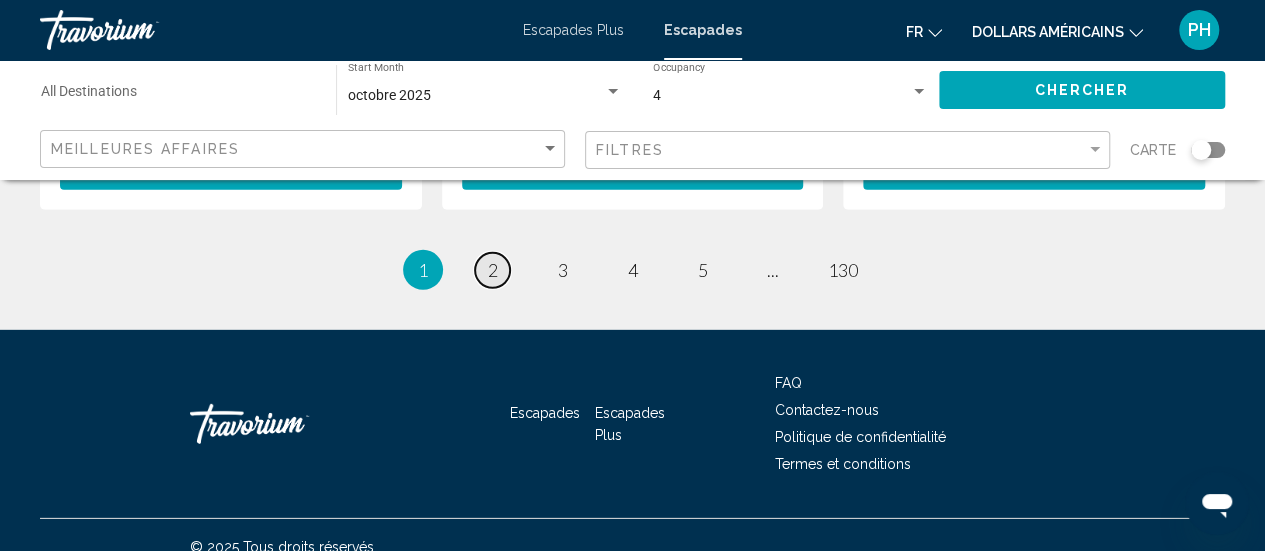 click on "2" at bounding box center [493, 270] 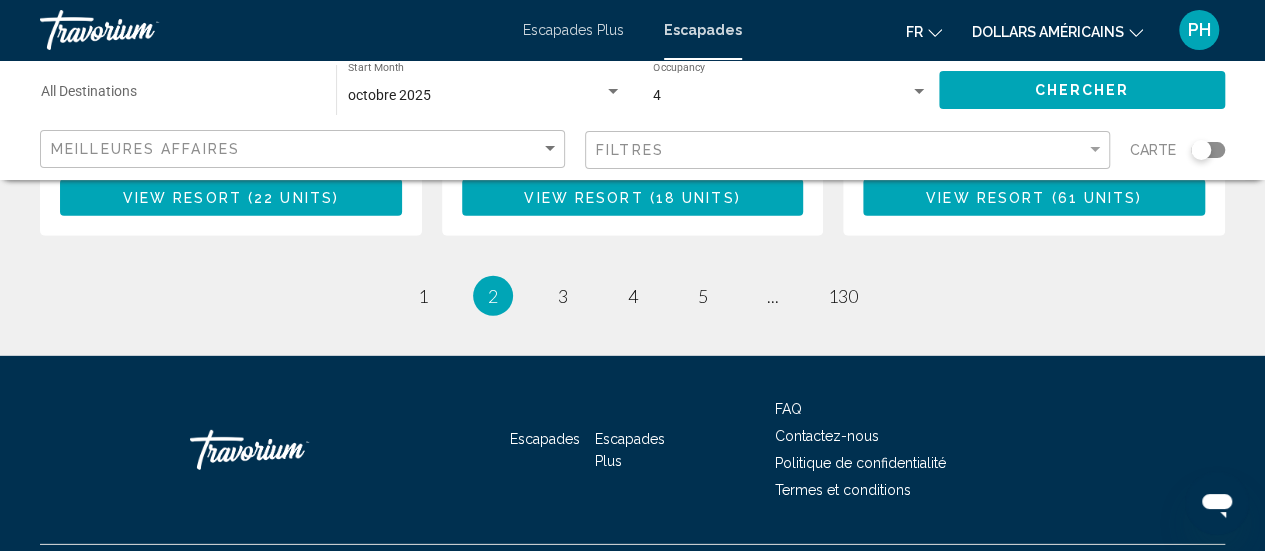 scroll, scrollTop: 2787, scrollLeft: 0, axis: vertical 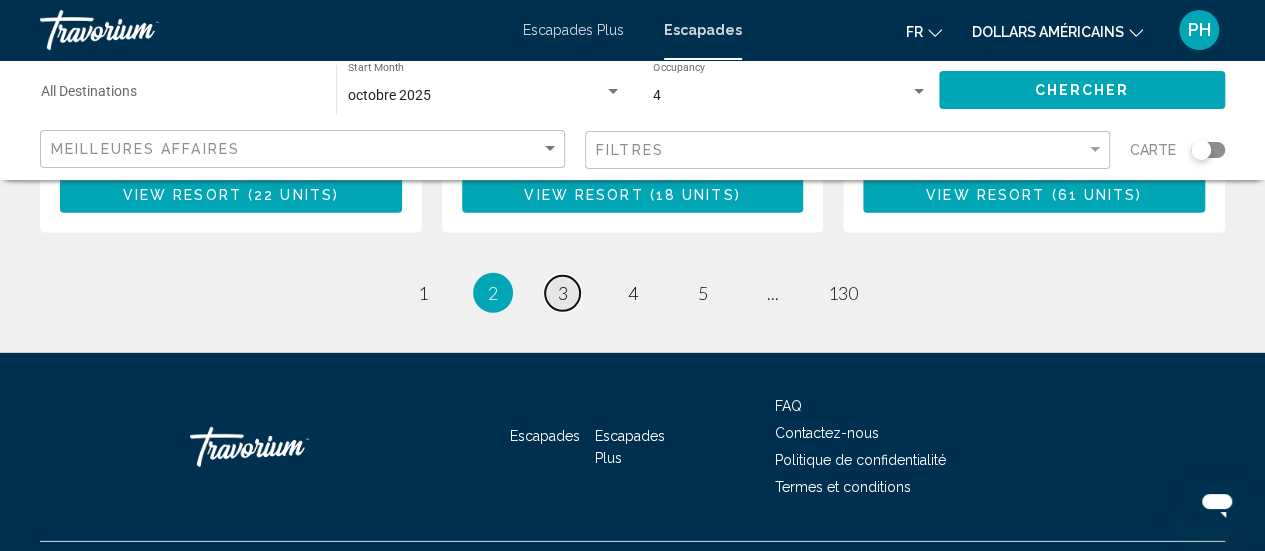 click on "3" at bounding box center (563, 293) 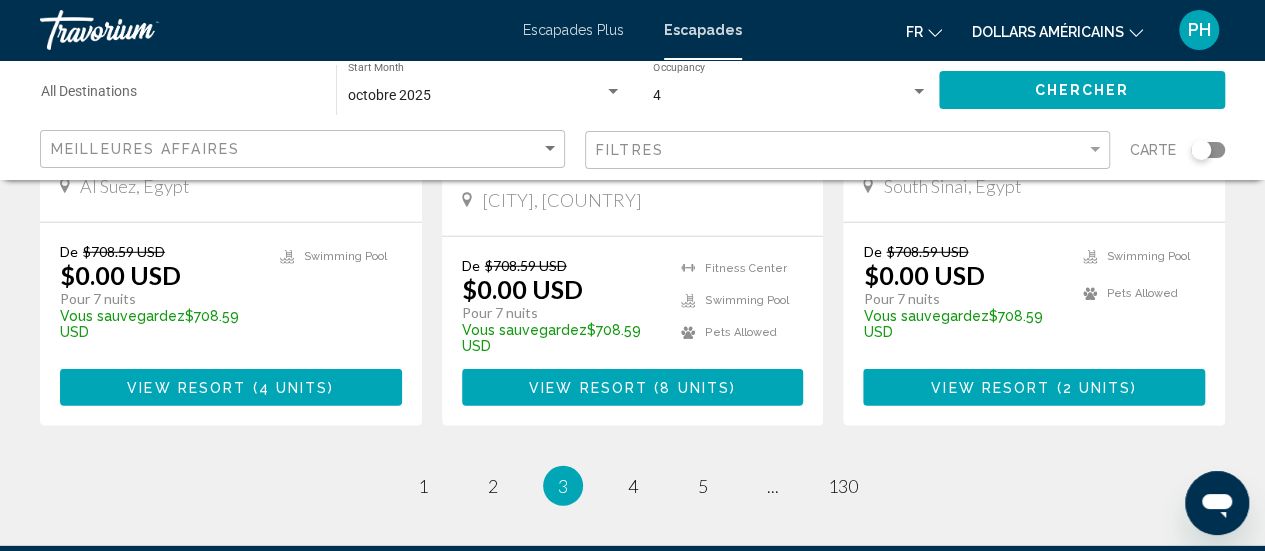 scroll, scrollTop: 2684, scrollLeft: 0, axis: vertical 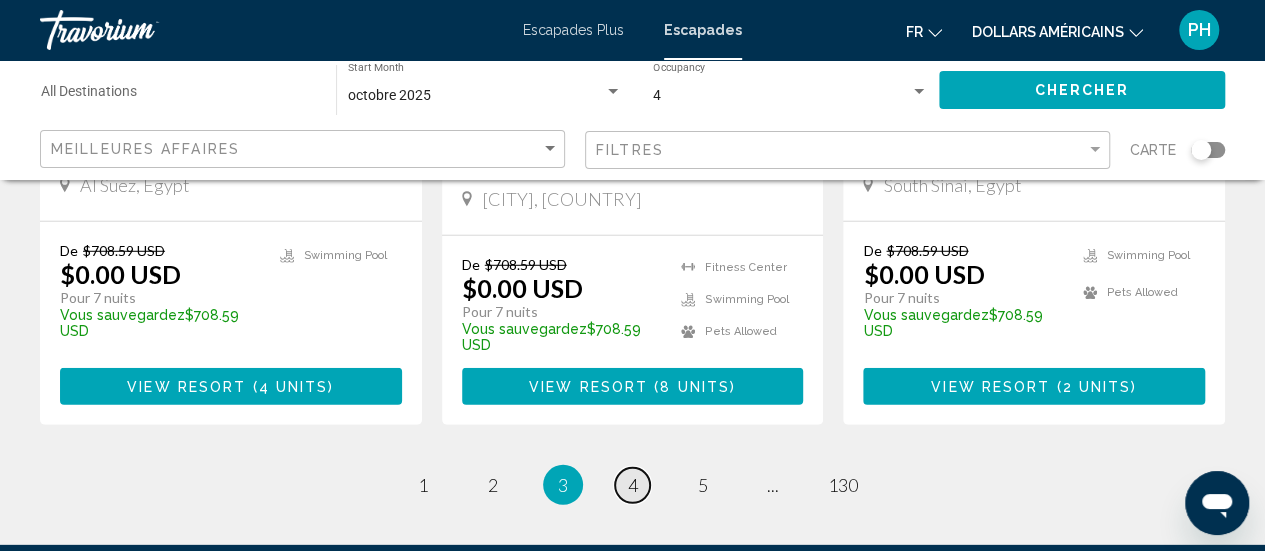 click on "4" at bounding box center [633, 485] 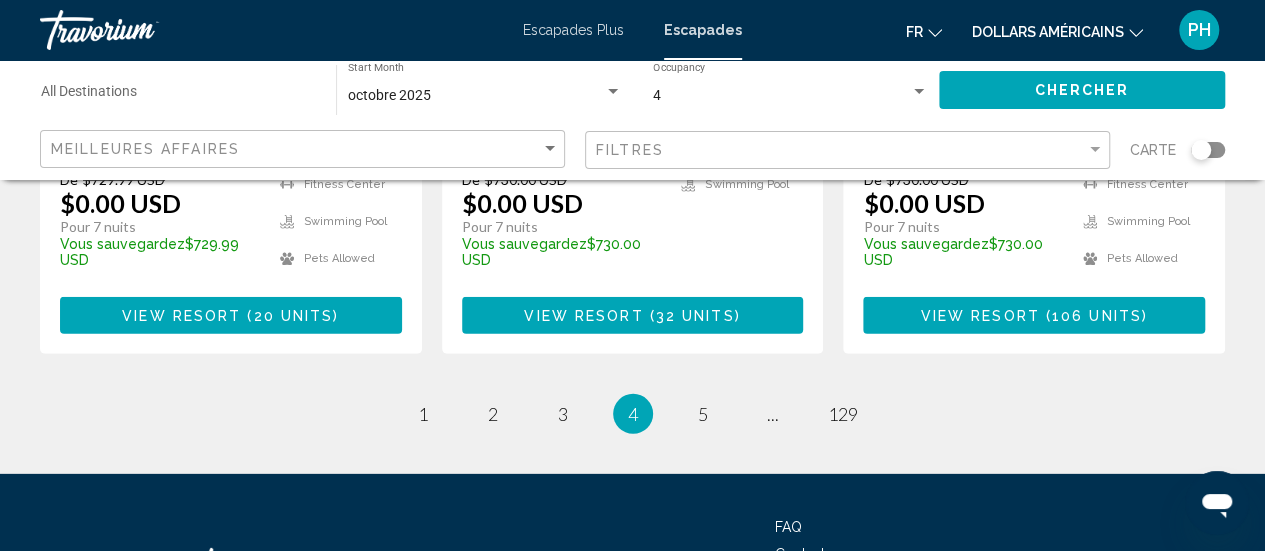 scroll, scrollTop: 2784, scrollLeft: 0, axis: vertical 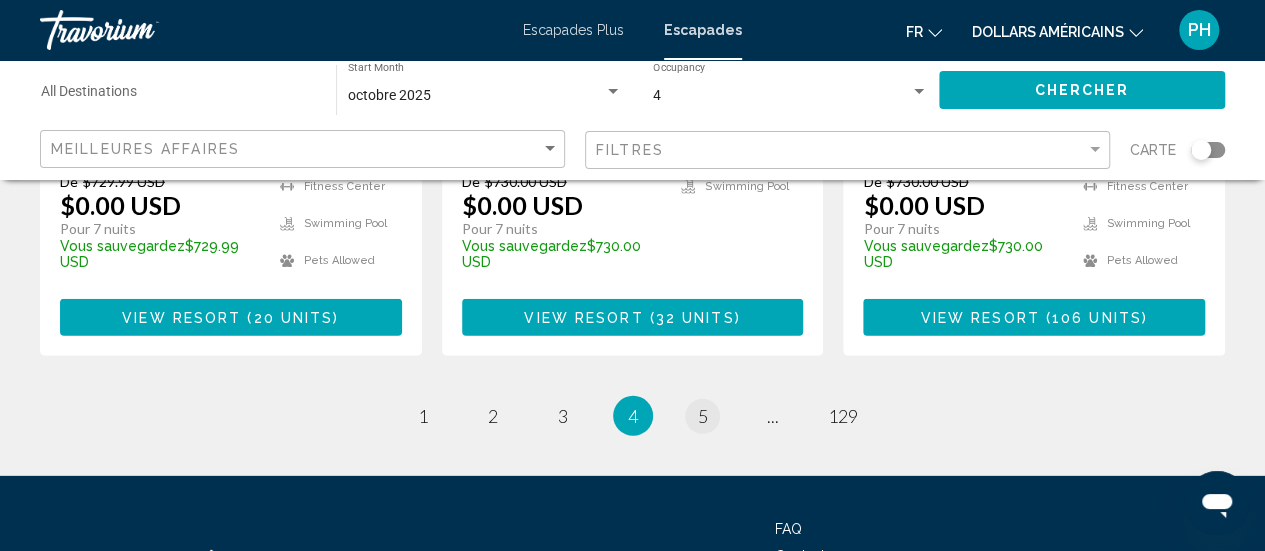 click on "5" at bounding box center (703, 416) 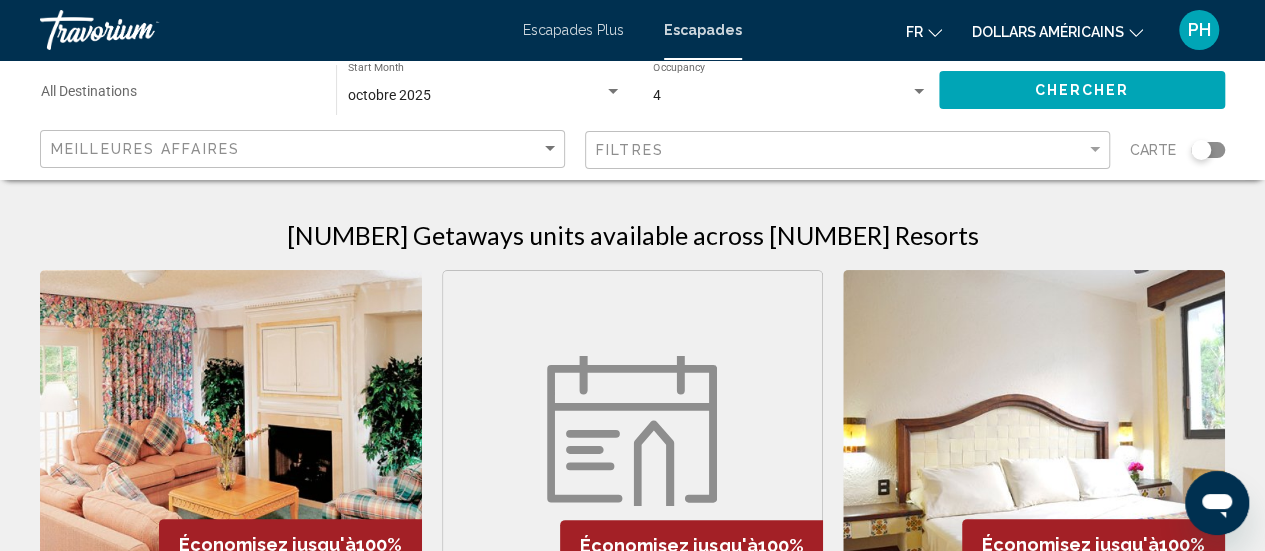 click at bounding box center (1034, 430) 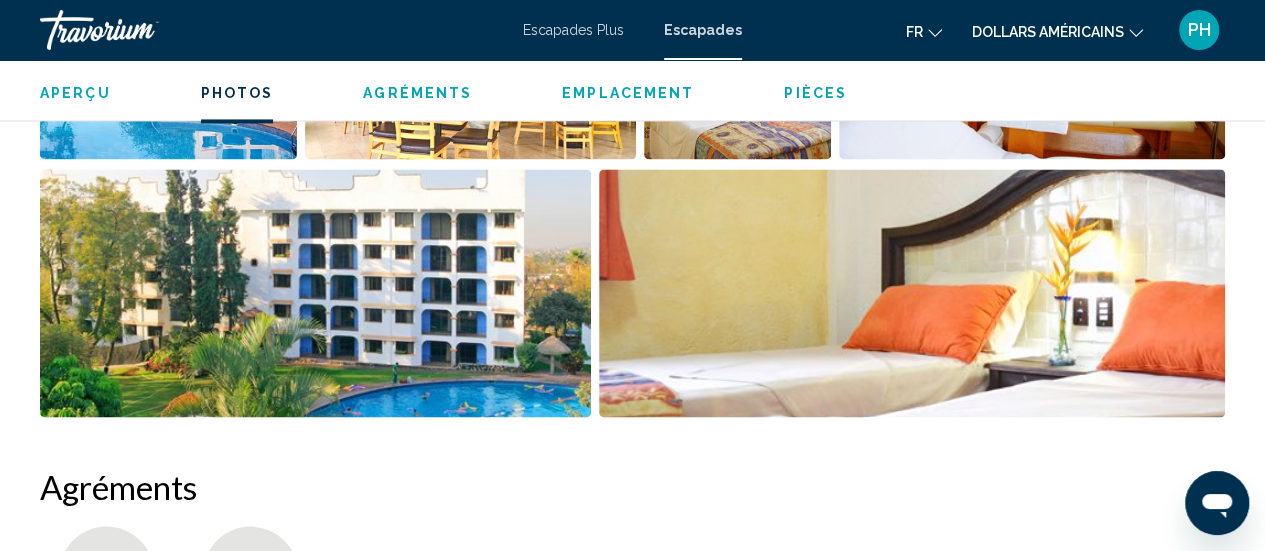 scroll, scrollTop: 1481, scrollLeft: 0, axis: vertical 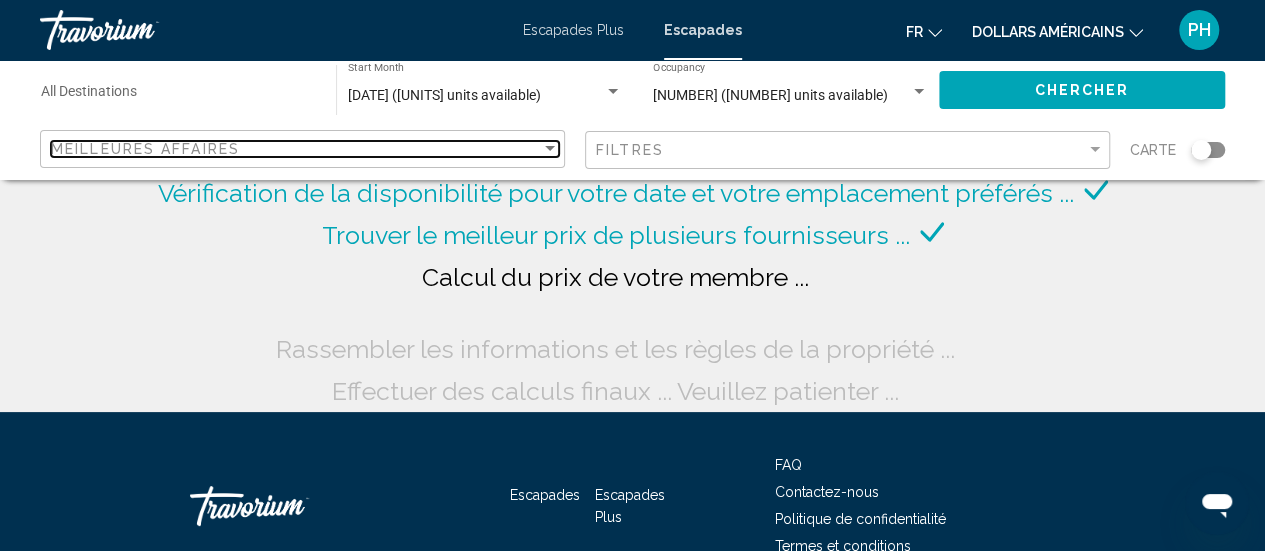 click on "Meilleures affaires" at bounding box center (296, 149) 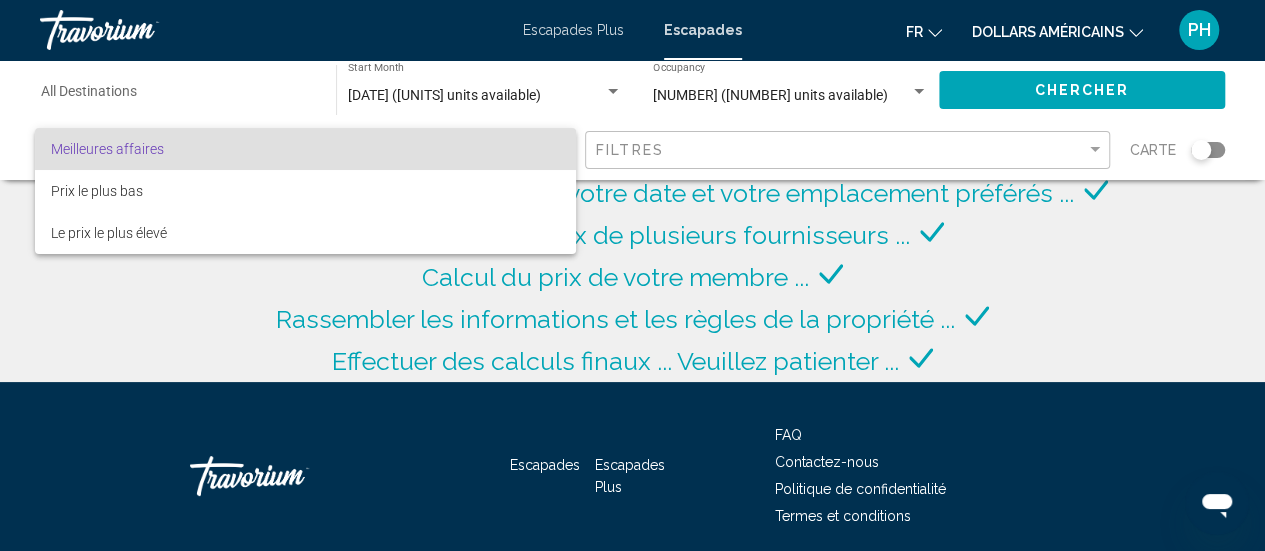click at bounding box center [632, 275] 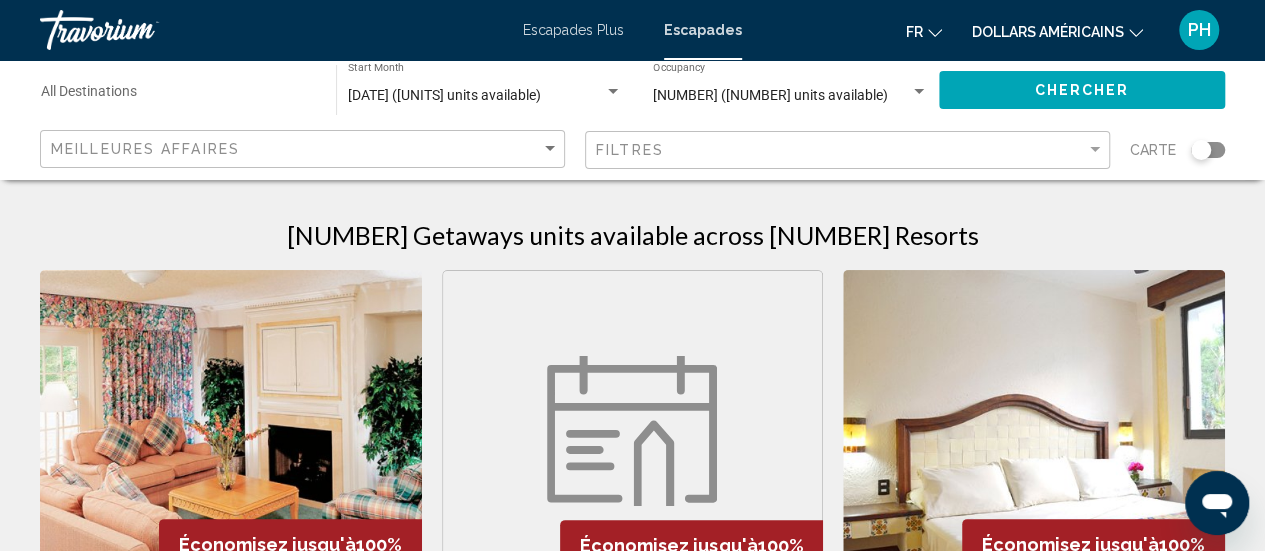 click on "Destination All Destinations" at bounding box center [178, 96] 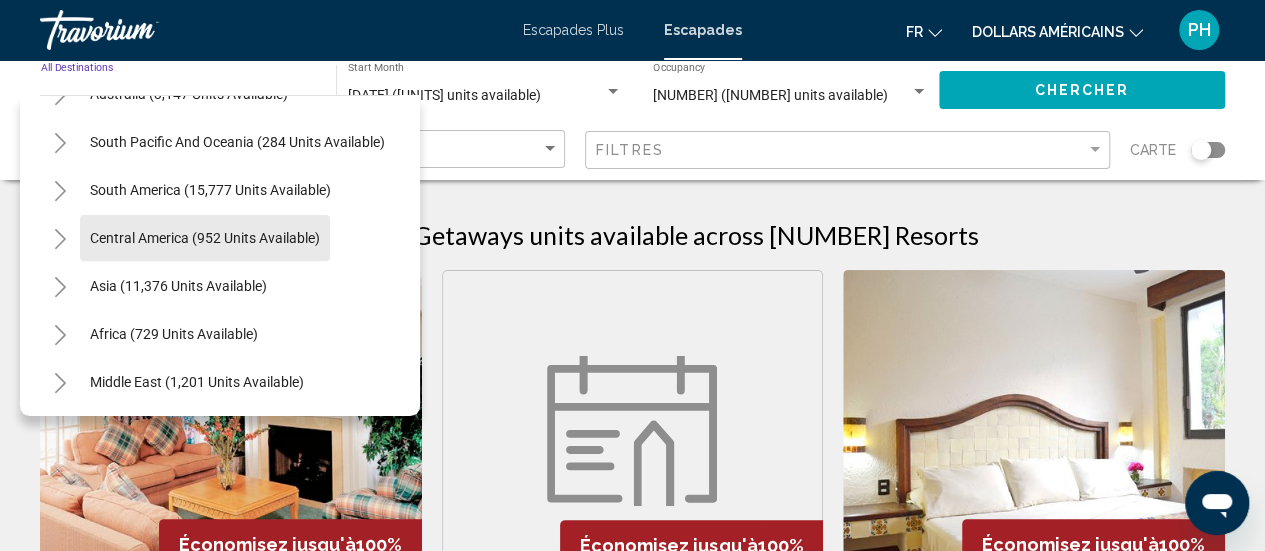 scroll, scrollTop: 339, scrollLeft: 0, axis: vertical 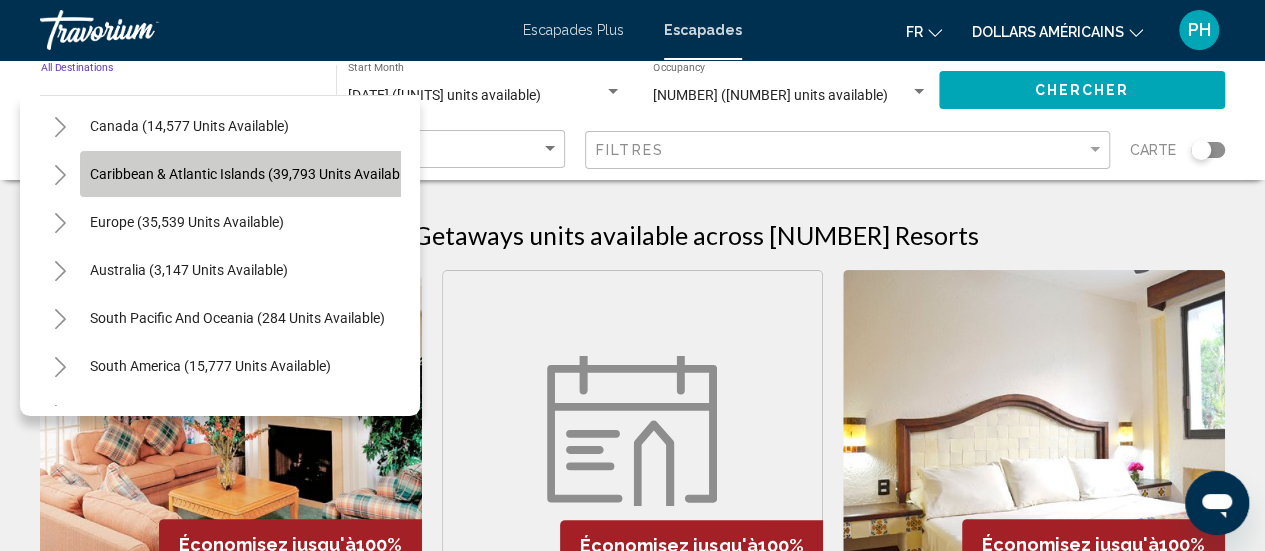 click on "Caribbean & Atlantic Islands (39,793 units available)" at bounding box center (187, 222) 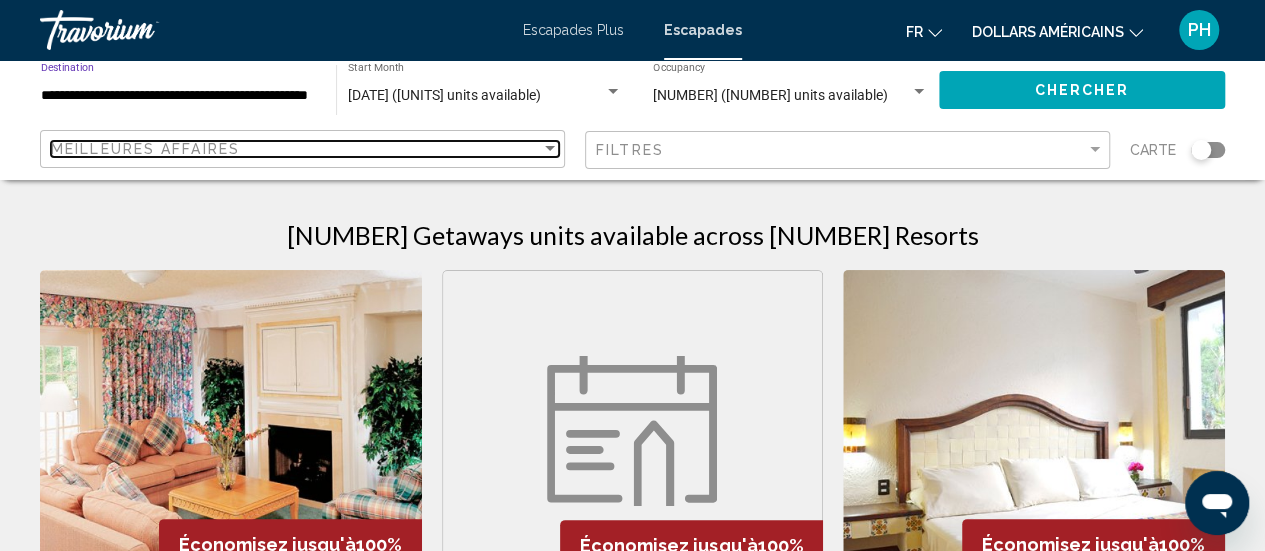 click on "Meilleures affaires" at bounding box center [296, 149] 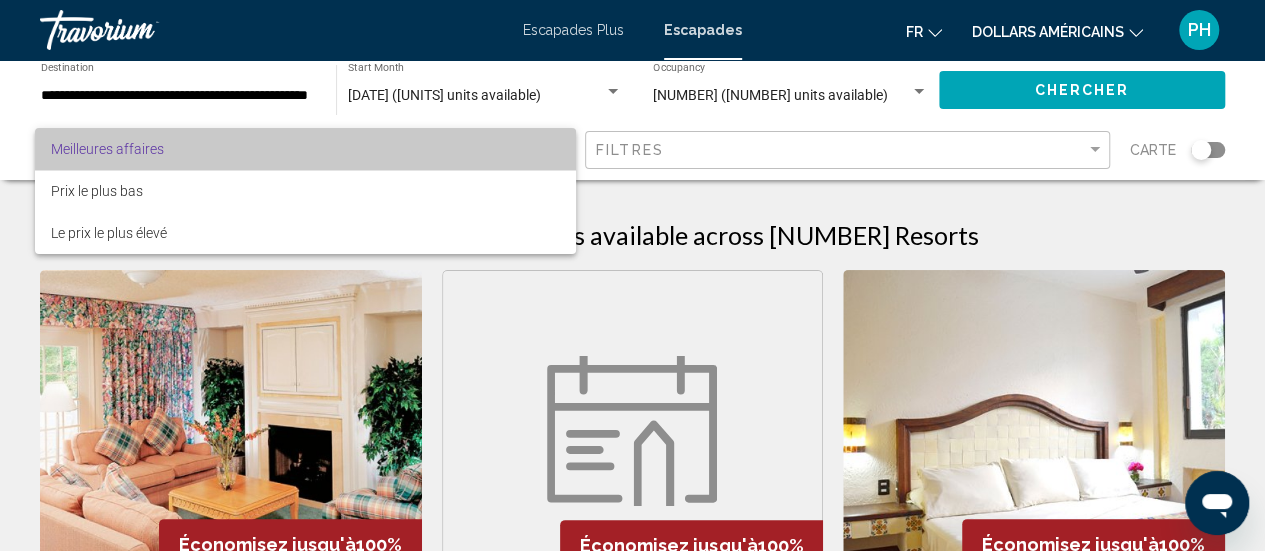 click on "Meilleures affaires" at bounding box center (305, 149) 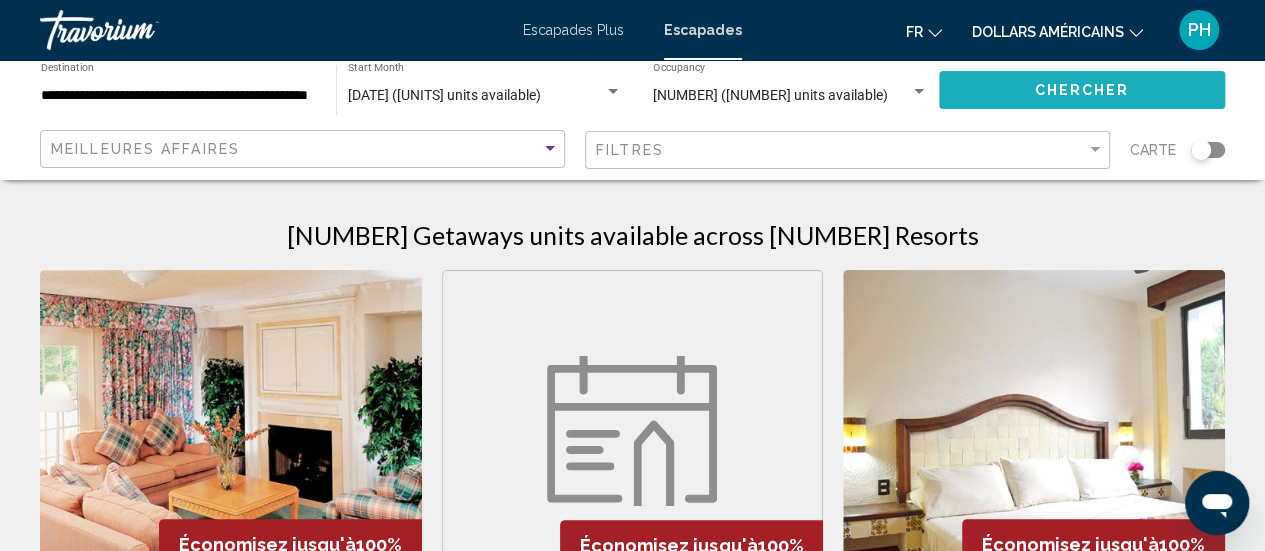 click on "Chercher" 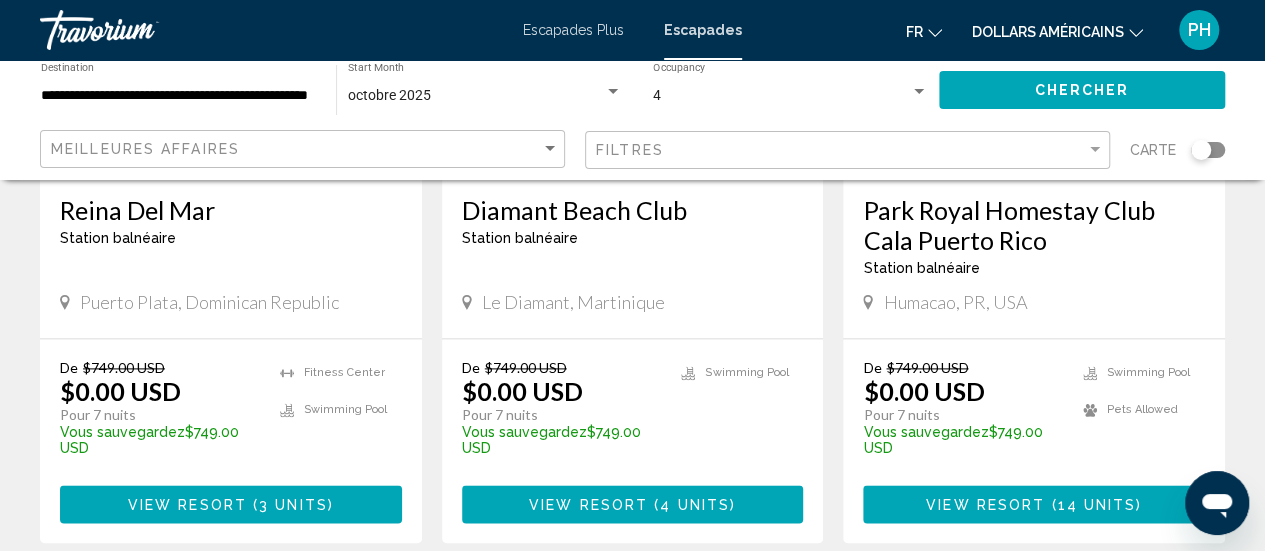 scroll, scrollTop: 1144, scrollLeft: 0, axis: vertical 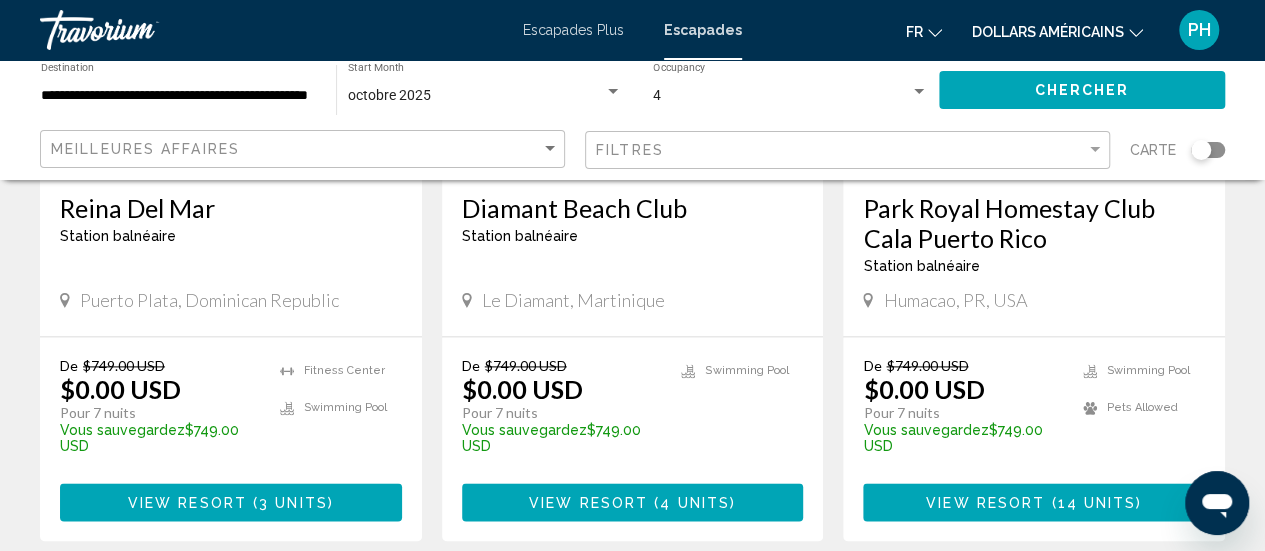 click on "4 units" at bounding box center (695, 503) 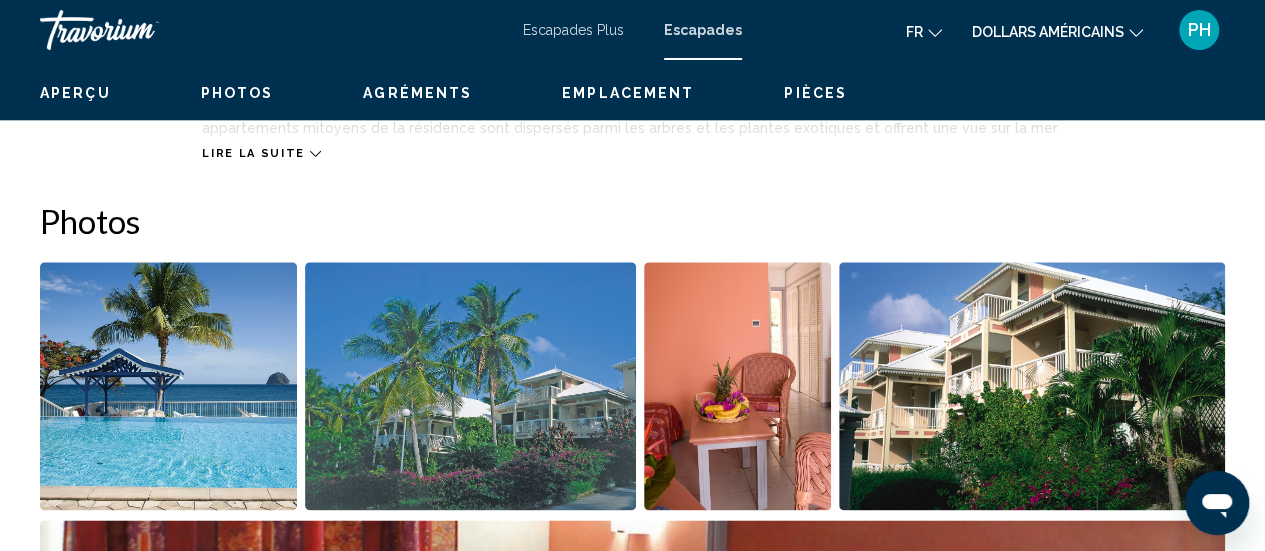 scroll, scrollTop: 259, scrollLeft: 0, axis: vertical 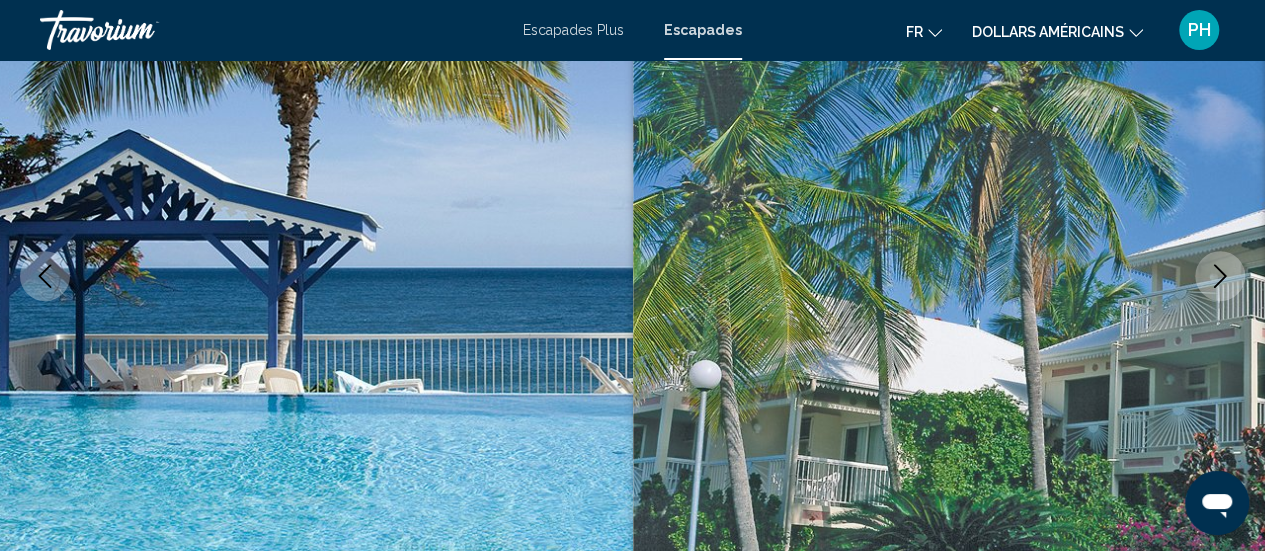 click 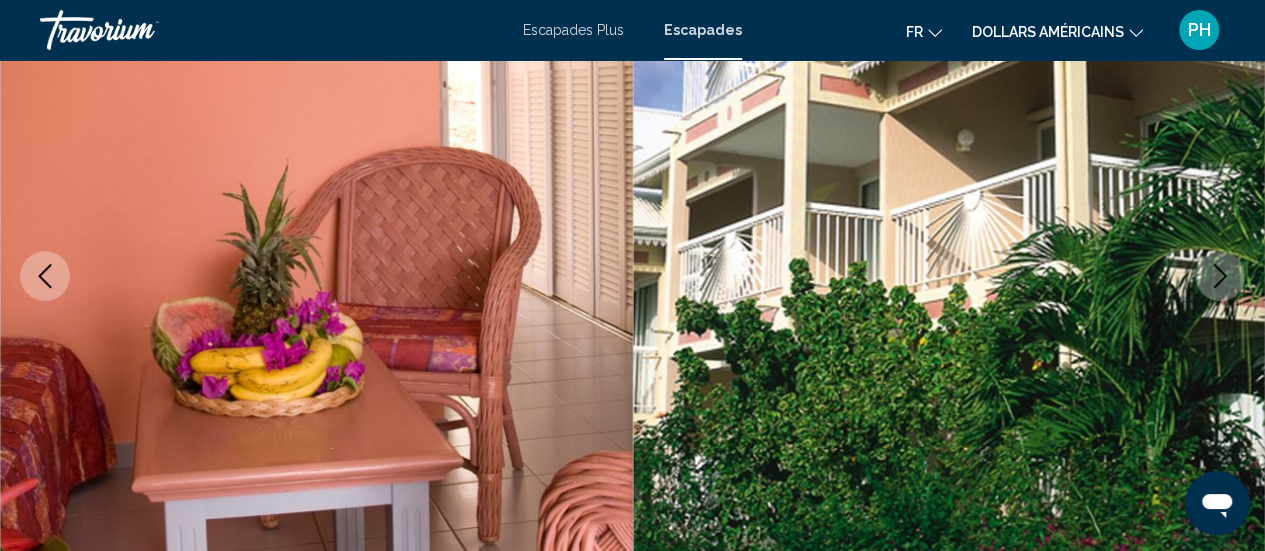 click 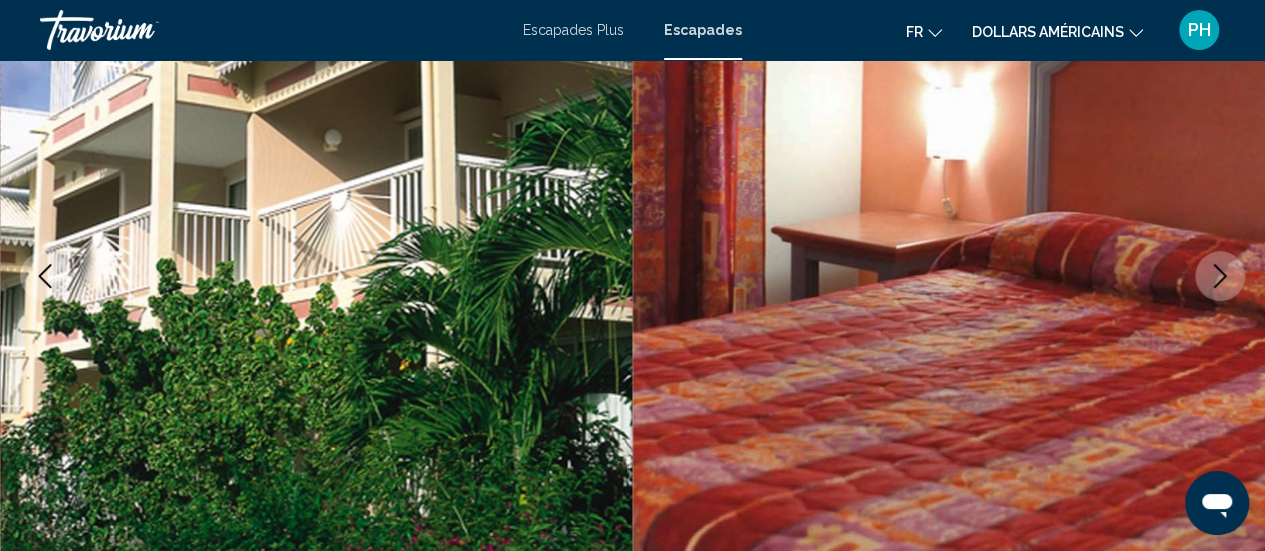 click 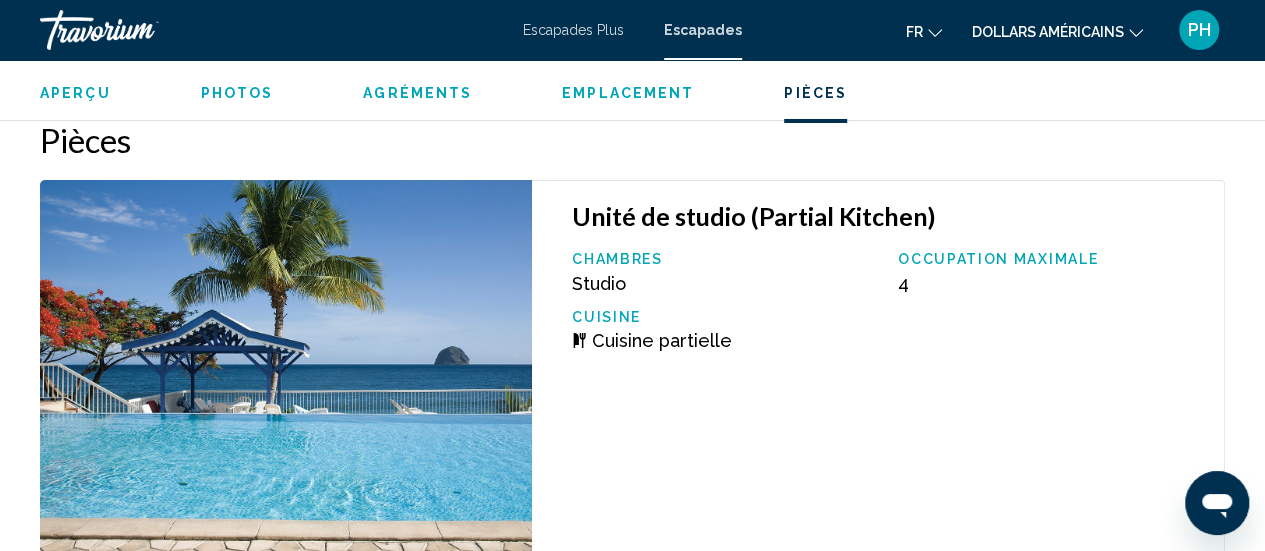 scroll, scrollTop: 3592, scrollLeft: 0, axis: vertical 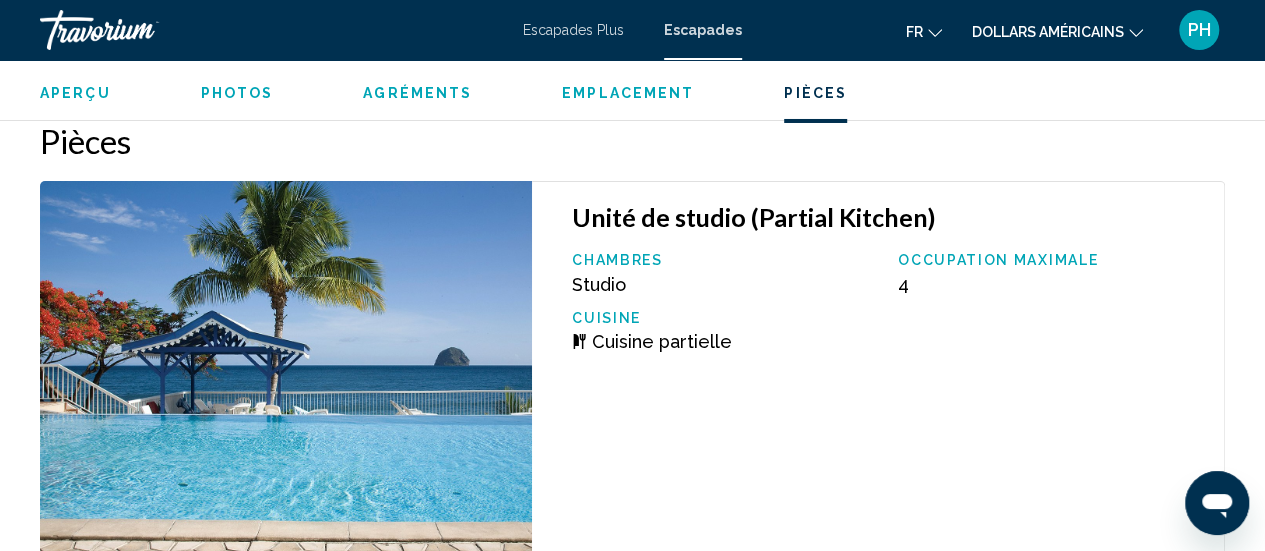 click on "Cuisine partielle" at bounding box center [725, 341] 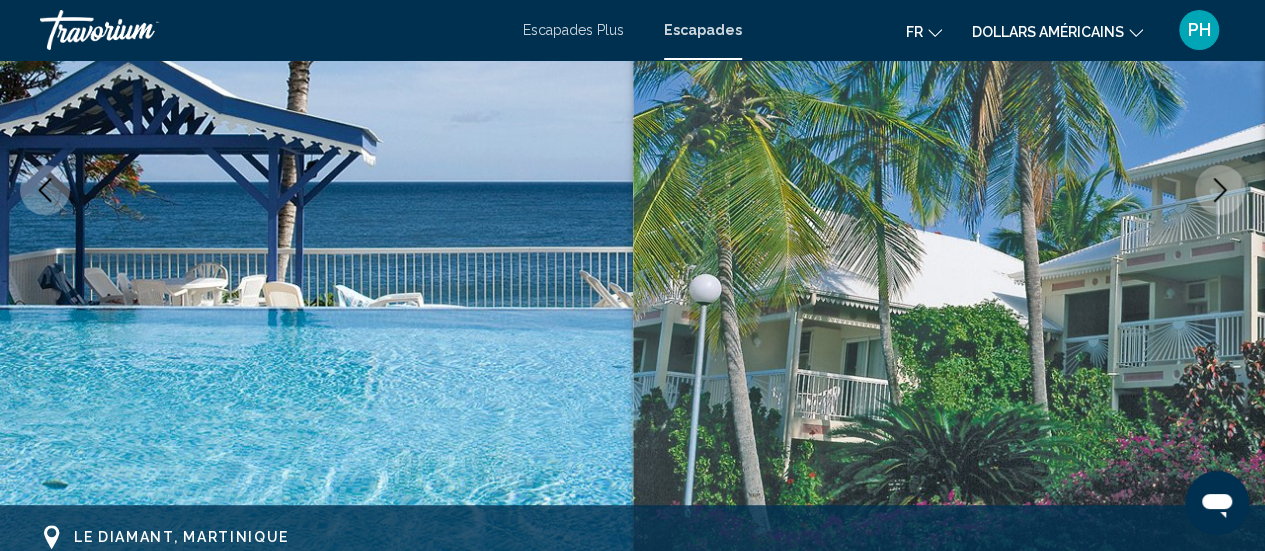 scroll, scrollTop: 344, scrollLeft: 0, axis: vertical 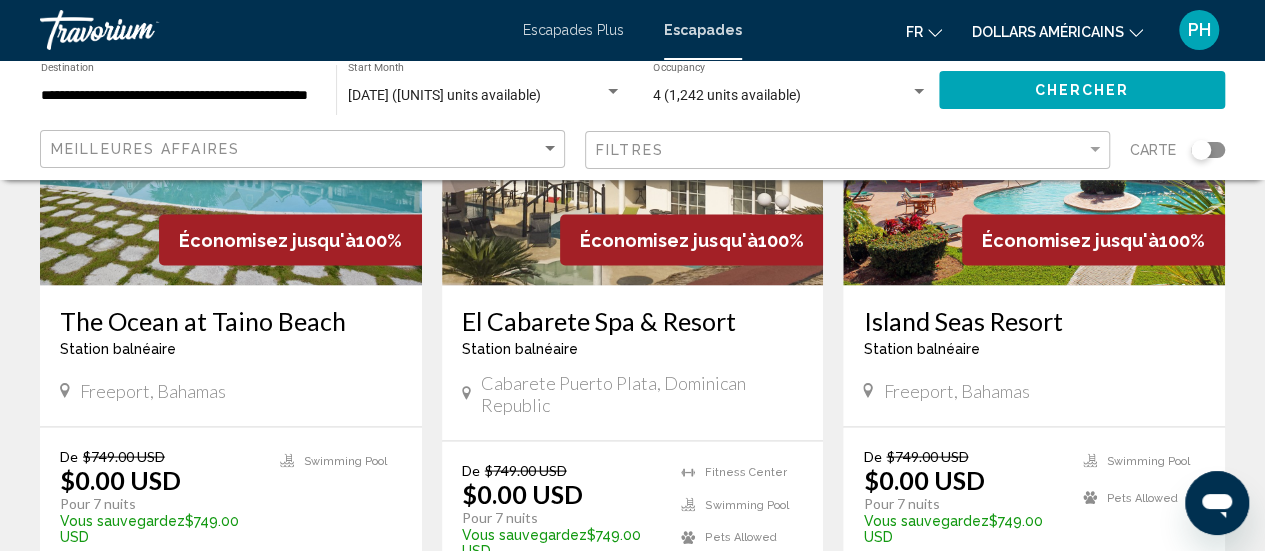click on "De $749.00 USD $0.00 USD  Pour 7 nuits Vous sauvegardez  $749.00 USD   temp  4
Swimming Pool
Pets Allowed" at bounding box center [1034, 502] 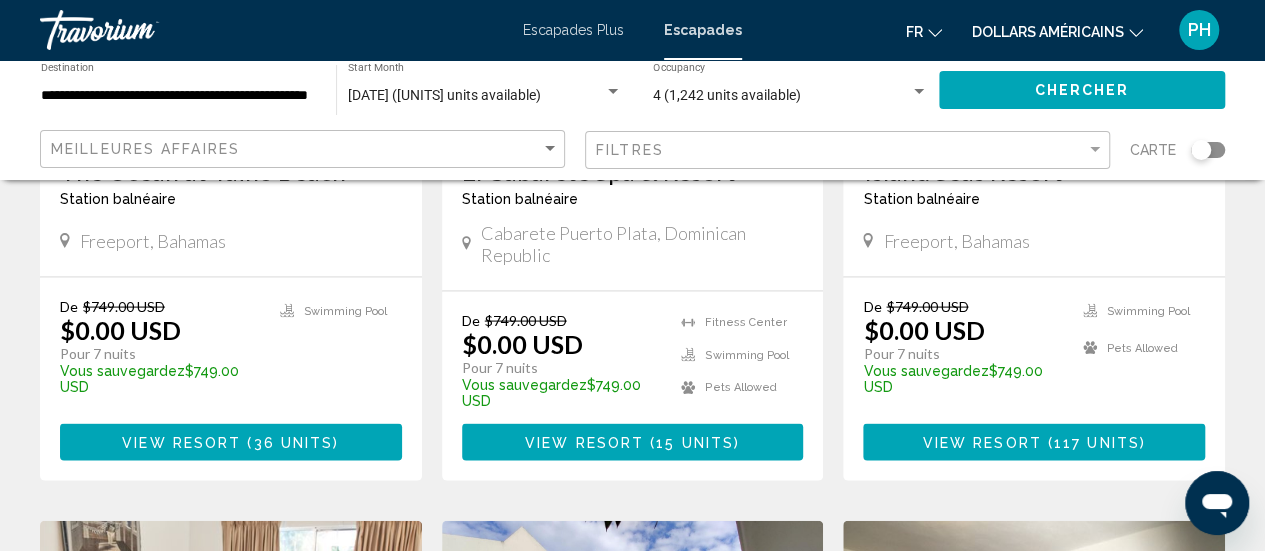 scroll, scrollTop: 1914, scrollLeft: 0, axis: vertical 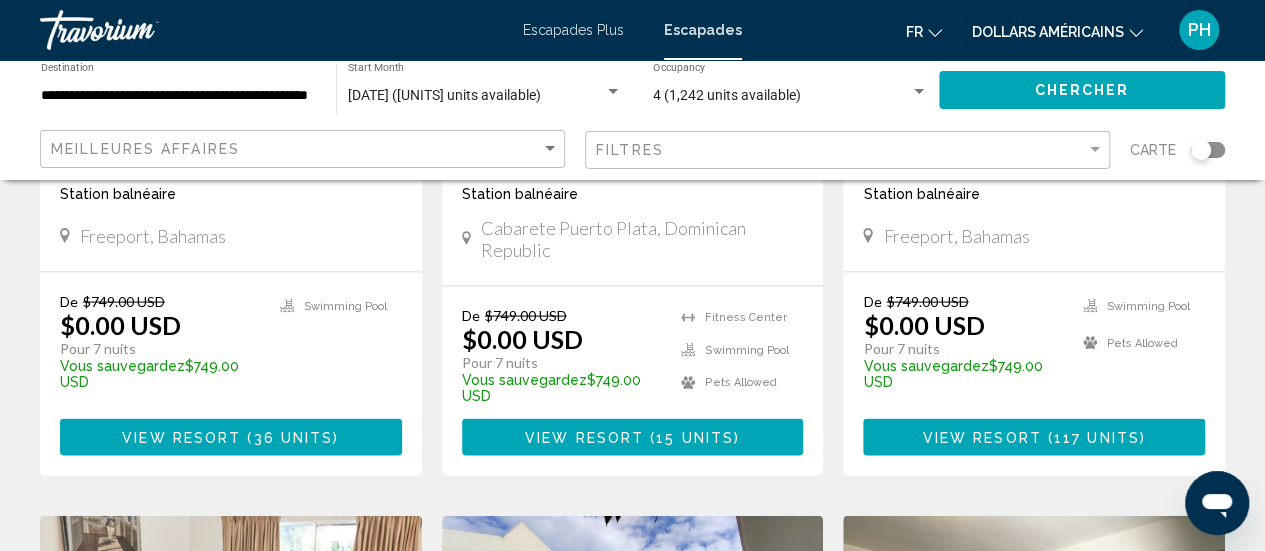 click on "117 units" at bounding box center (1097, 438) 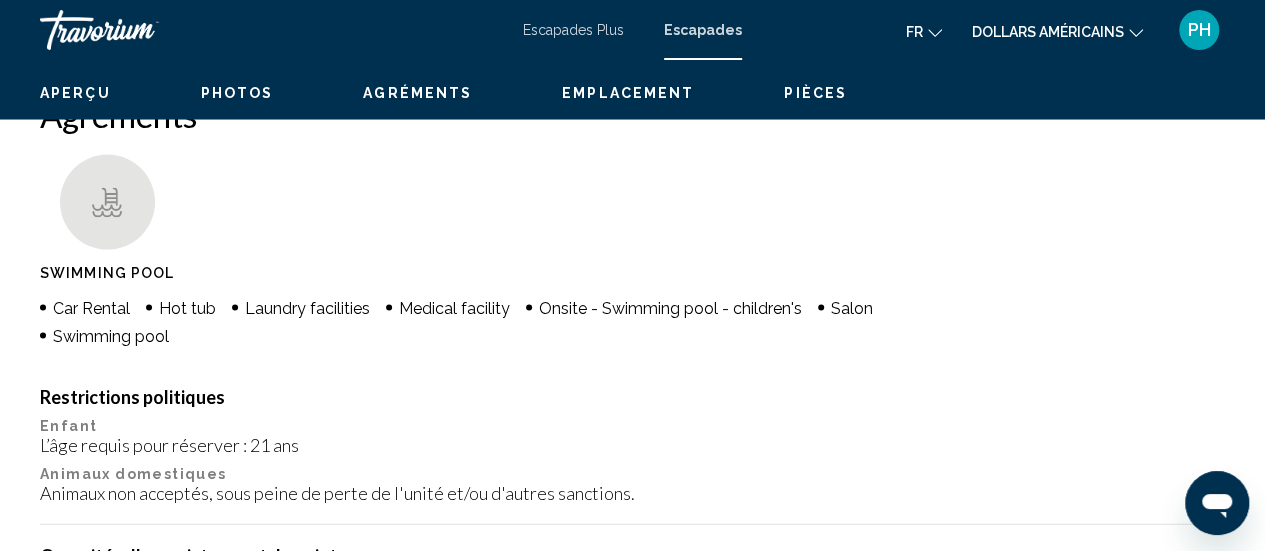 scroll, scrollTop: 259, scrollLeft: 0, axis: vertical 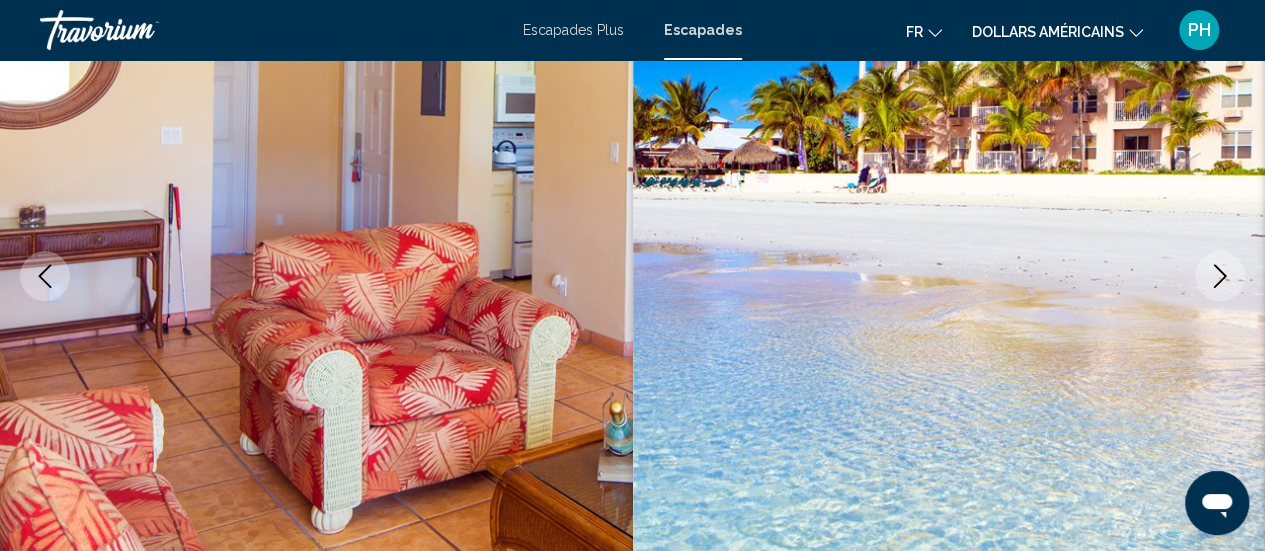 click 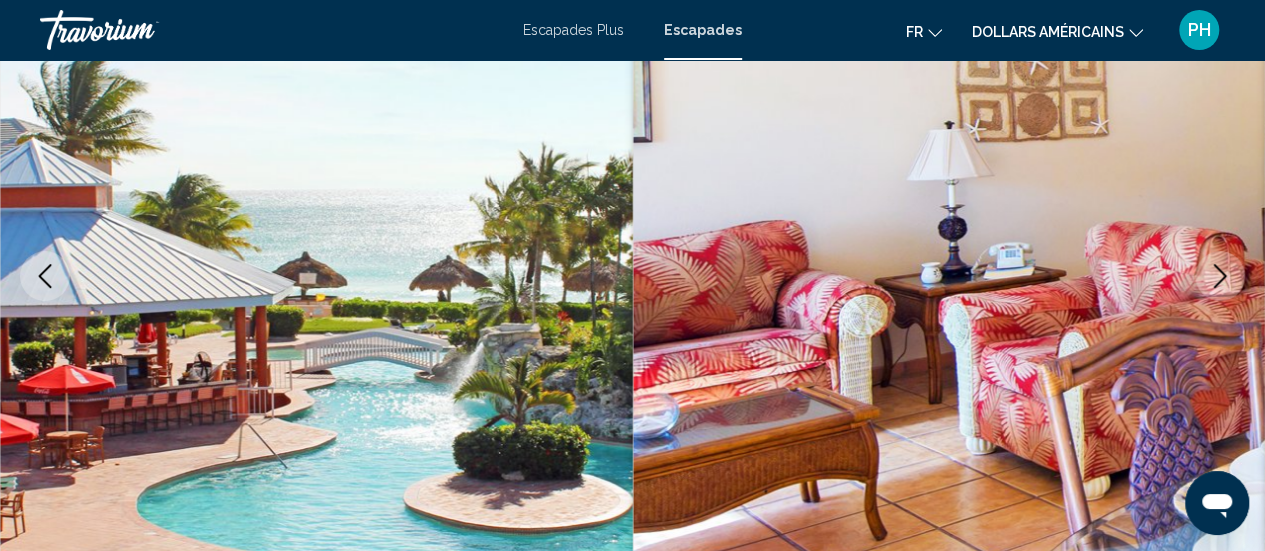 click 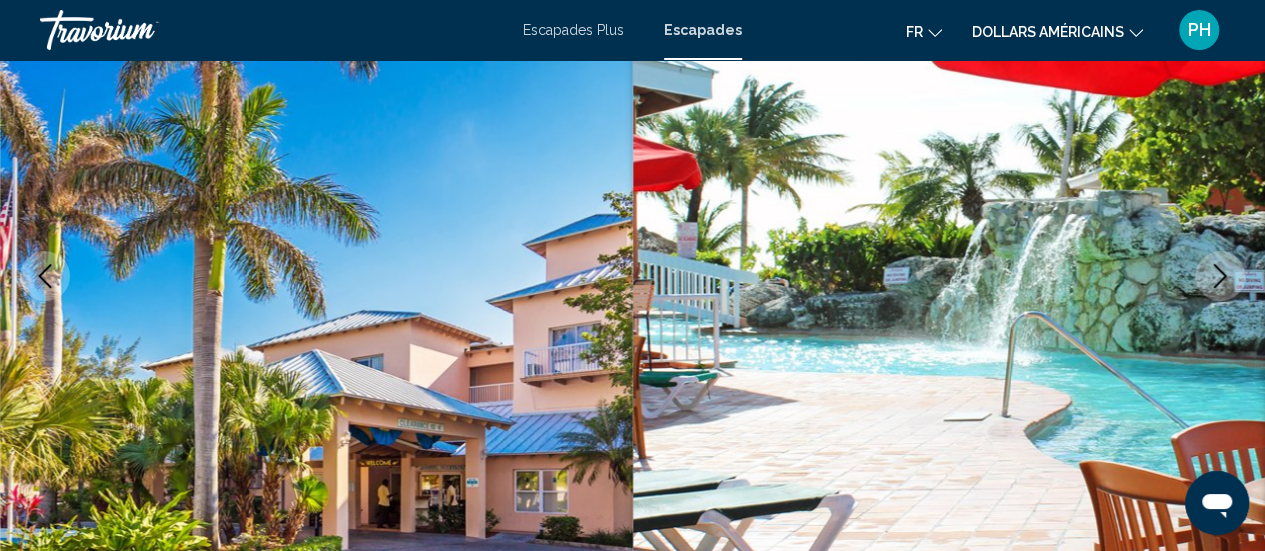 click 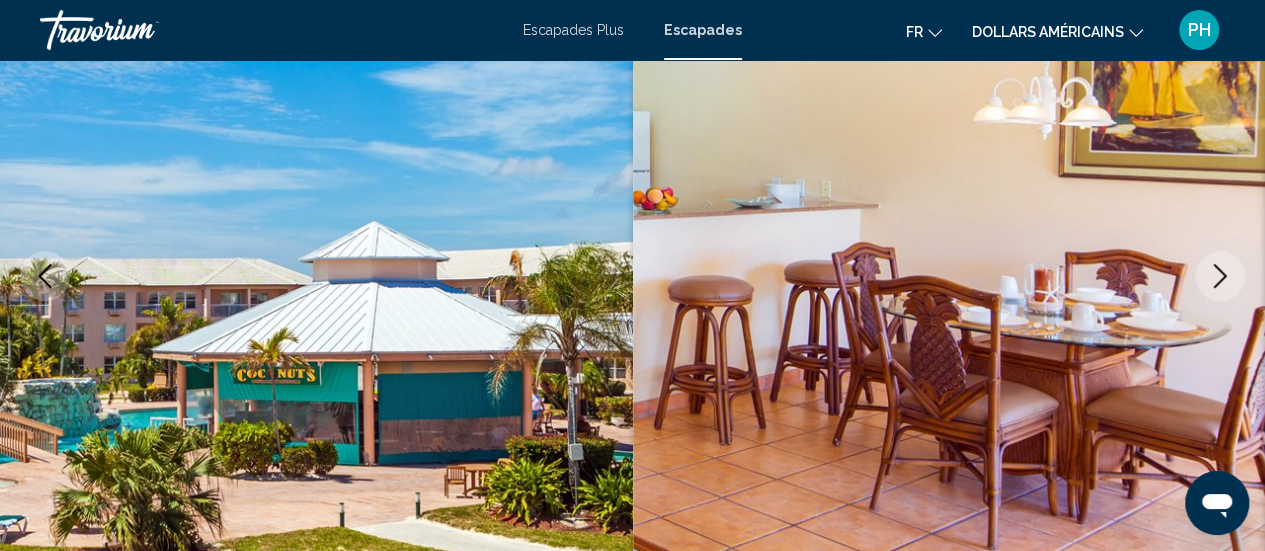 click at bounding box center [1220, 276] 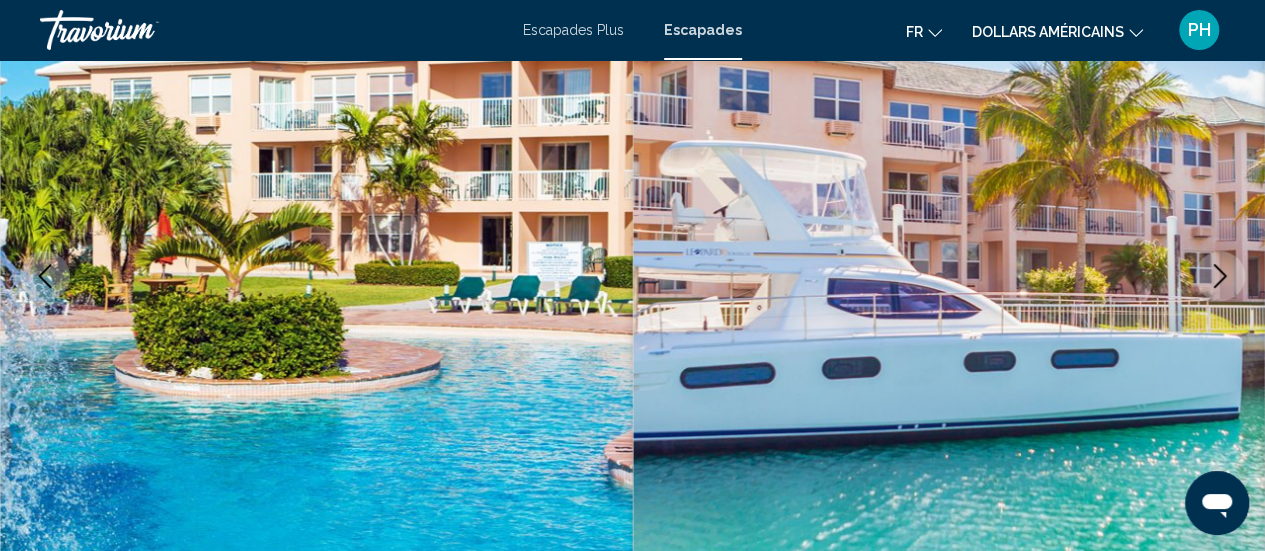 click 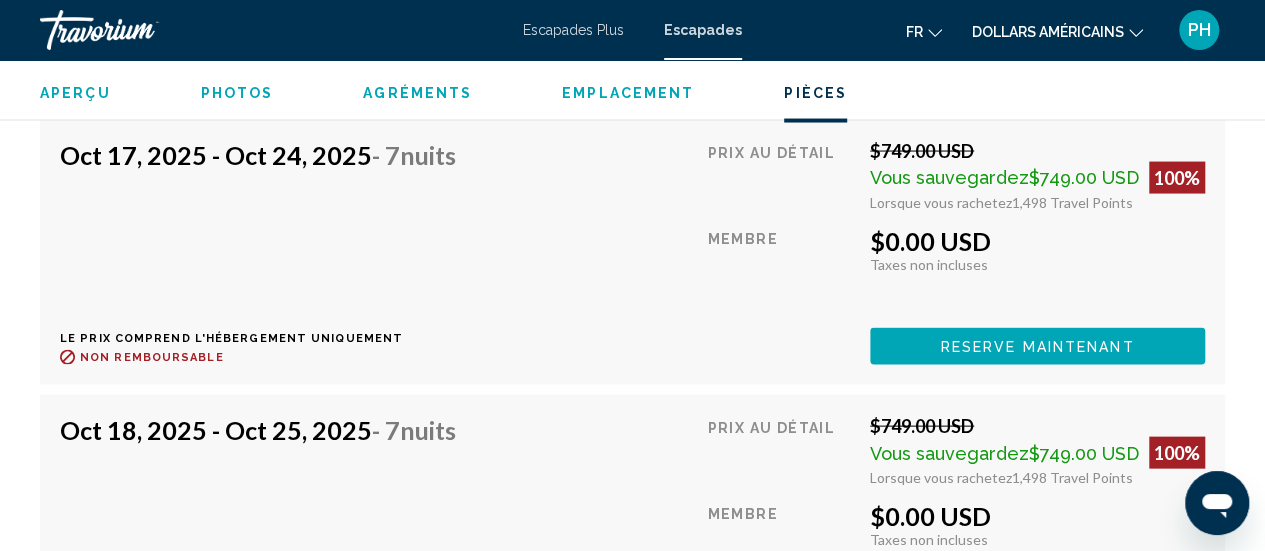scroll, scrollTop: 5735, scrollLeft: 0, axis: vertical 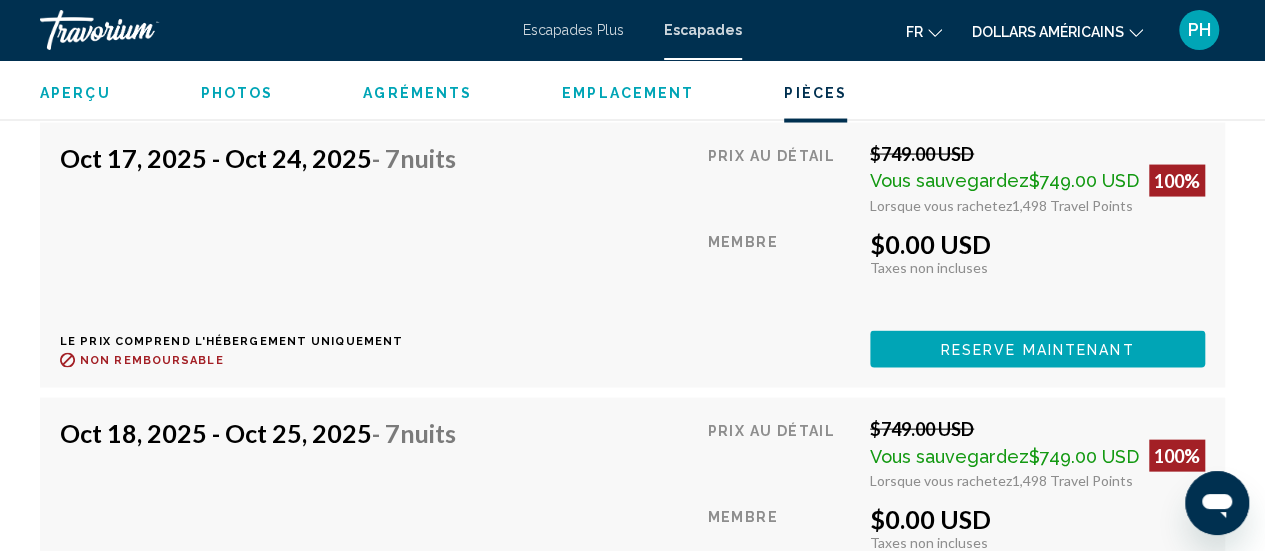 click on "Reserve maintenant" at bounding box center [1038, -1302] 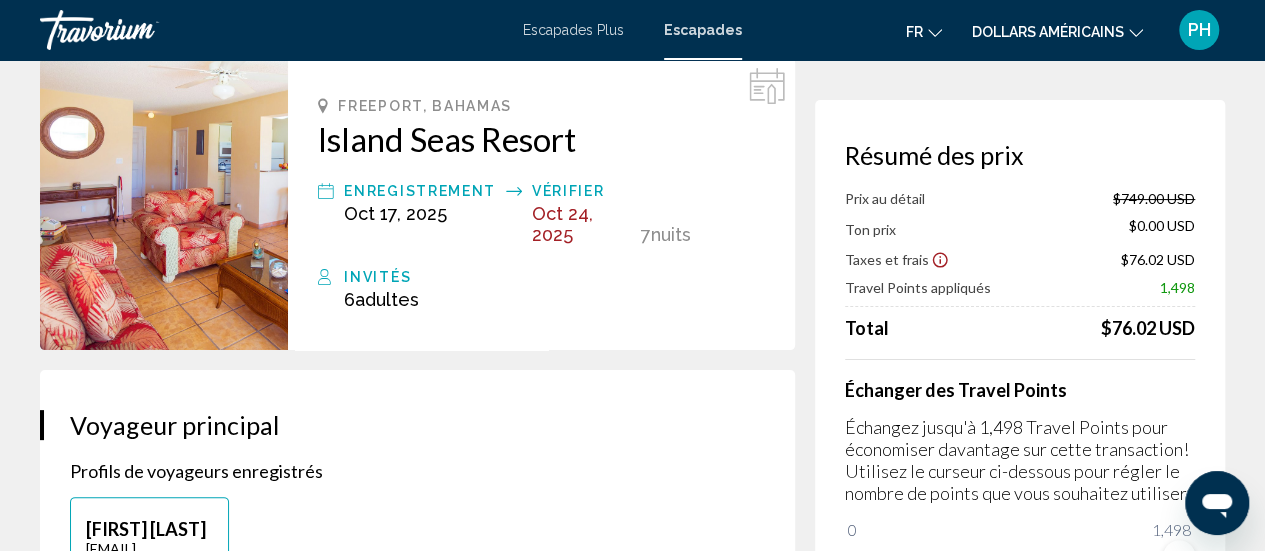 scroll, scrollTop: 98, scrollLeft: 0, axis: vertical 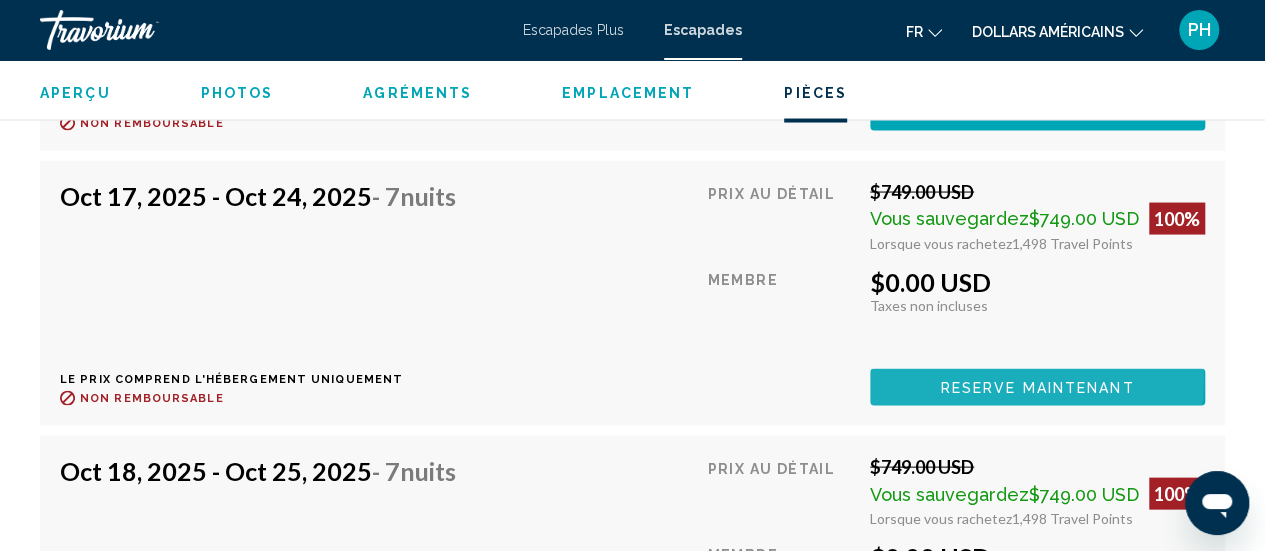 click on "Reserve maintenant" at bounding box center [1038, 388] 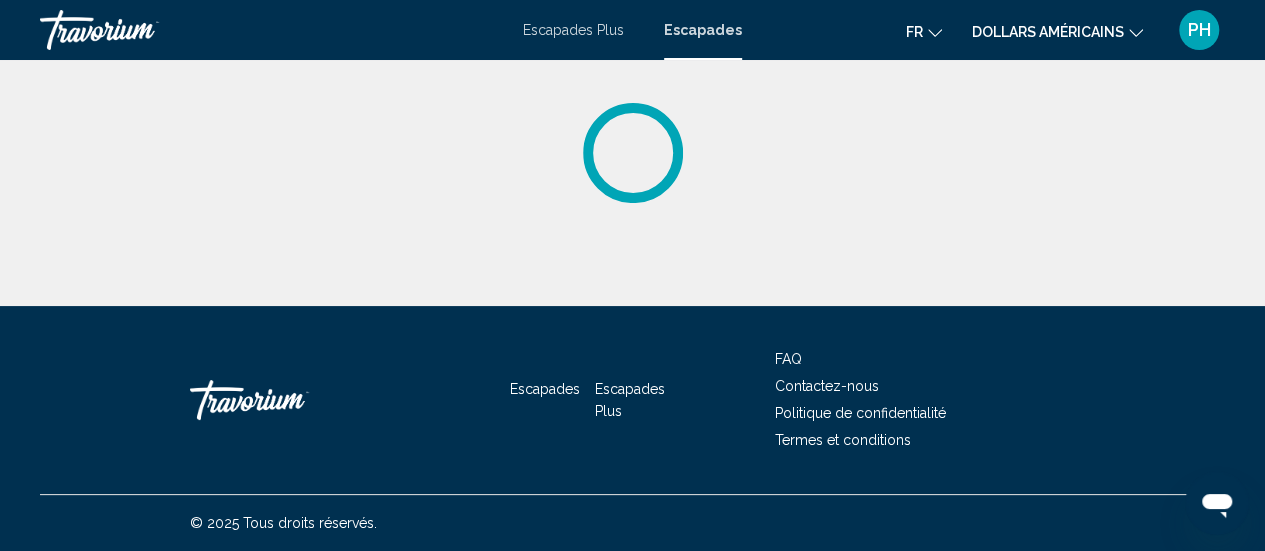 scroll, scrollTop: 0, scrollLeft: 0, axis: both 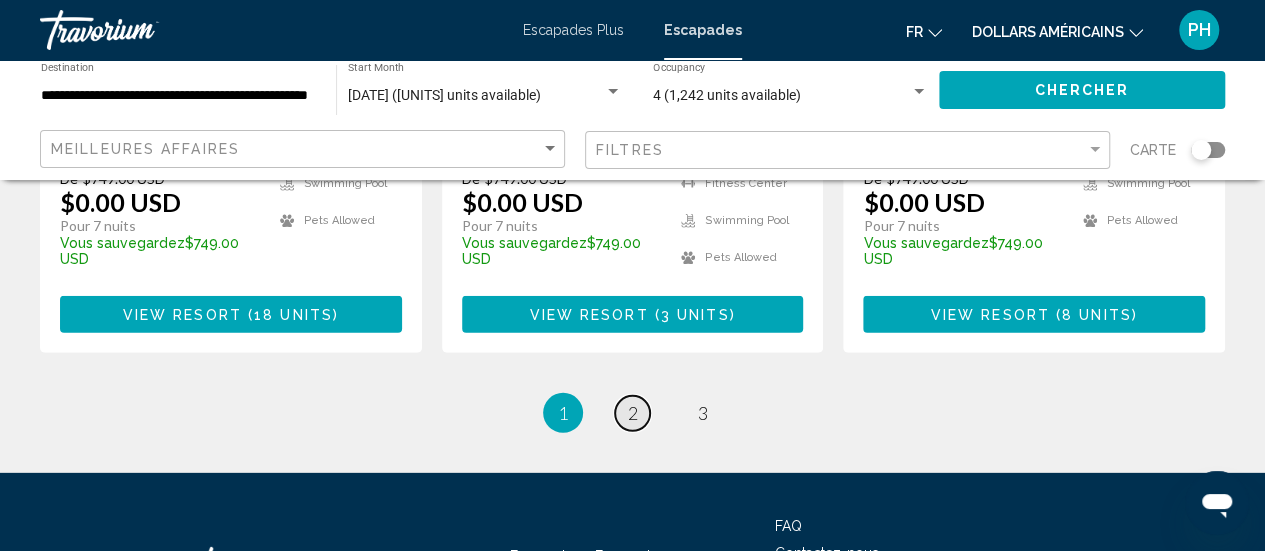 click on "2" at bounding box center [633, 413] 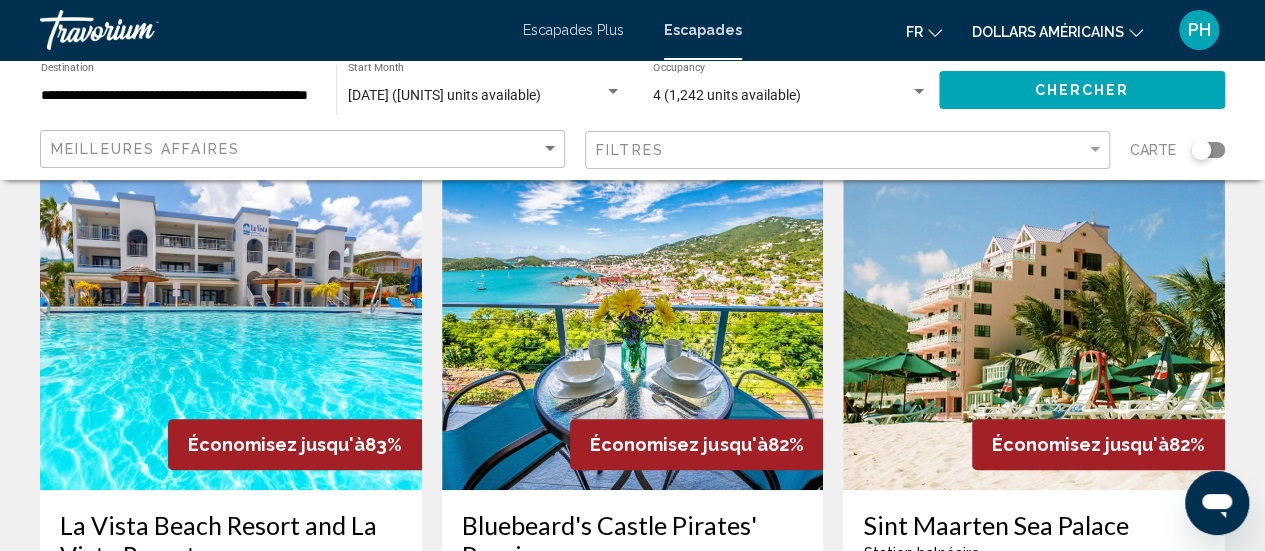 scroll, scrollTop: 0, scrollLeft: 0, axis: both 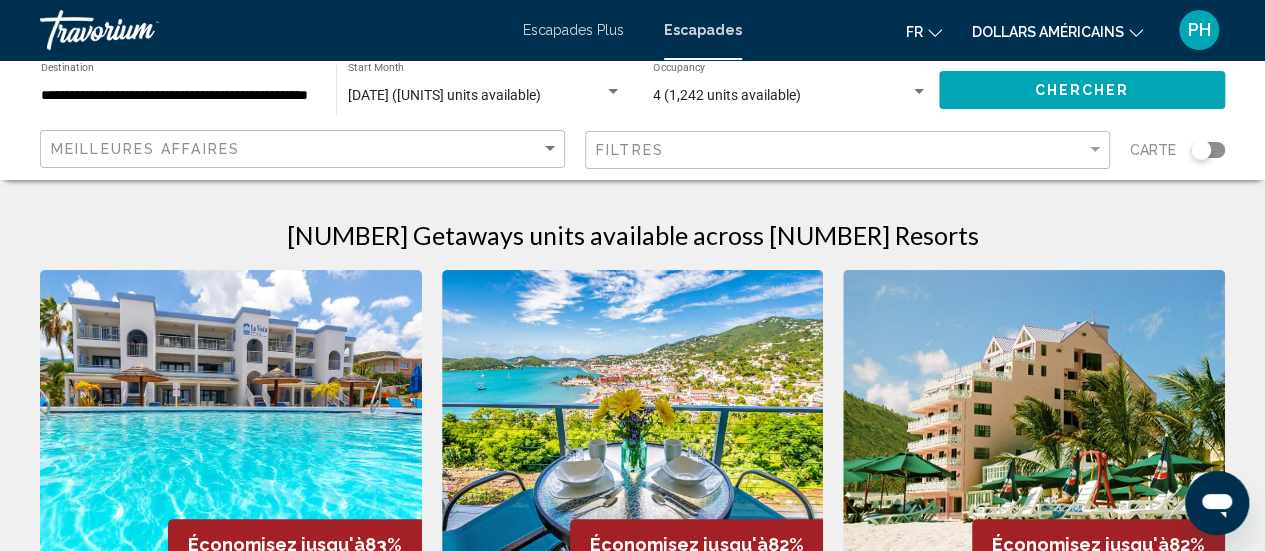 click at bounding box center (1034, 430) 